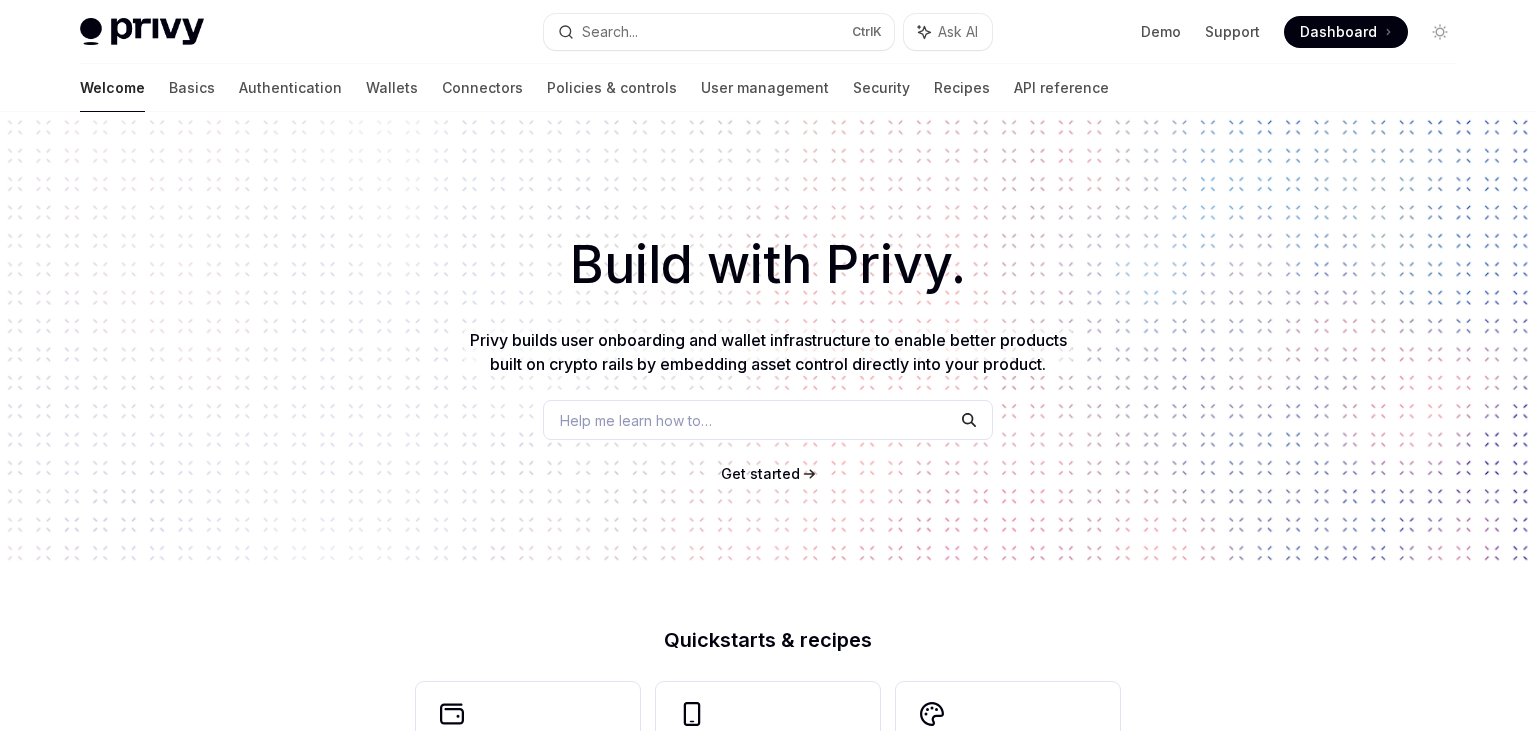 scroll, scrollTop: 0, scrollLeft: 0, axis: both 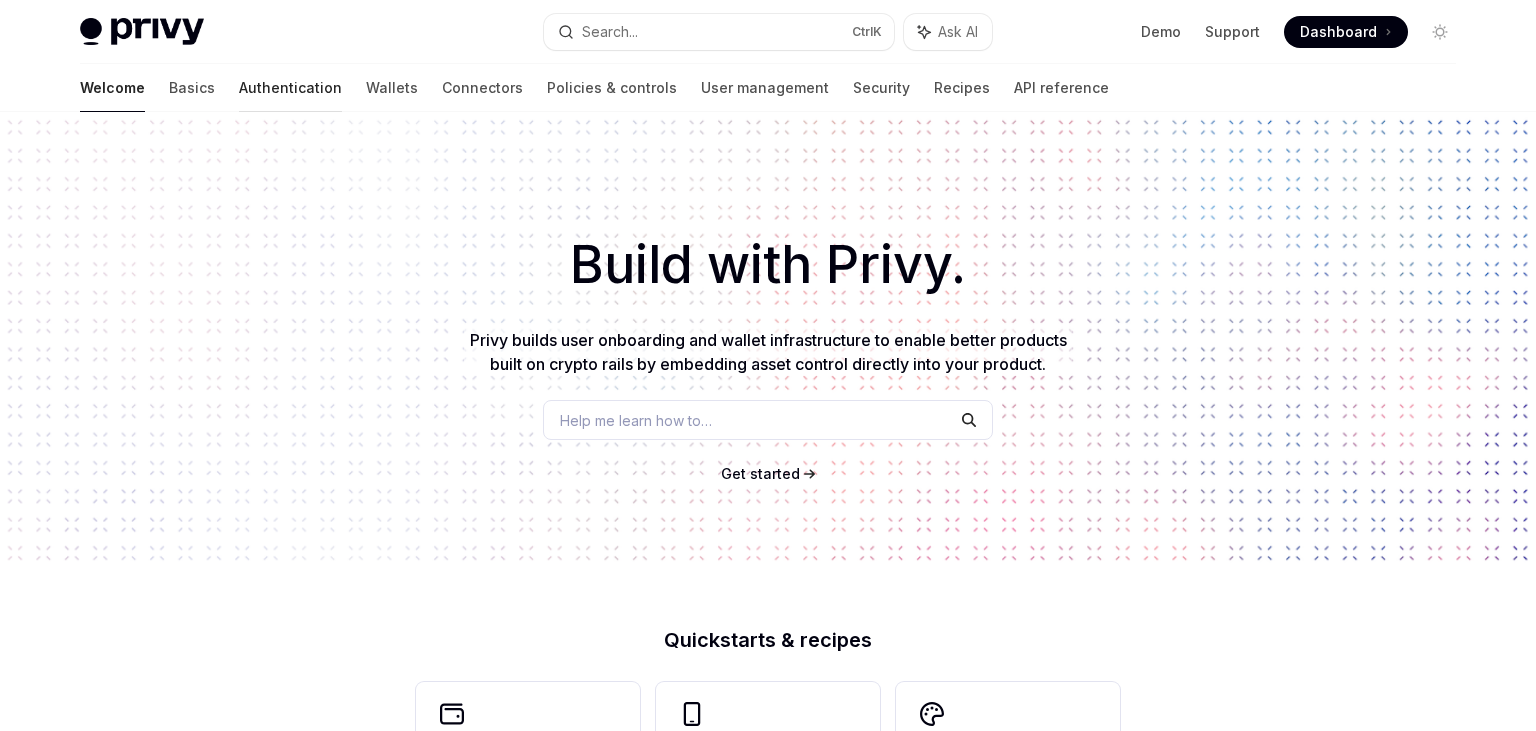 click on "Authentication" at bounding box center (290, 88) 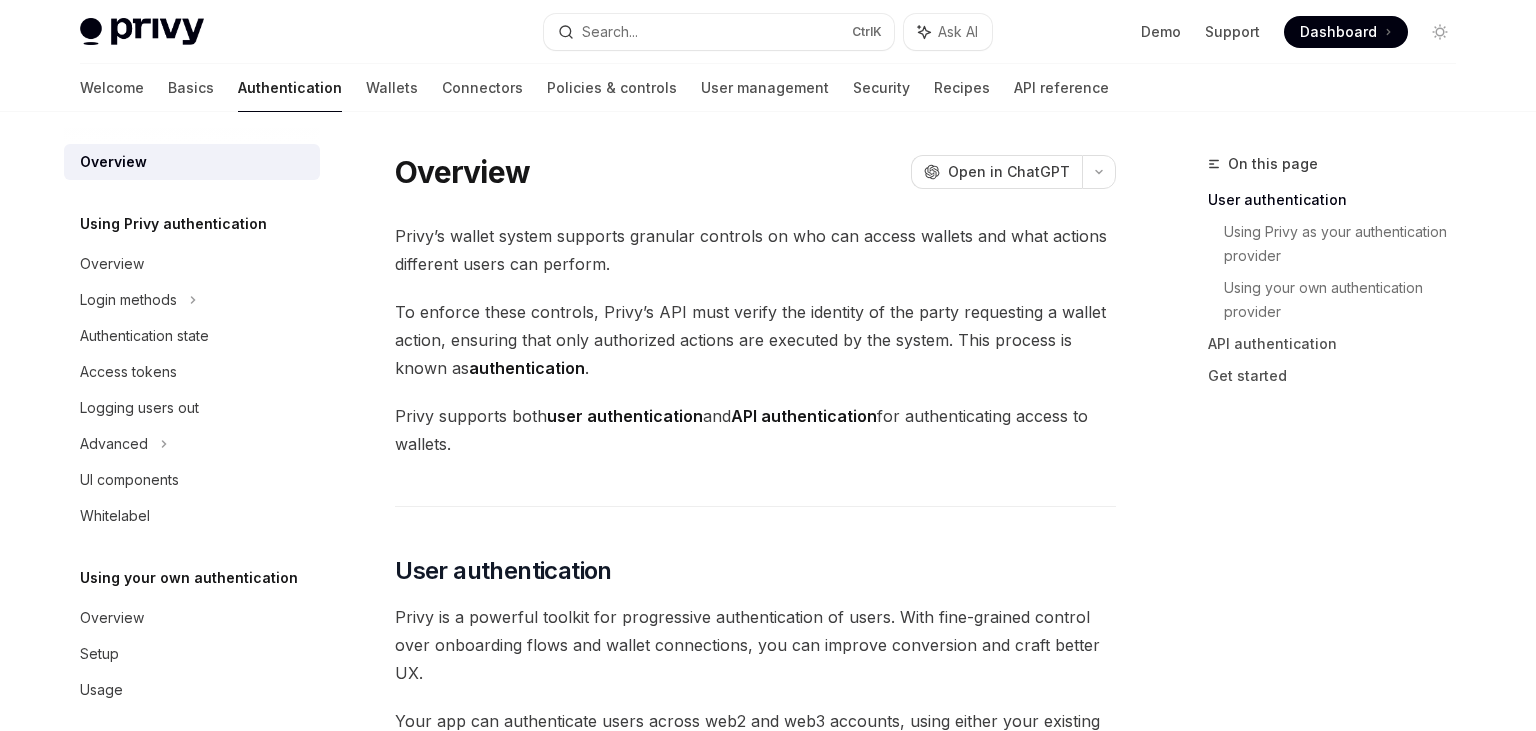 scroll, scrollTop: 16, scrollLeft: 0, axis: vertical 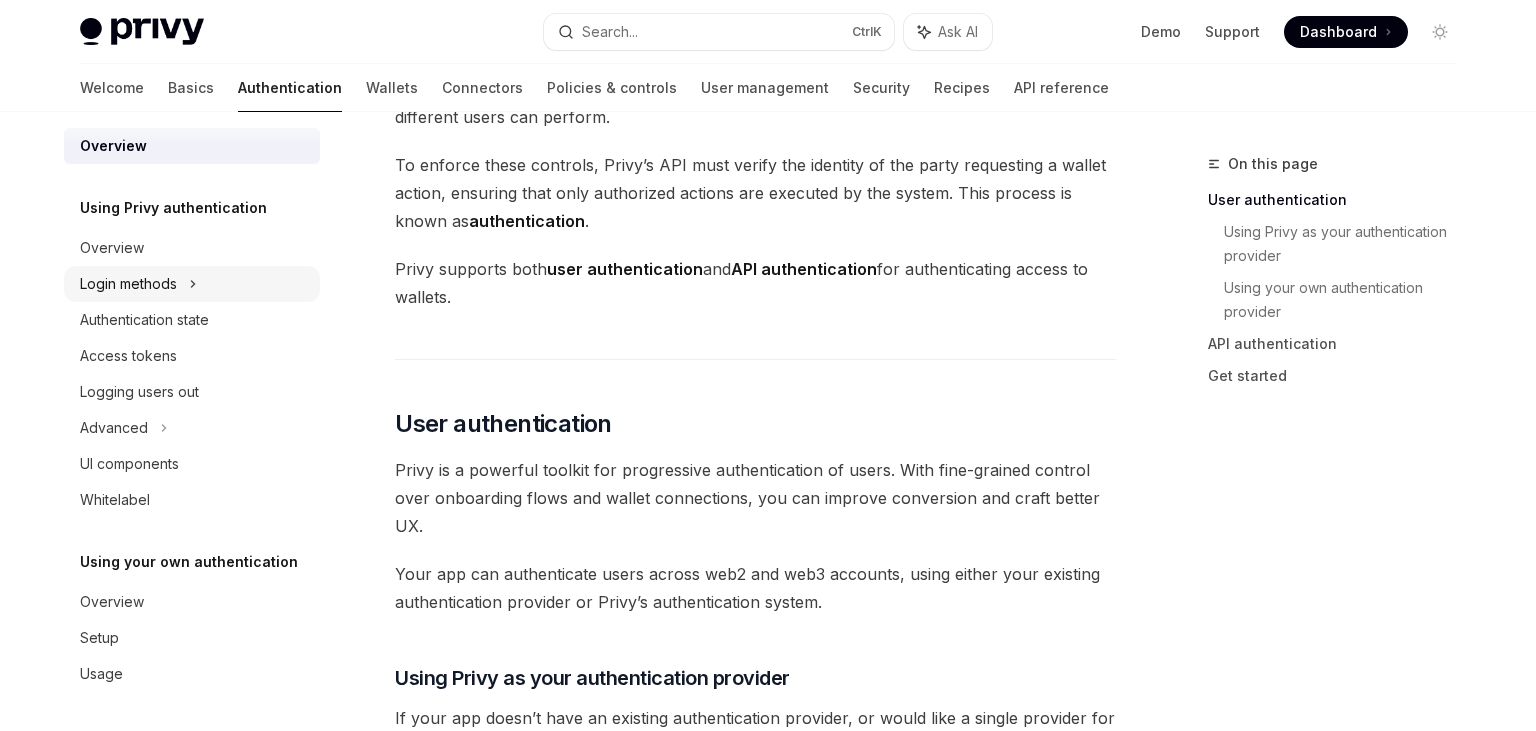 click on "Login methods" at bounding box center [128, 284] 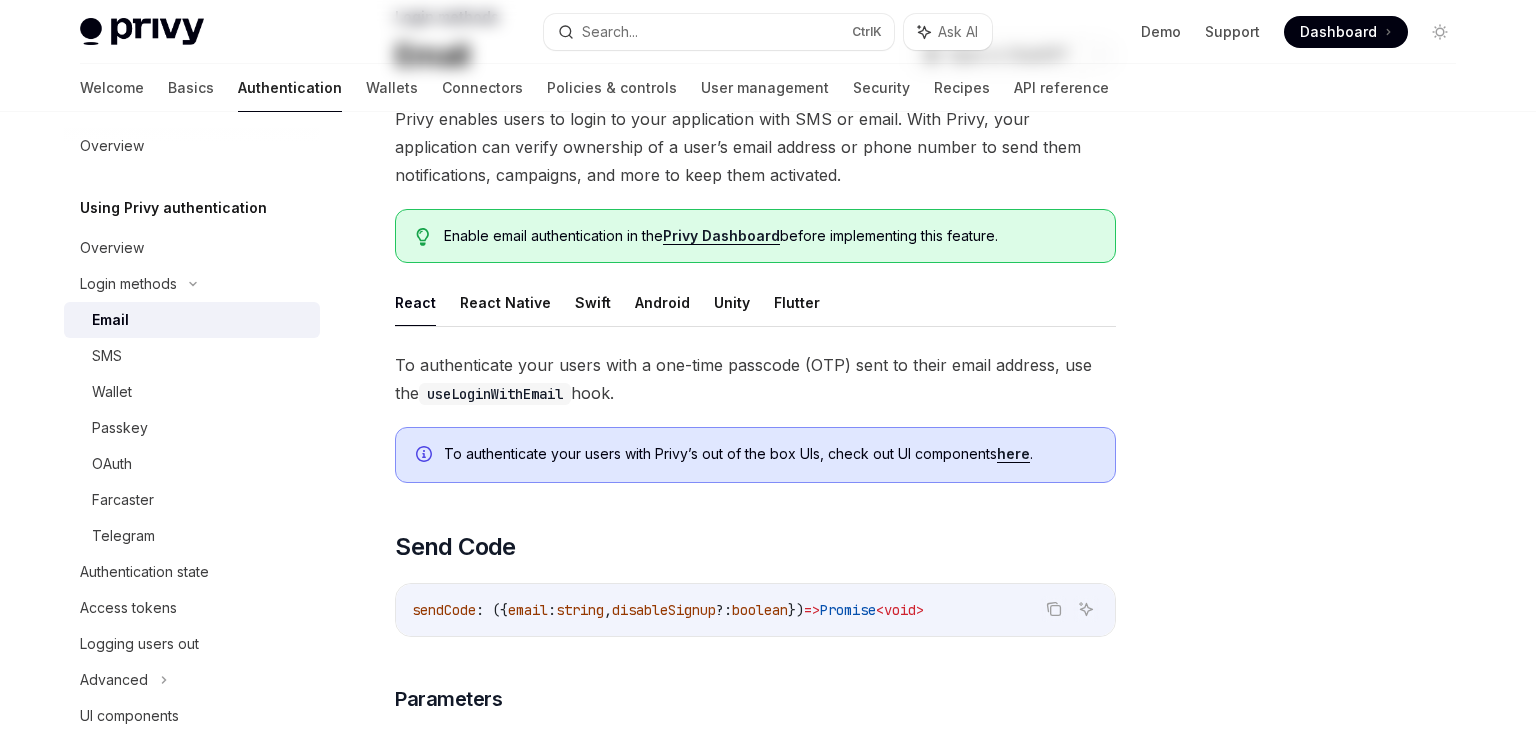 scroll, scrollTop: 0, scrollLeft: 0, axis: both 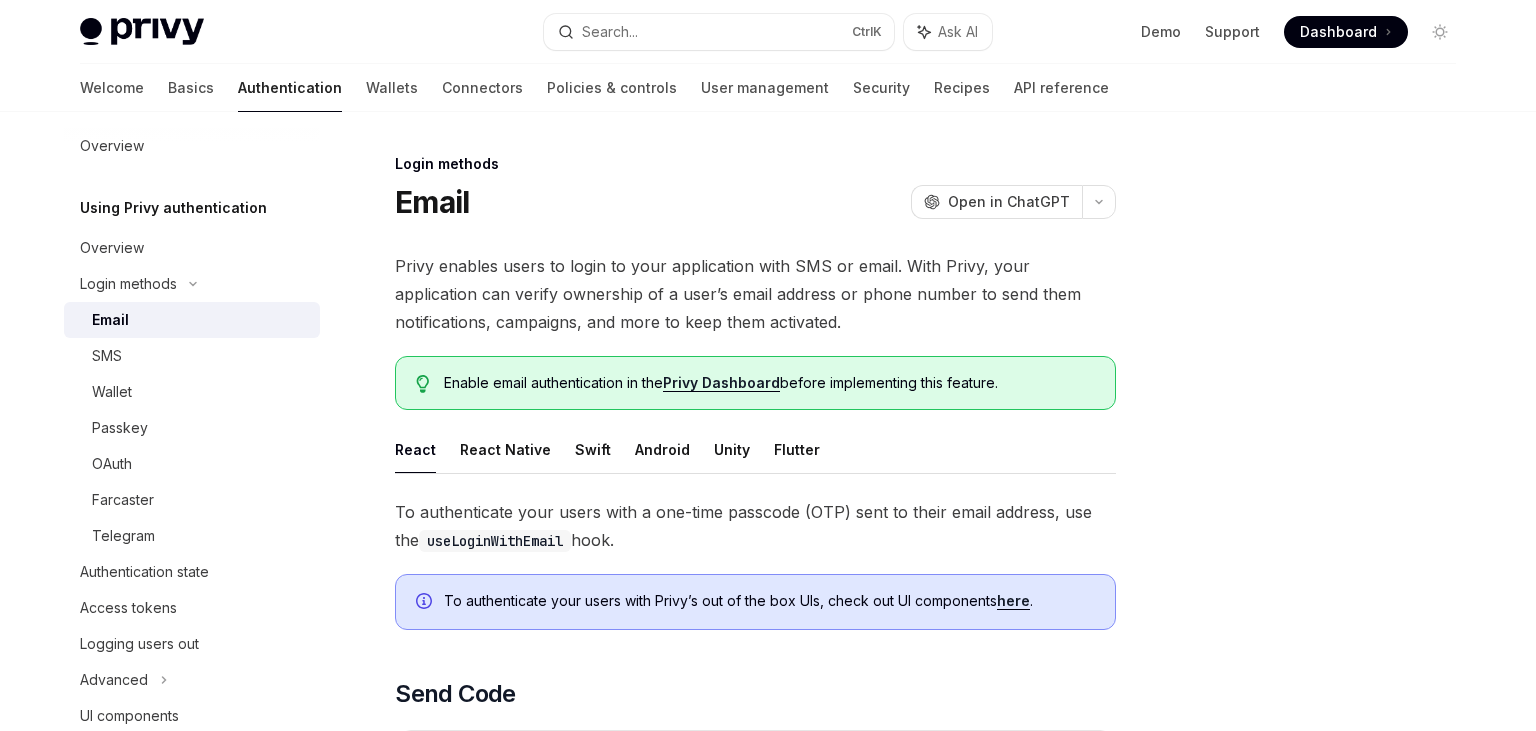 click on "Email" at bounding box center (192, 320) 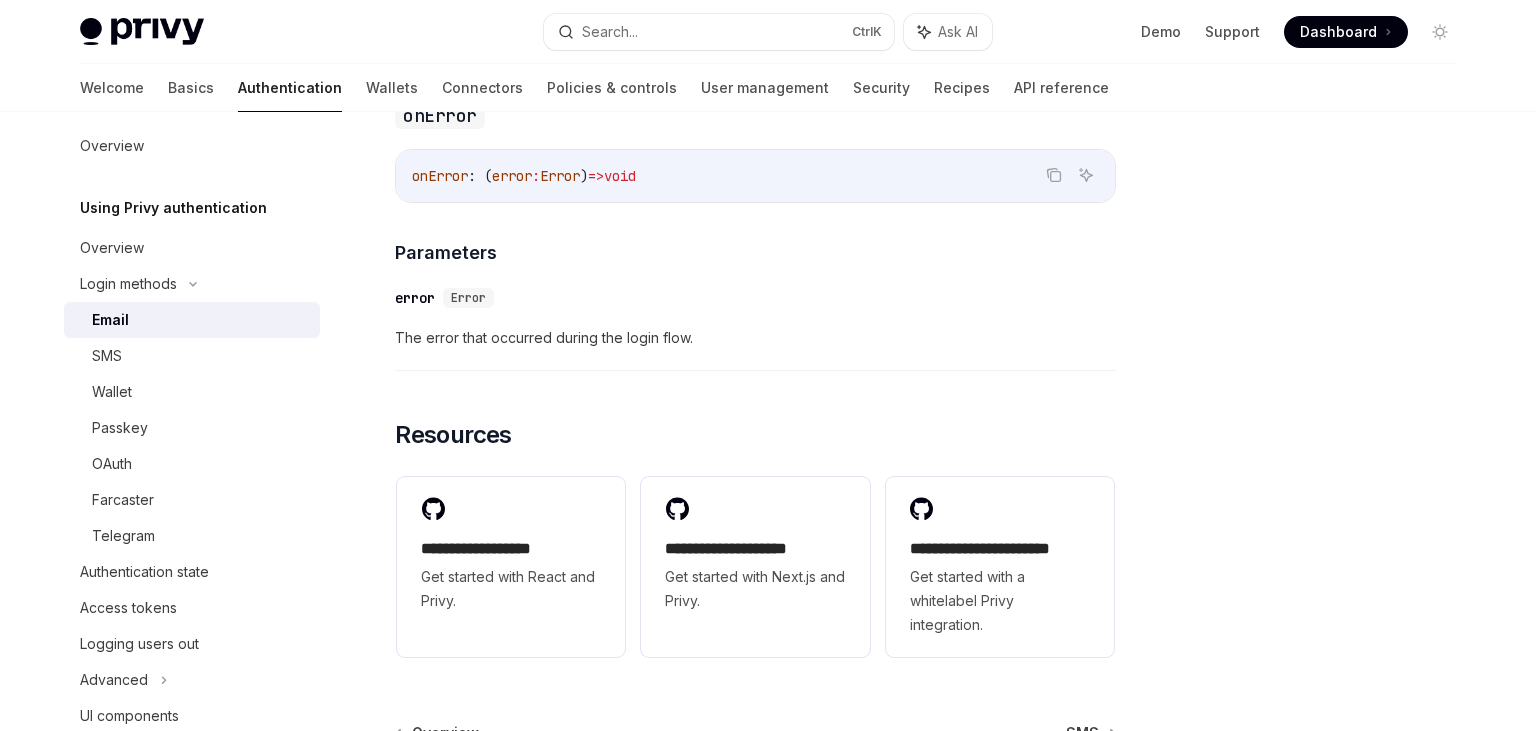 scroll, scrollTop: 4150, scrollLeft: 0, axis: vertical 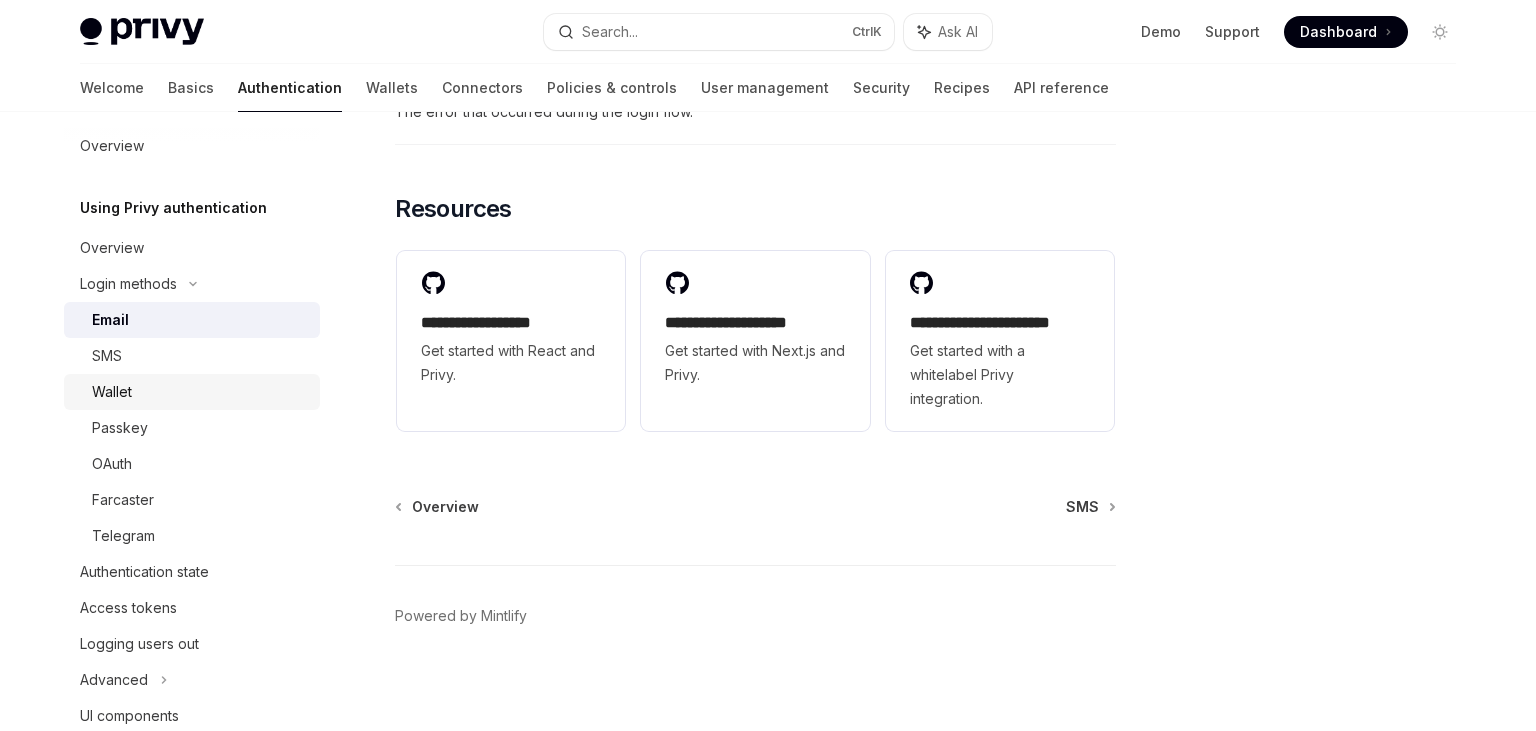 click on "Wallet" at bounding box center [200, 392] 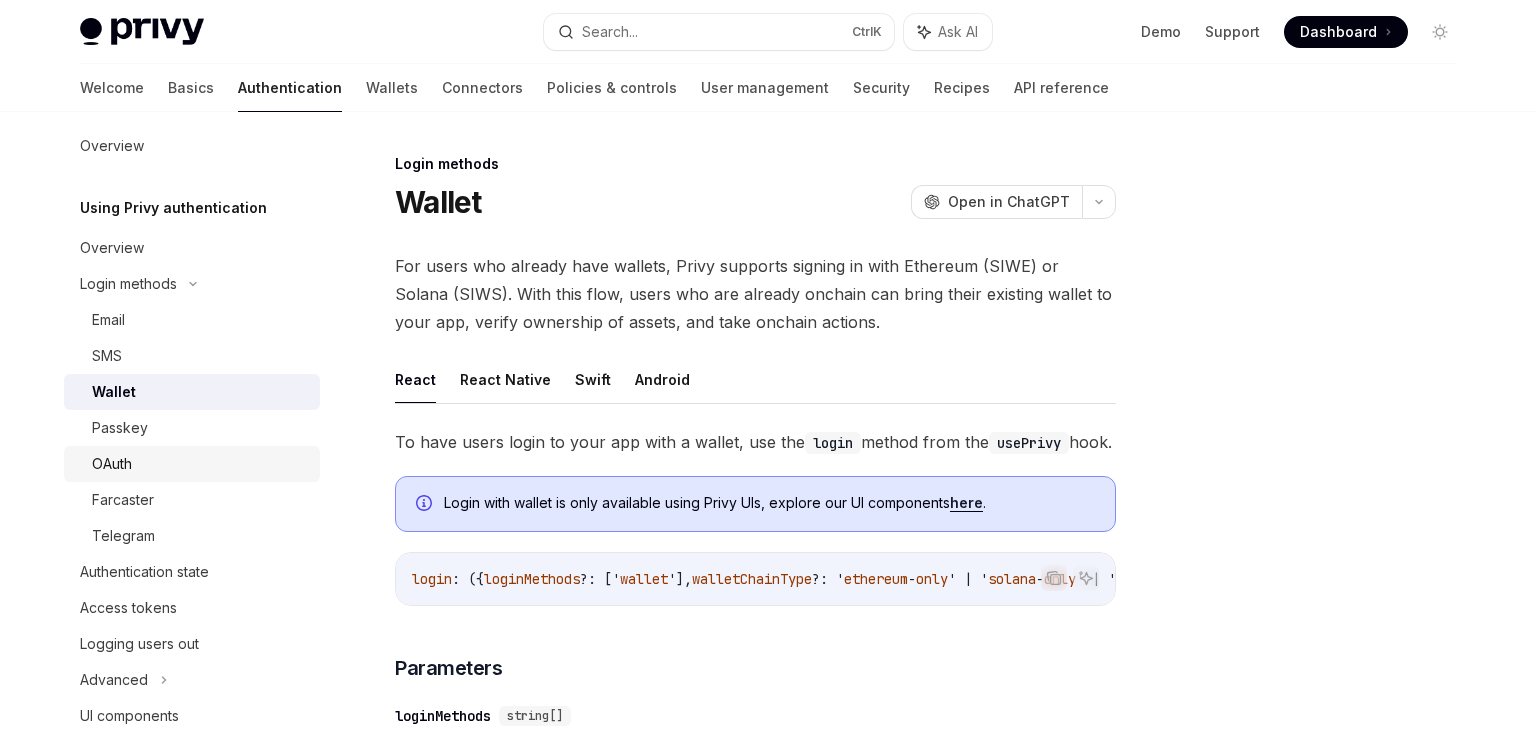 click on "OAuth" at bounding box center [200, 464] 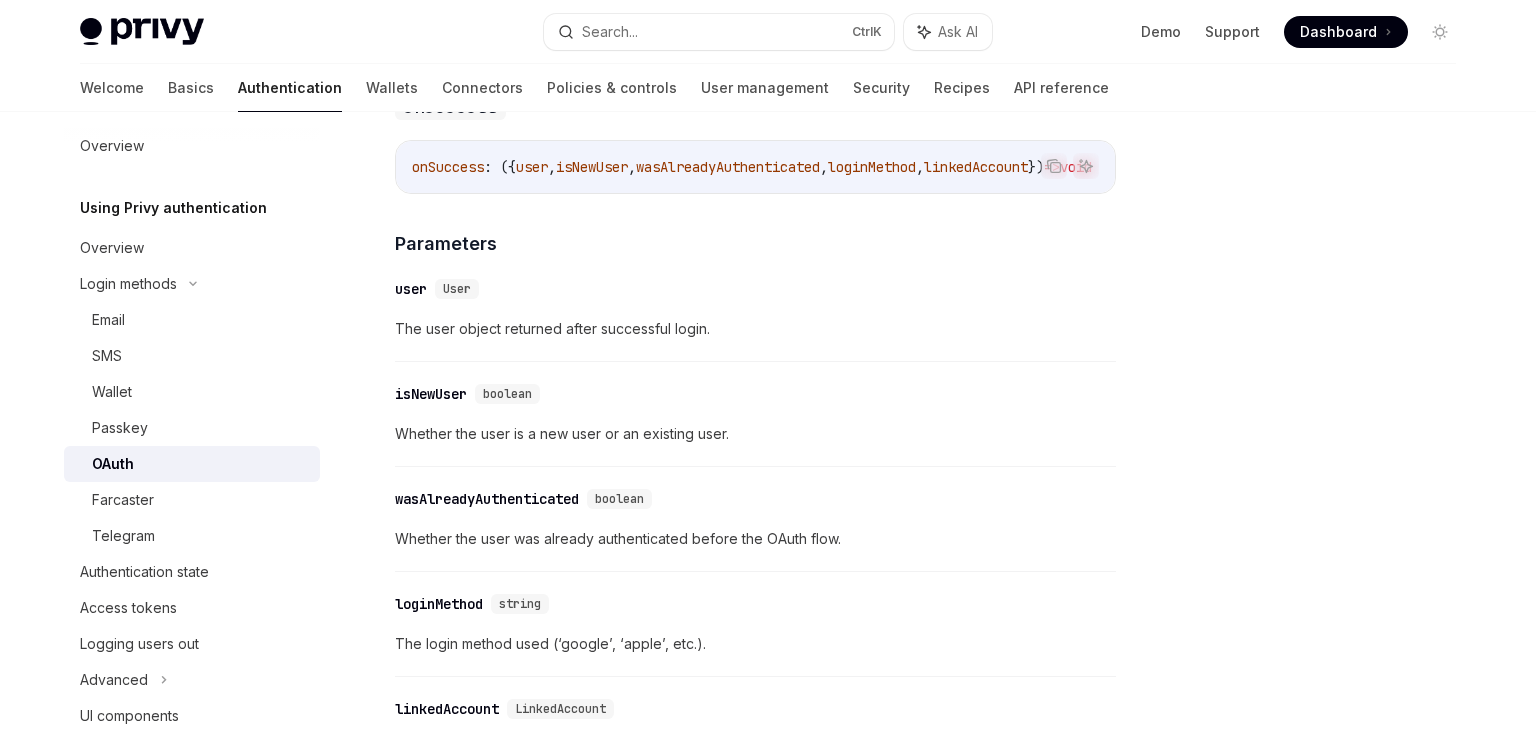 scroll, scrollTop: 2576, scrollLeft: 0, axis: vertical 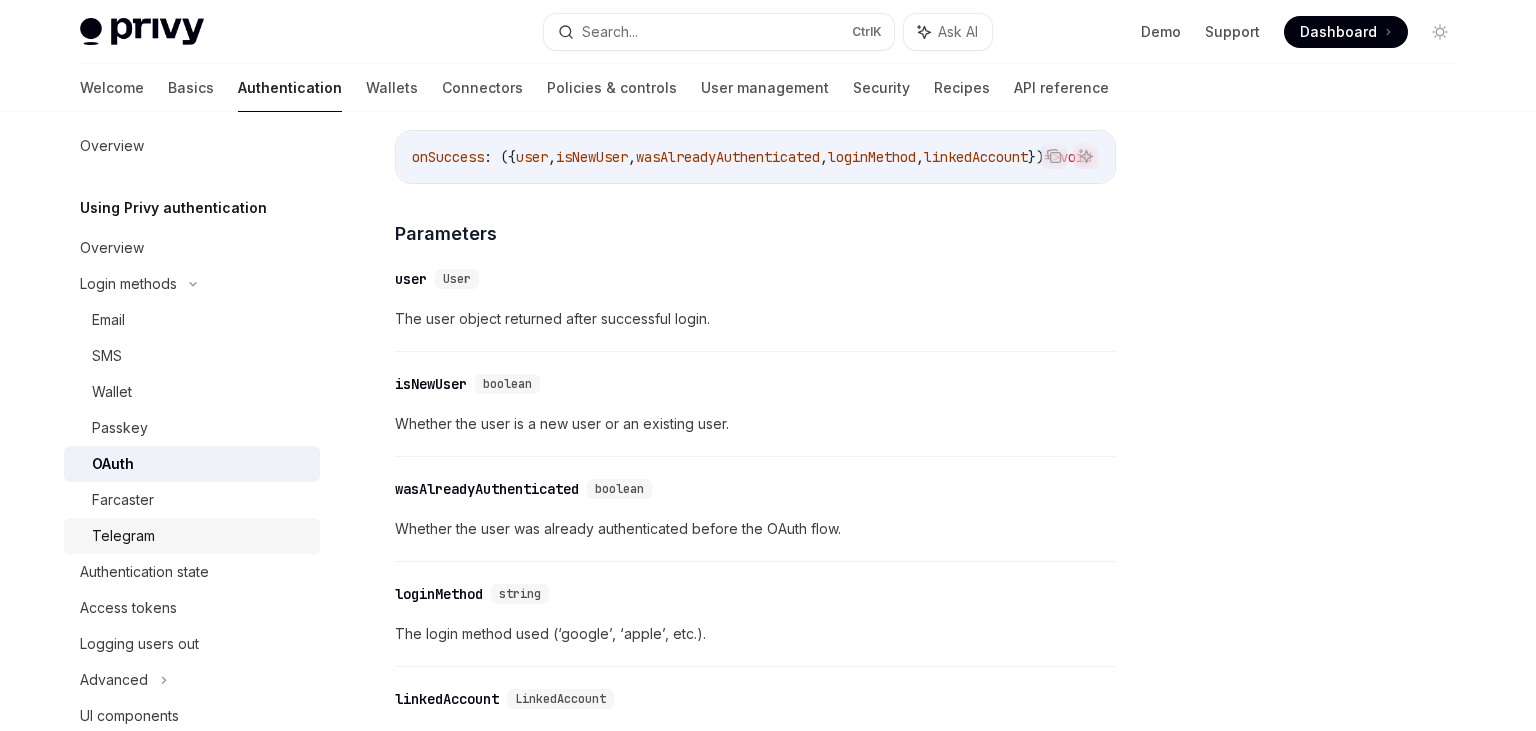 click on "Telegram" at bounding box center [123, 536] 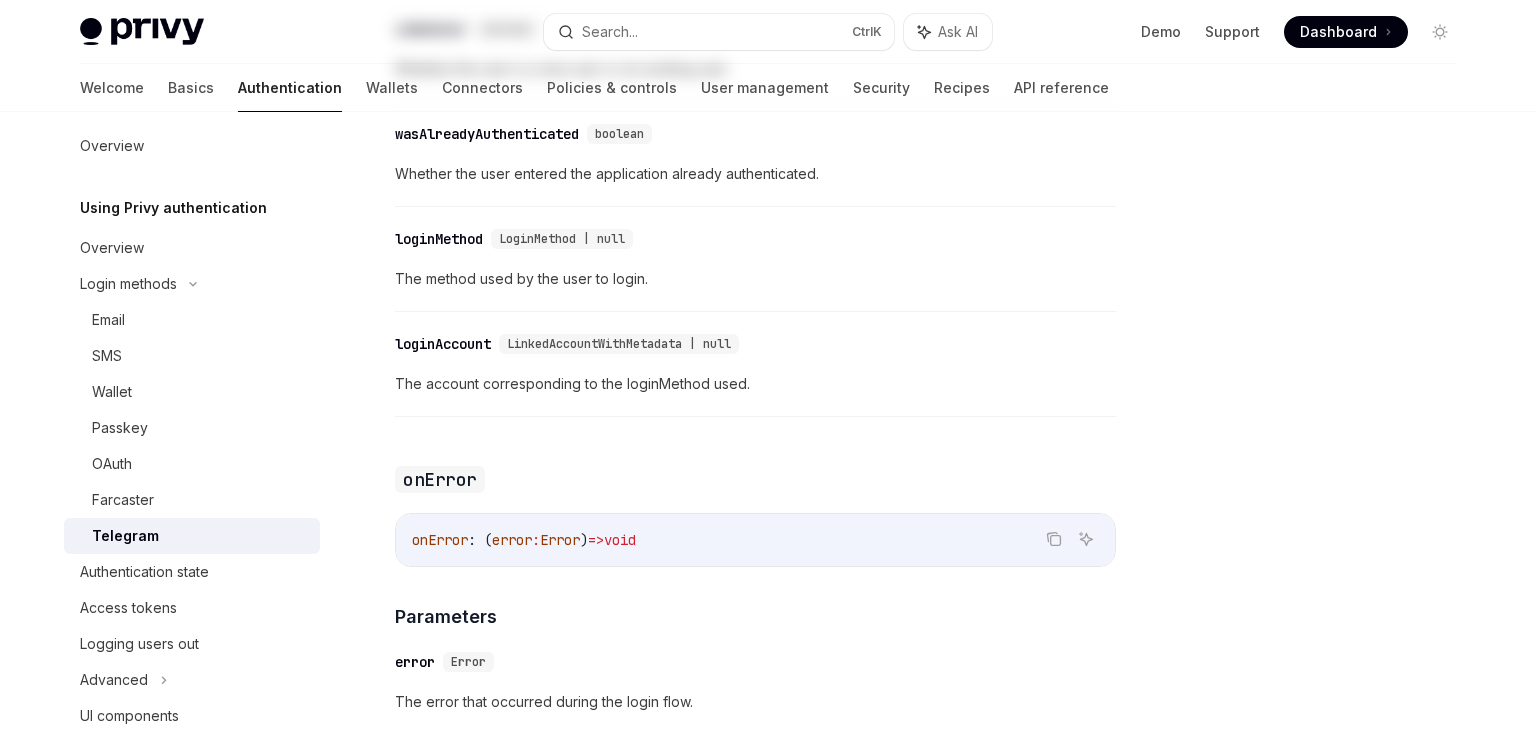 scroll, scrollTop: 0, scrollLeft: 0, axis: both 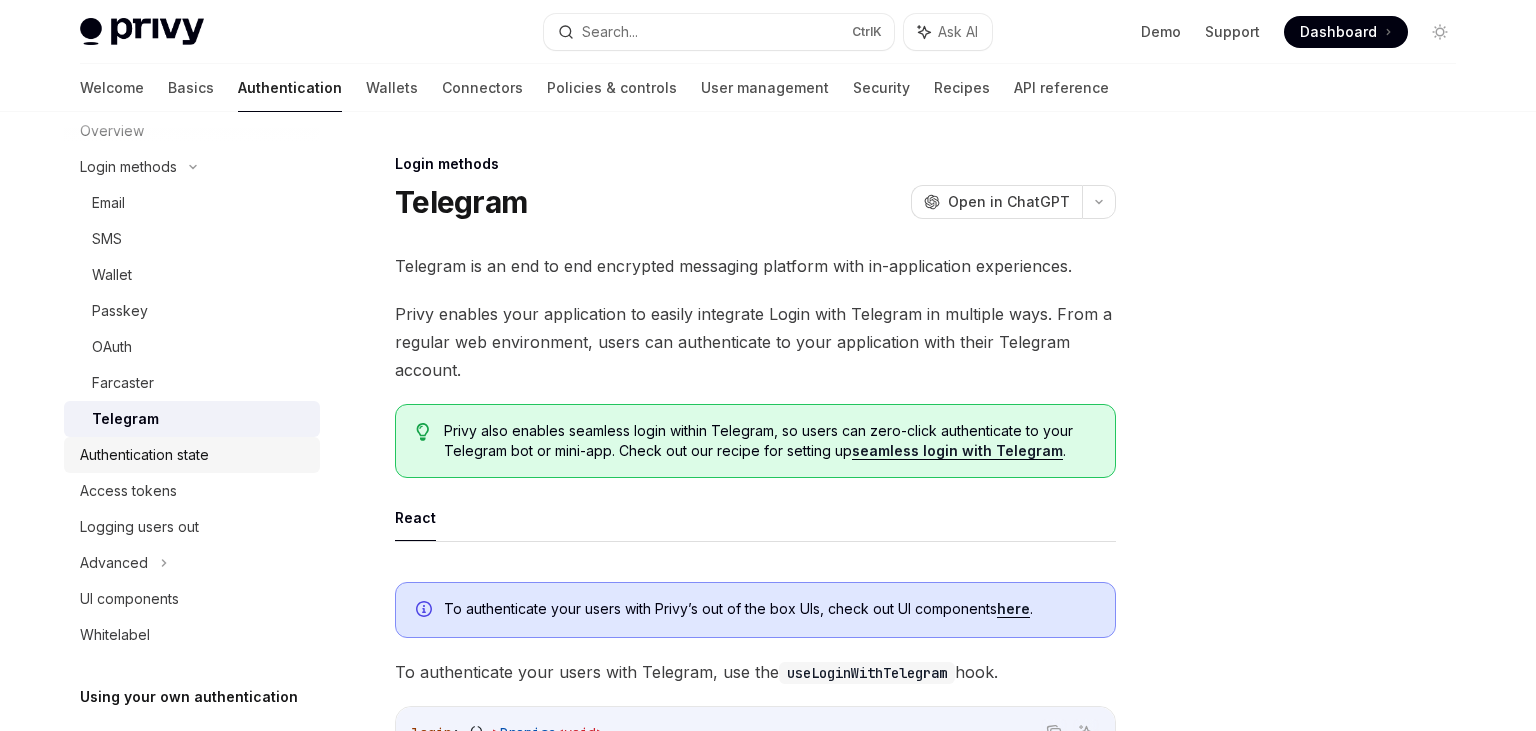 click on "Authentication state" at bounding box center [144, 455] 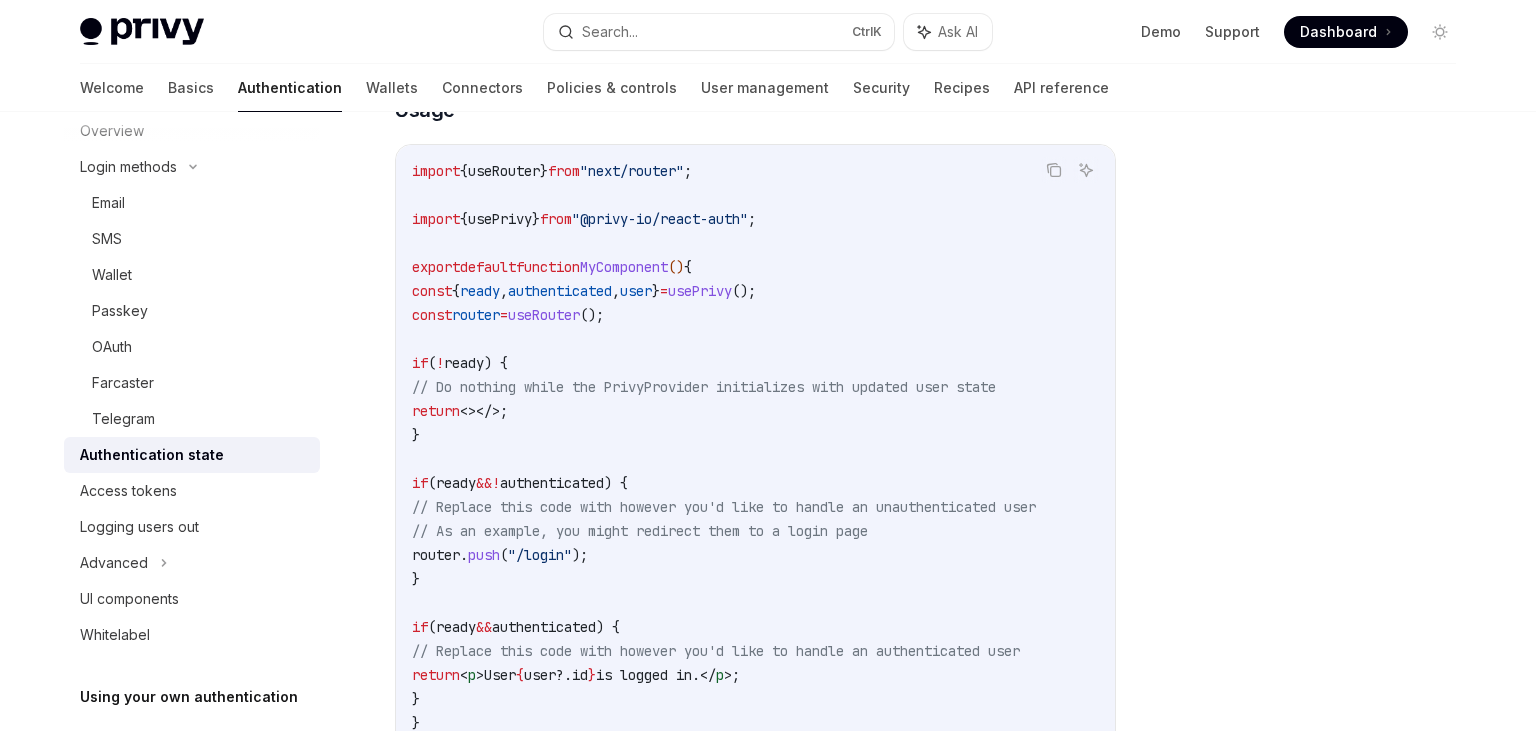 scroll, scrollTop: 608, scrollLeft: 0, axis: vertical 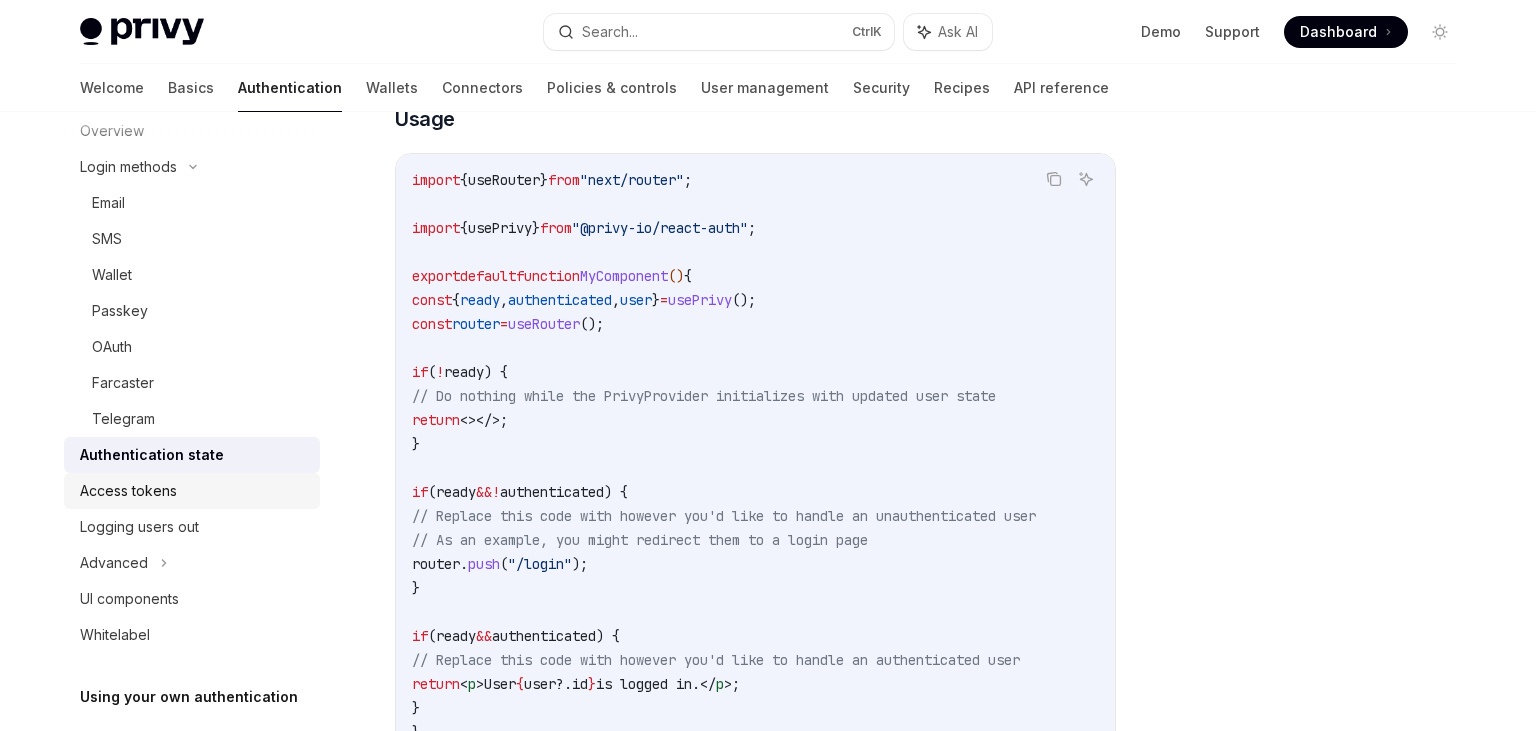 click on "Access tokens" at bounding box center [194, 491] 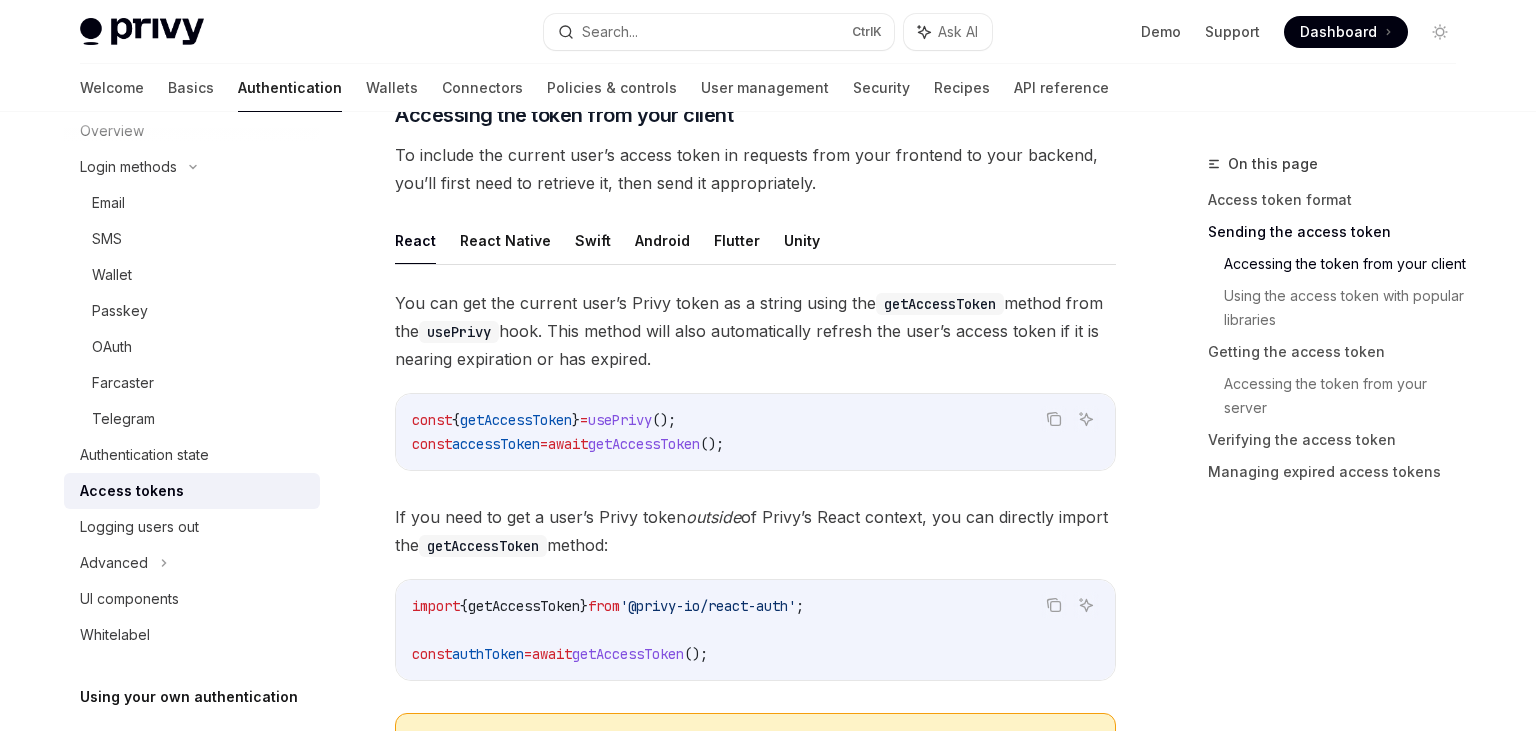 scroll, scrollTop: 799, scrollLeft: 0, axis: vertical 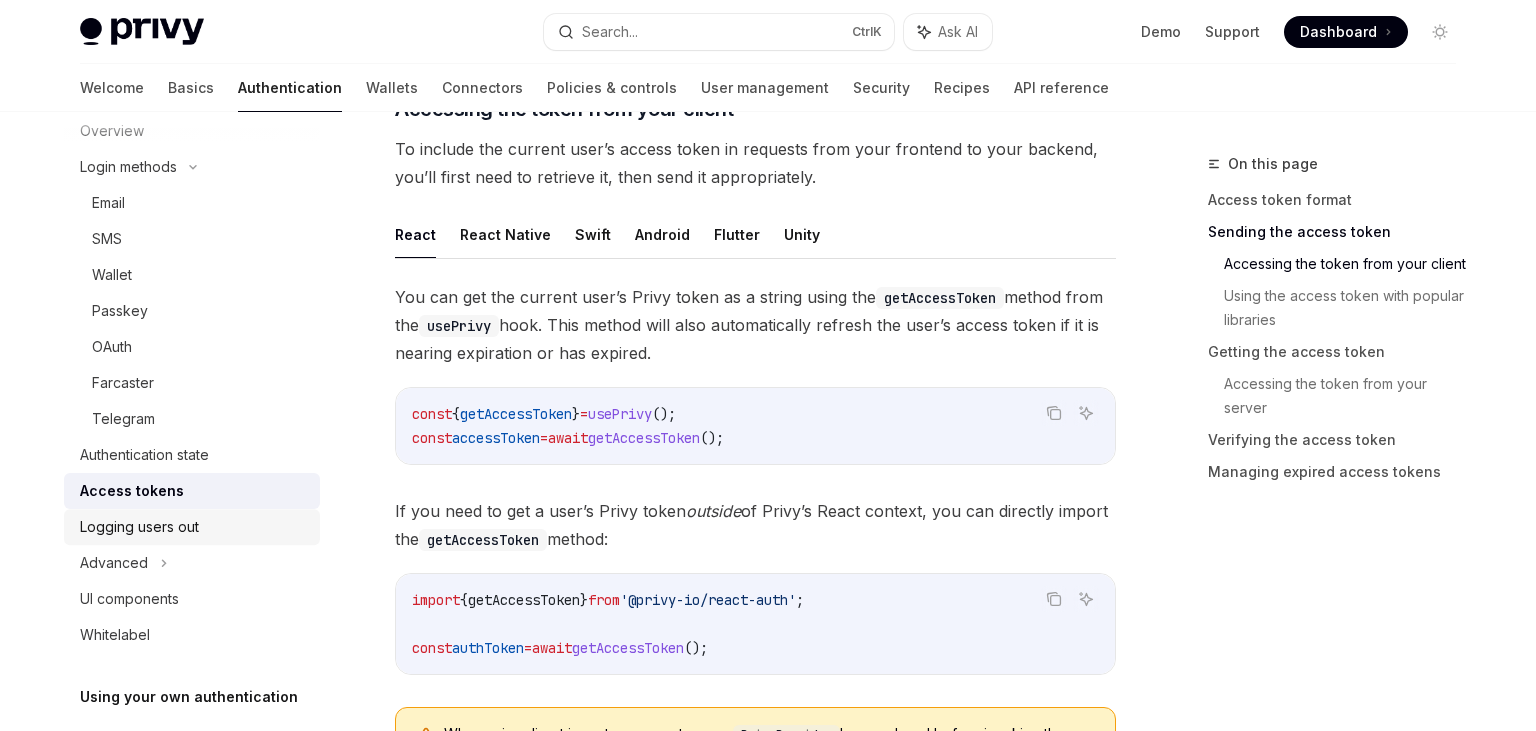 click on "Logging users out" at bounding box center [194, 527] 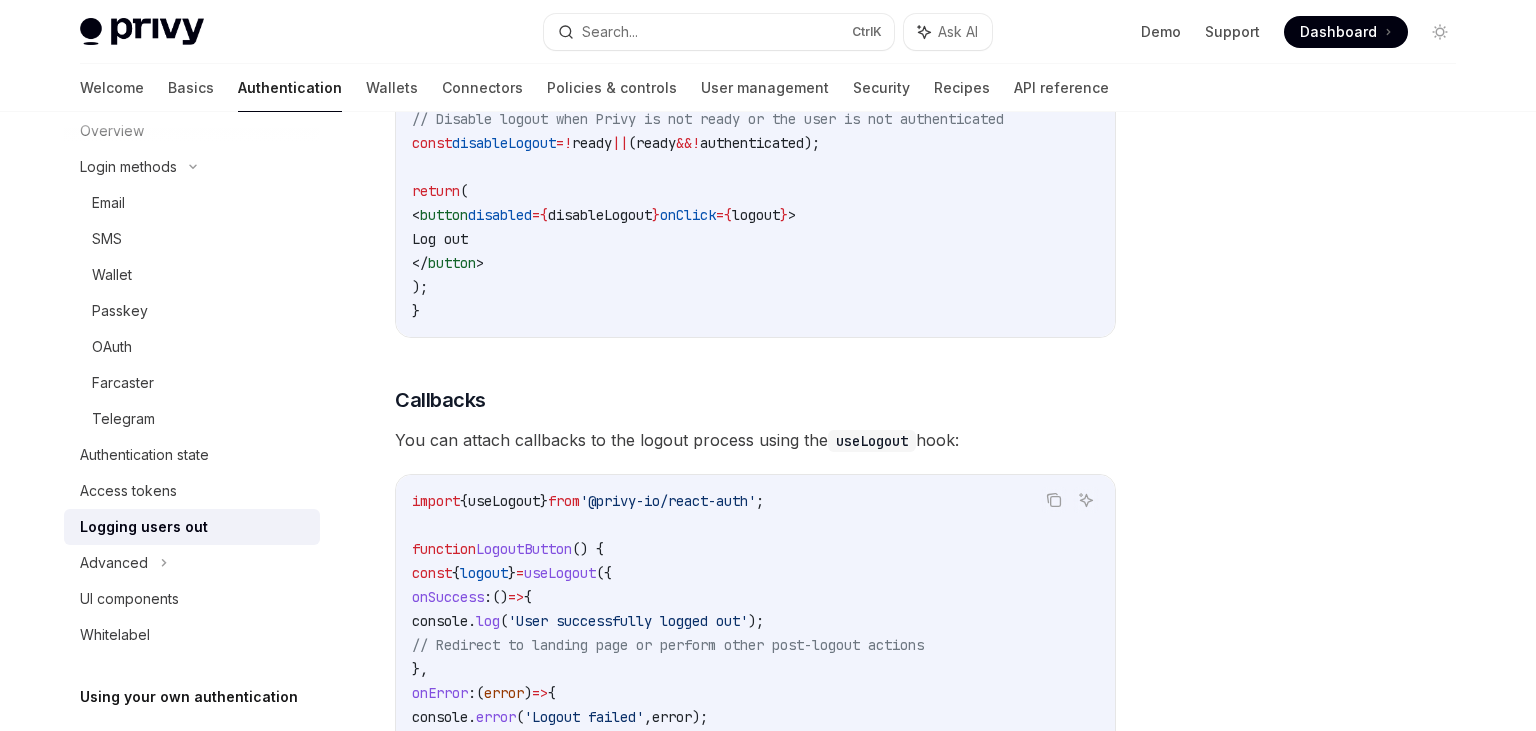 scroll, scrollTop: 1098, scrollLeft: 0, axis: vertical 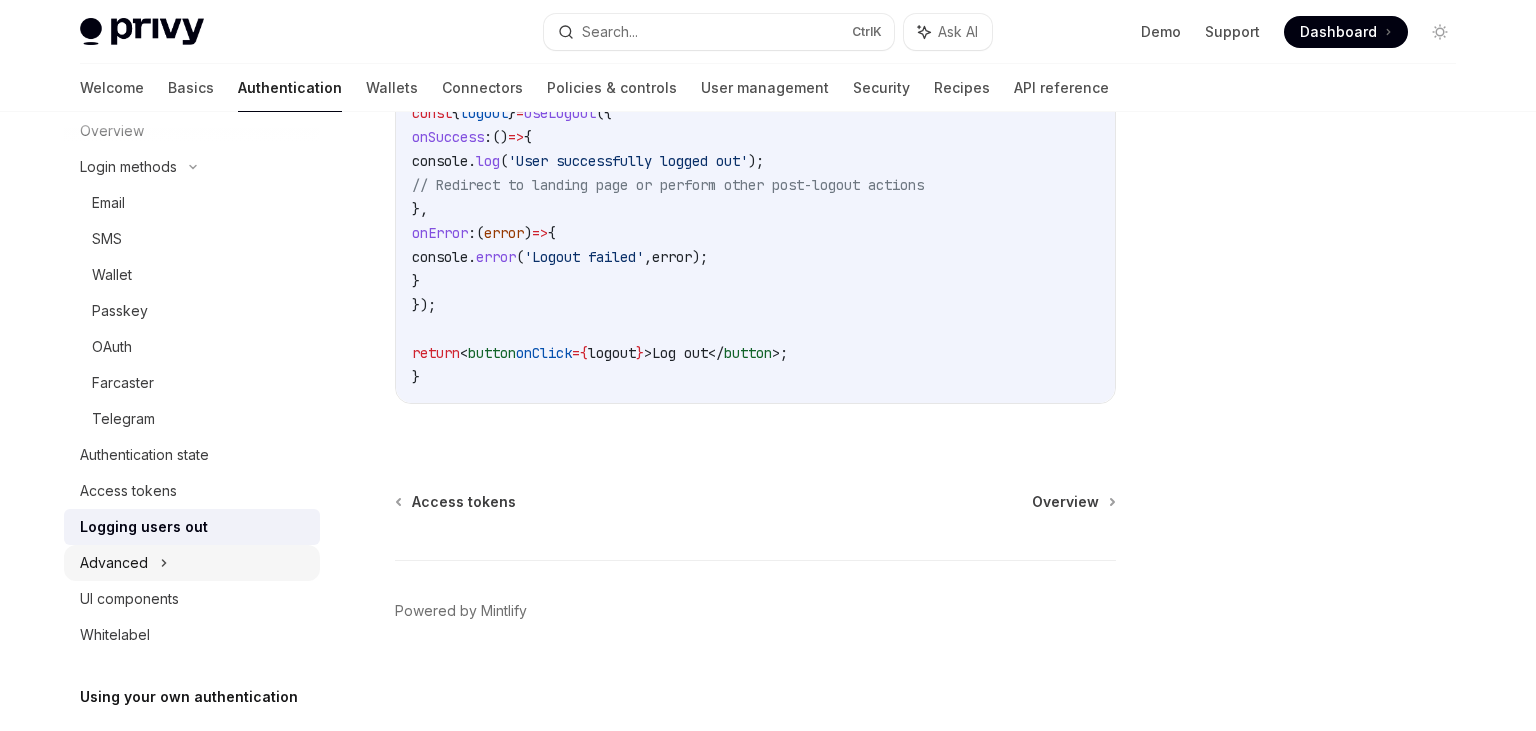 click on "Advanced" at bounding box center (192, 563) 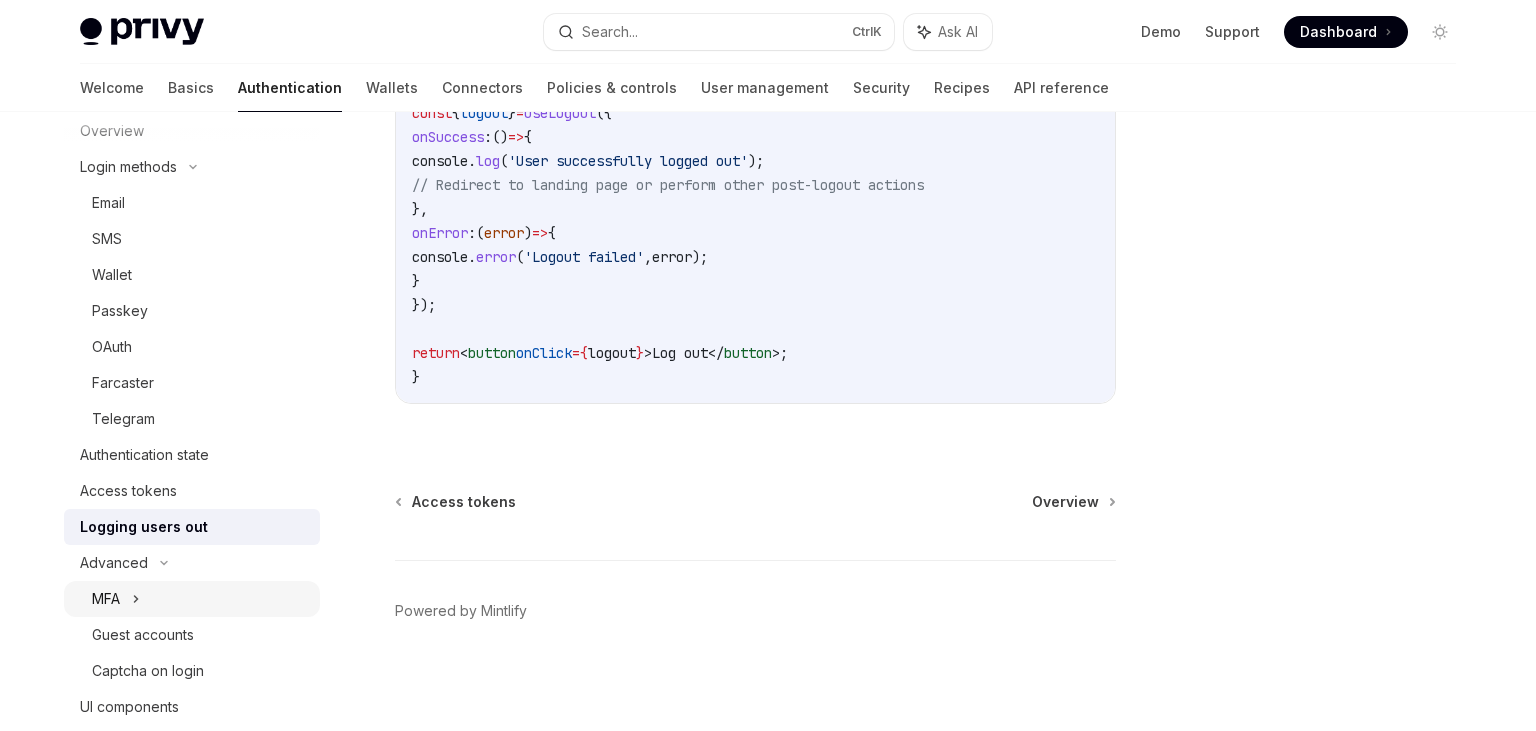 click on "MFA" at bounding box center [192, 599] 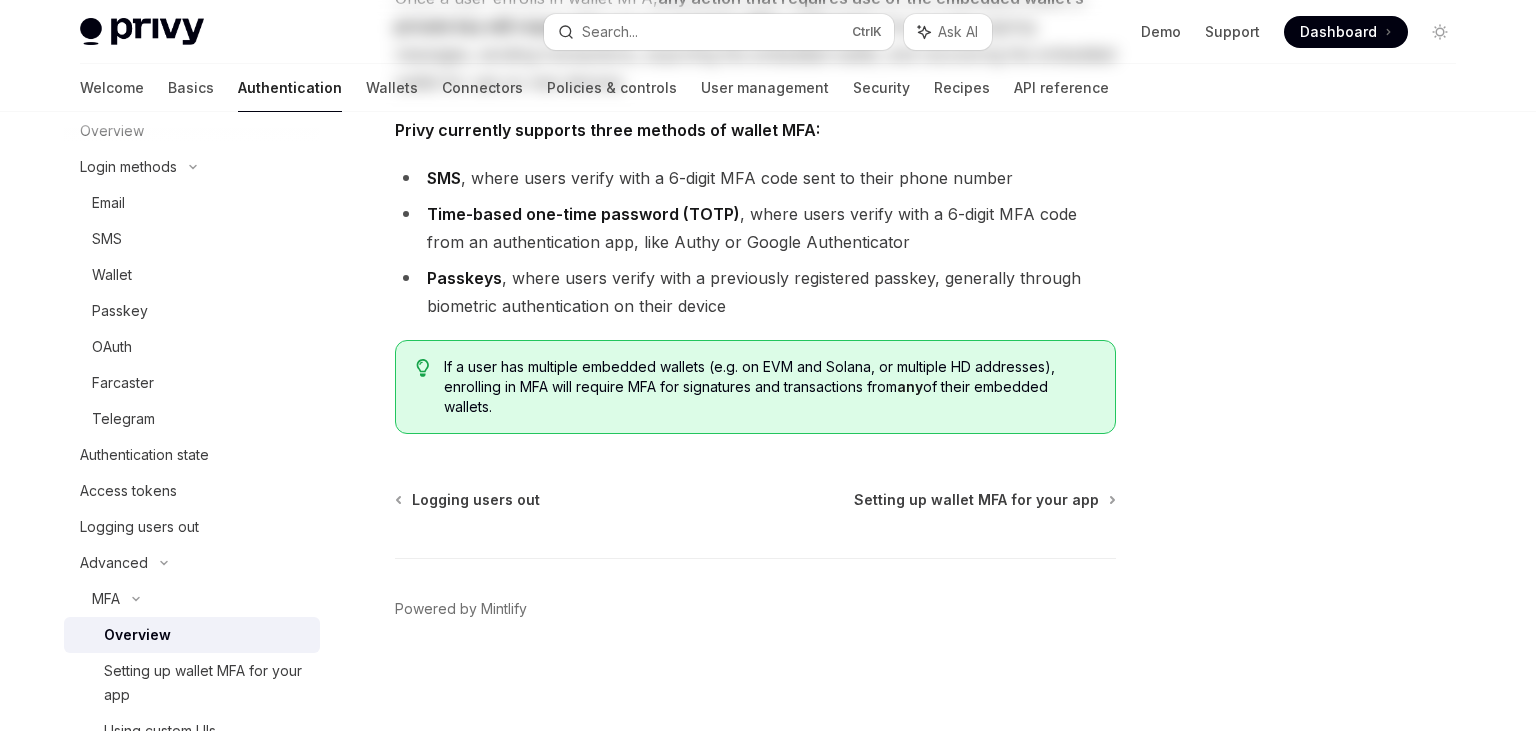 scroll, scrollTop: 0, scrollLeft: 0, axis: both 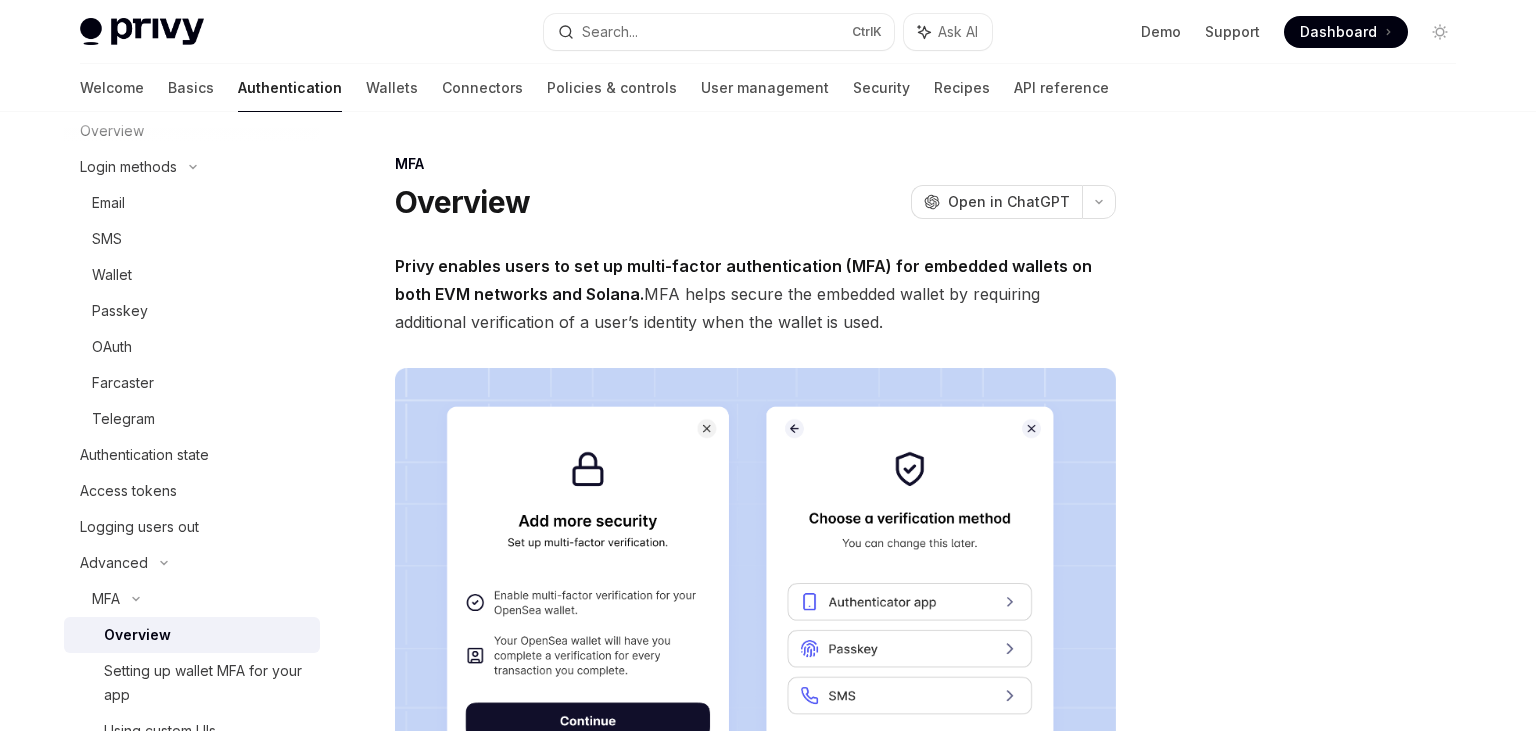 click on "Overview" at bounding box center [192, 635] 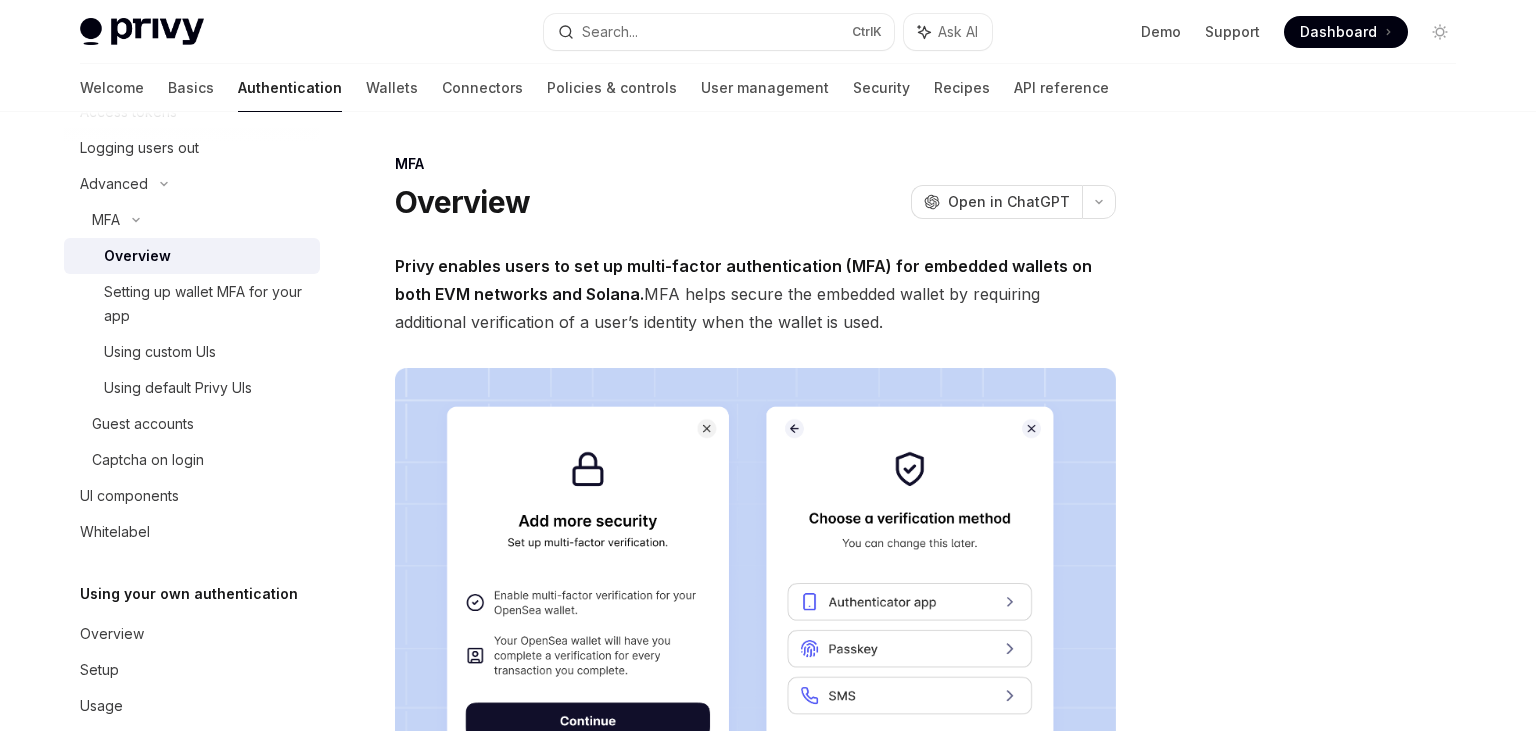 scroll, scrollTop: 521, scrollLeft: 0, axis: vertical 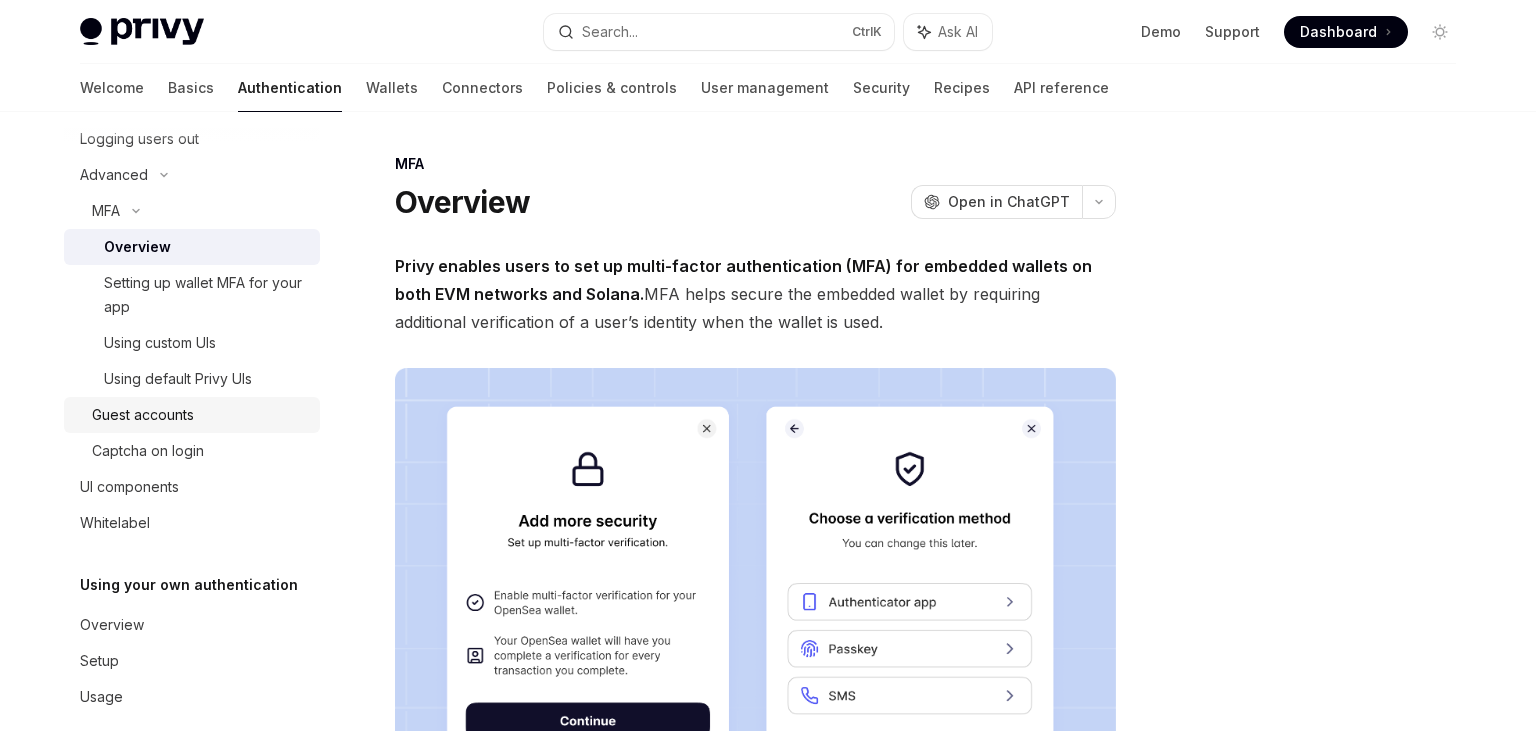 click on "Guest accounts" at bounding box center [200, 415] 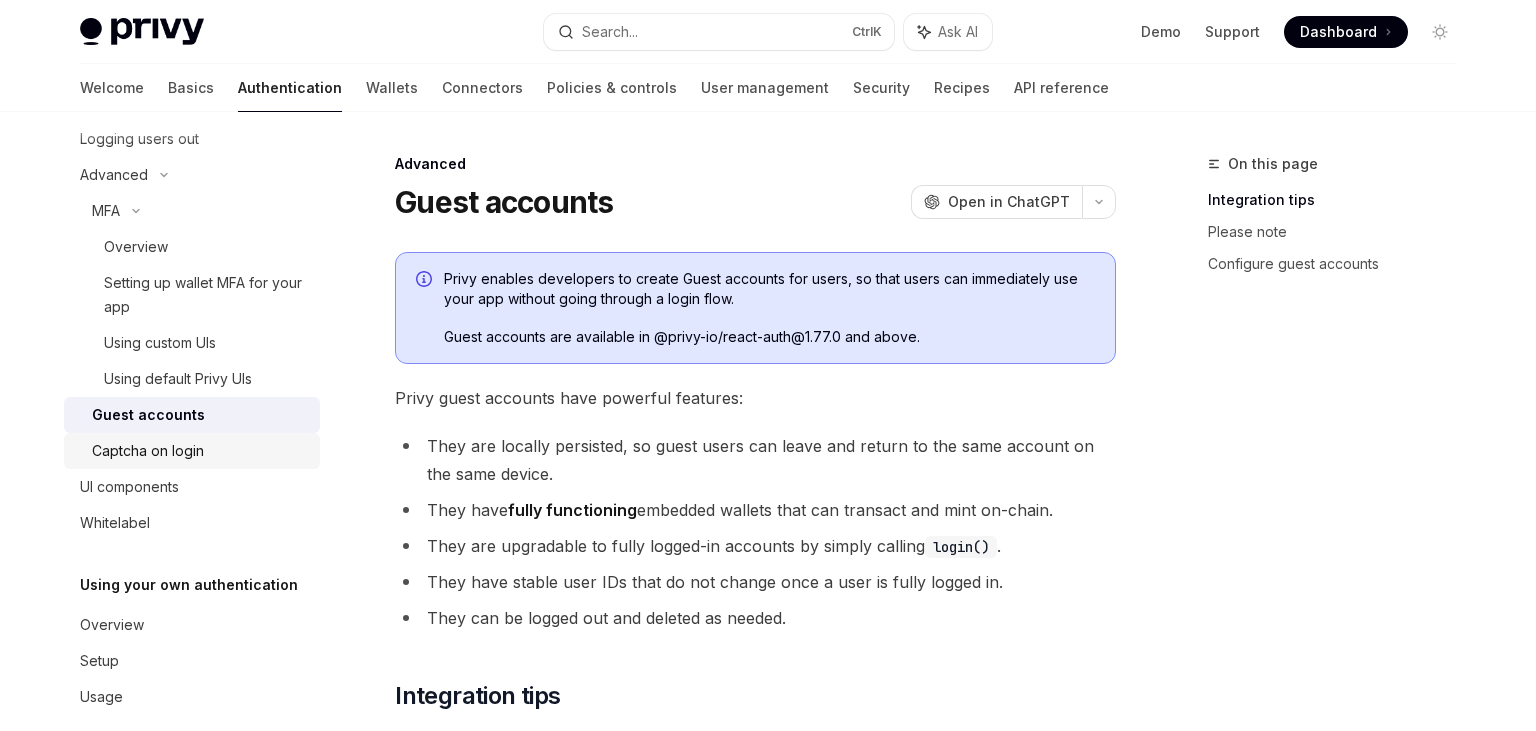 click on "Captcha on login" at bounding box center [200, 451] 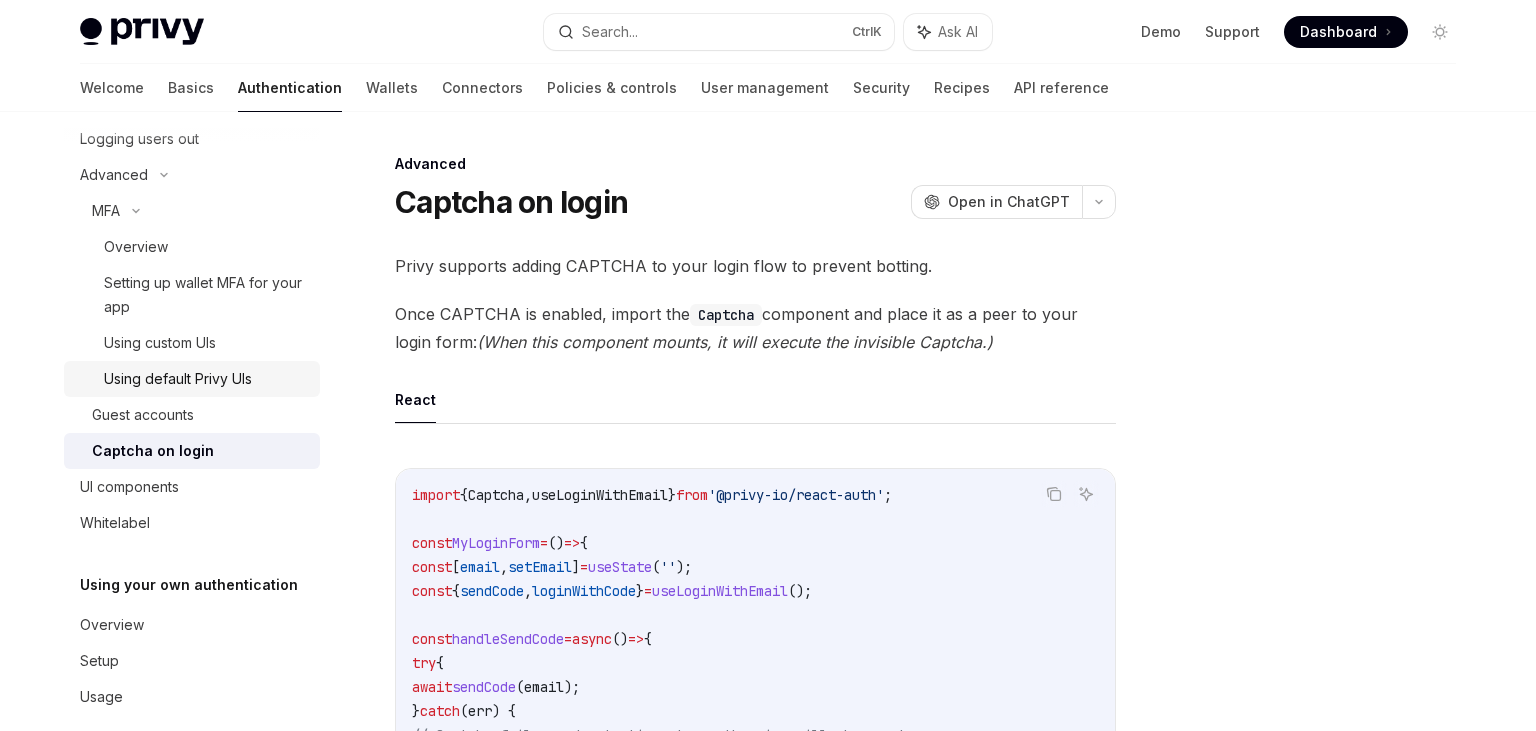 click on "Using default Privy UIs" at bounding box center (178, 379) 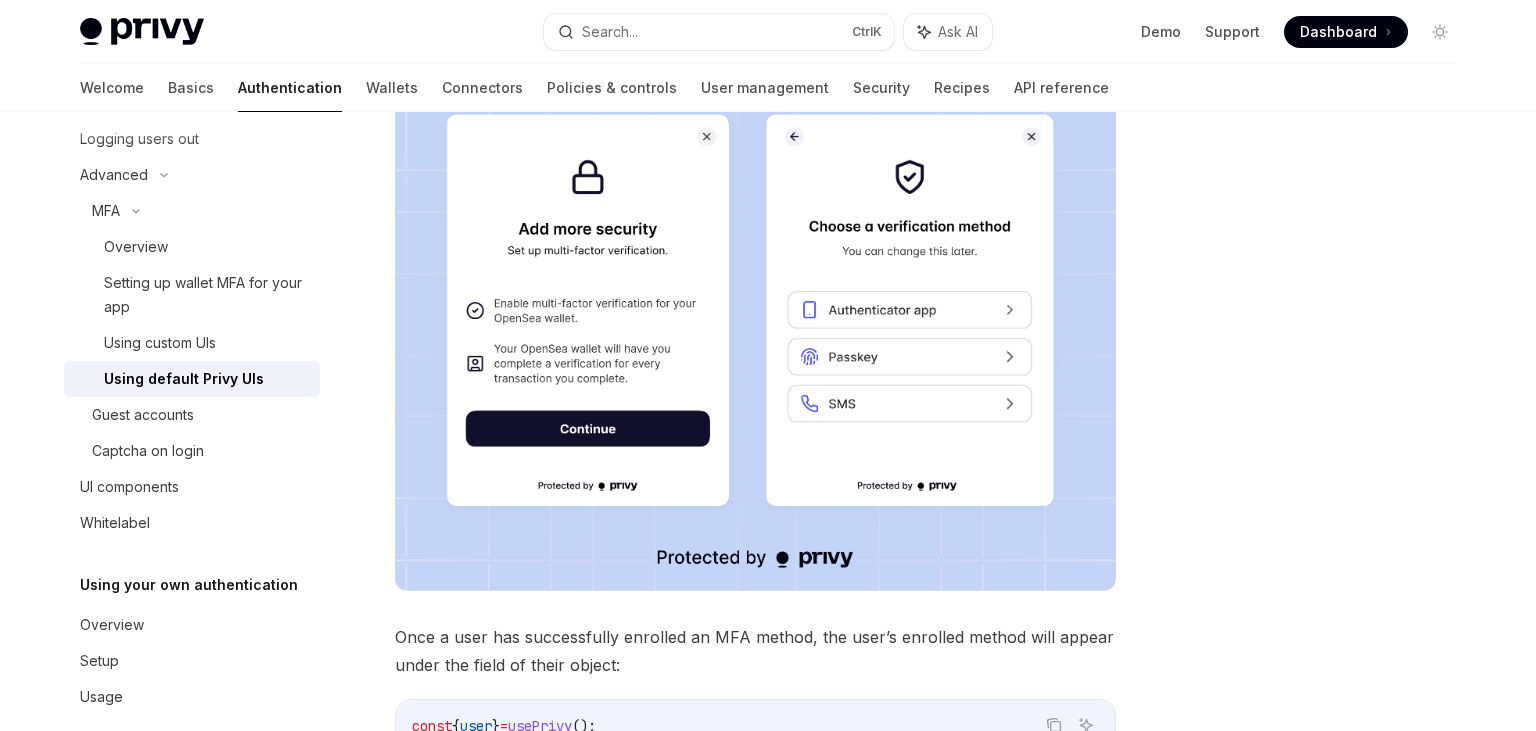 scroll, scrollTop: 725, scrollLeft: 0, axis: vertical 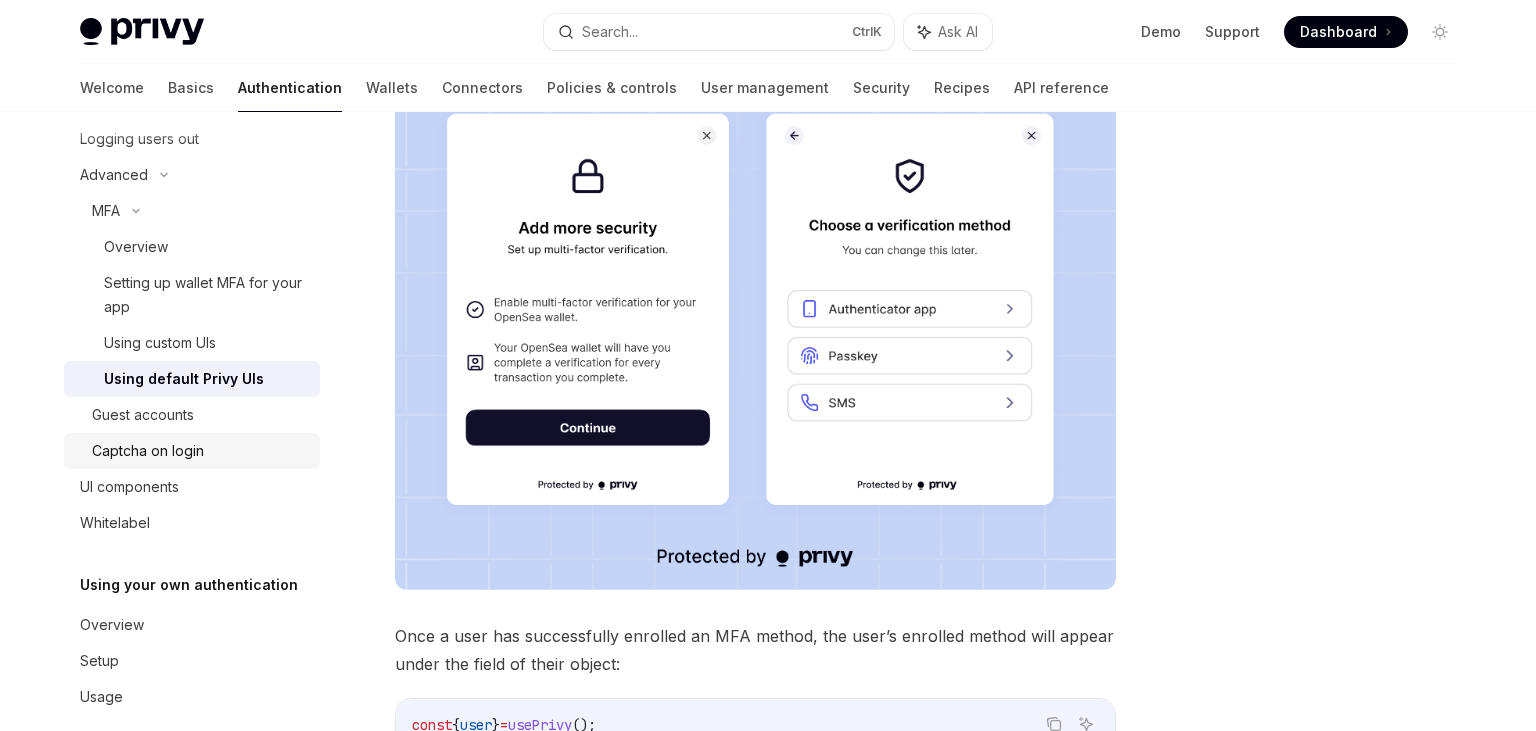 click on "Captcha on login" at bounding box center [200, 451] 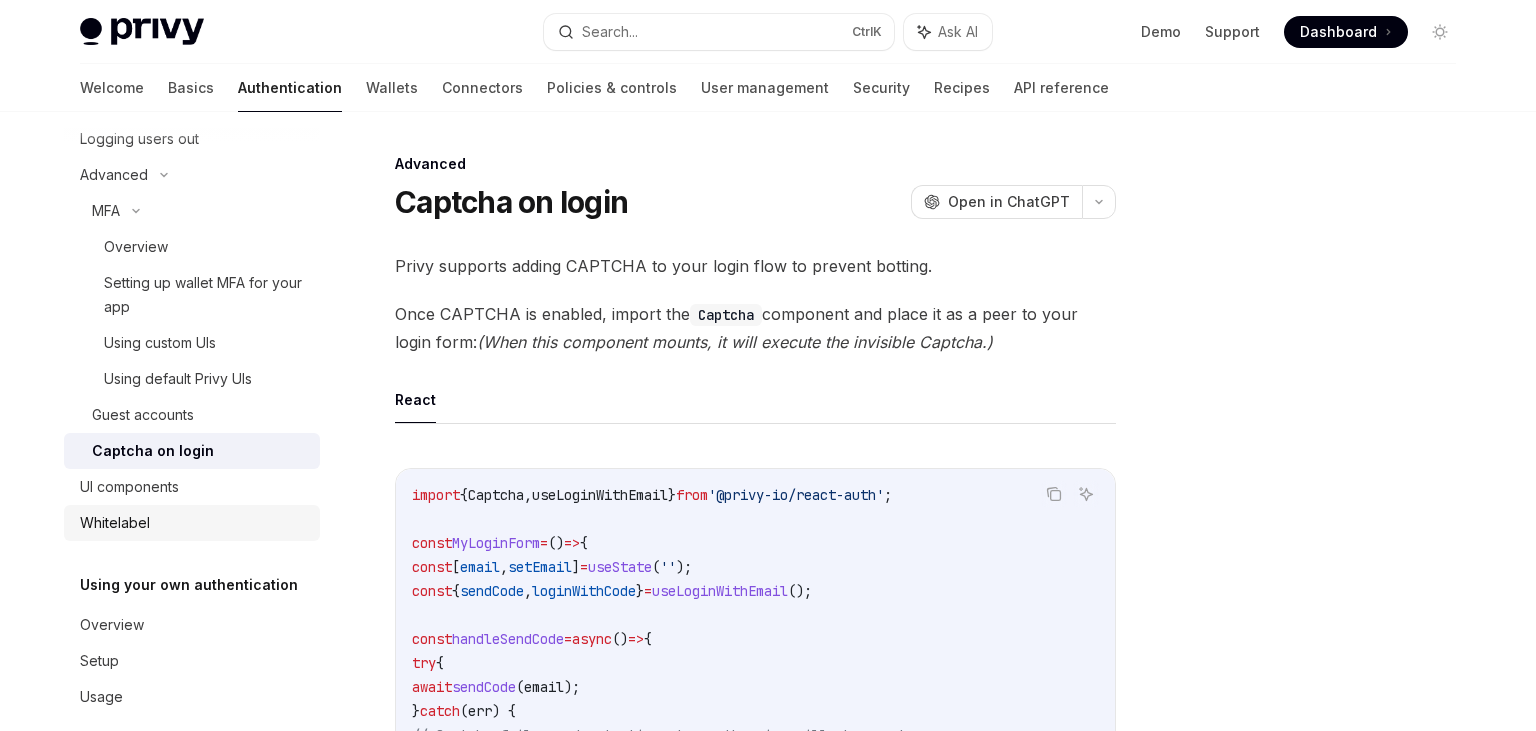 click on "Whitelabel" at bounding box center (194, 523) 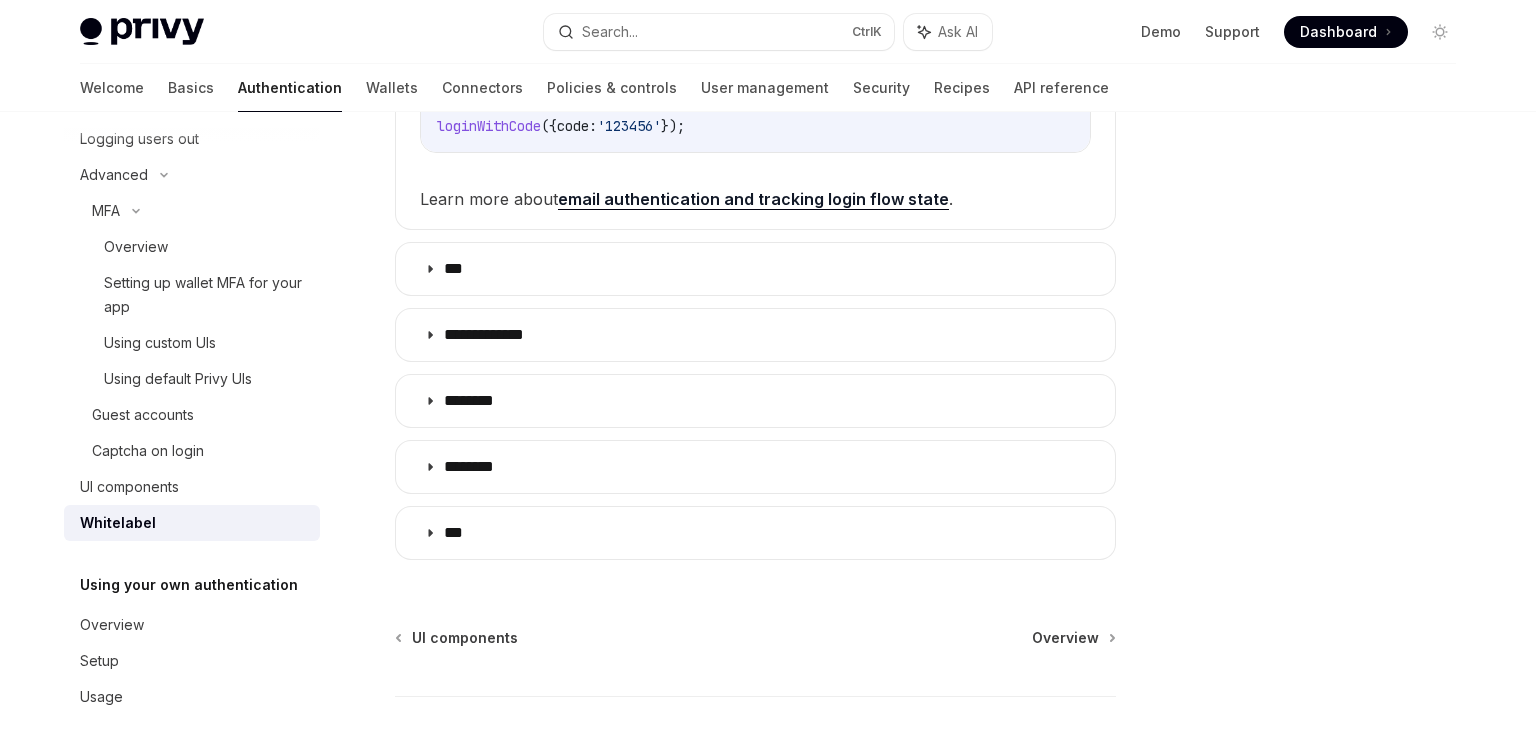 scroll, scrollTop: 838, scrollLeft: 0, axis: vertical 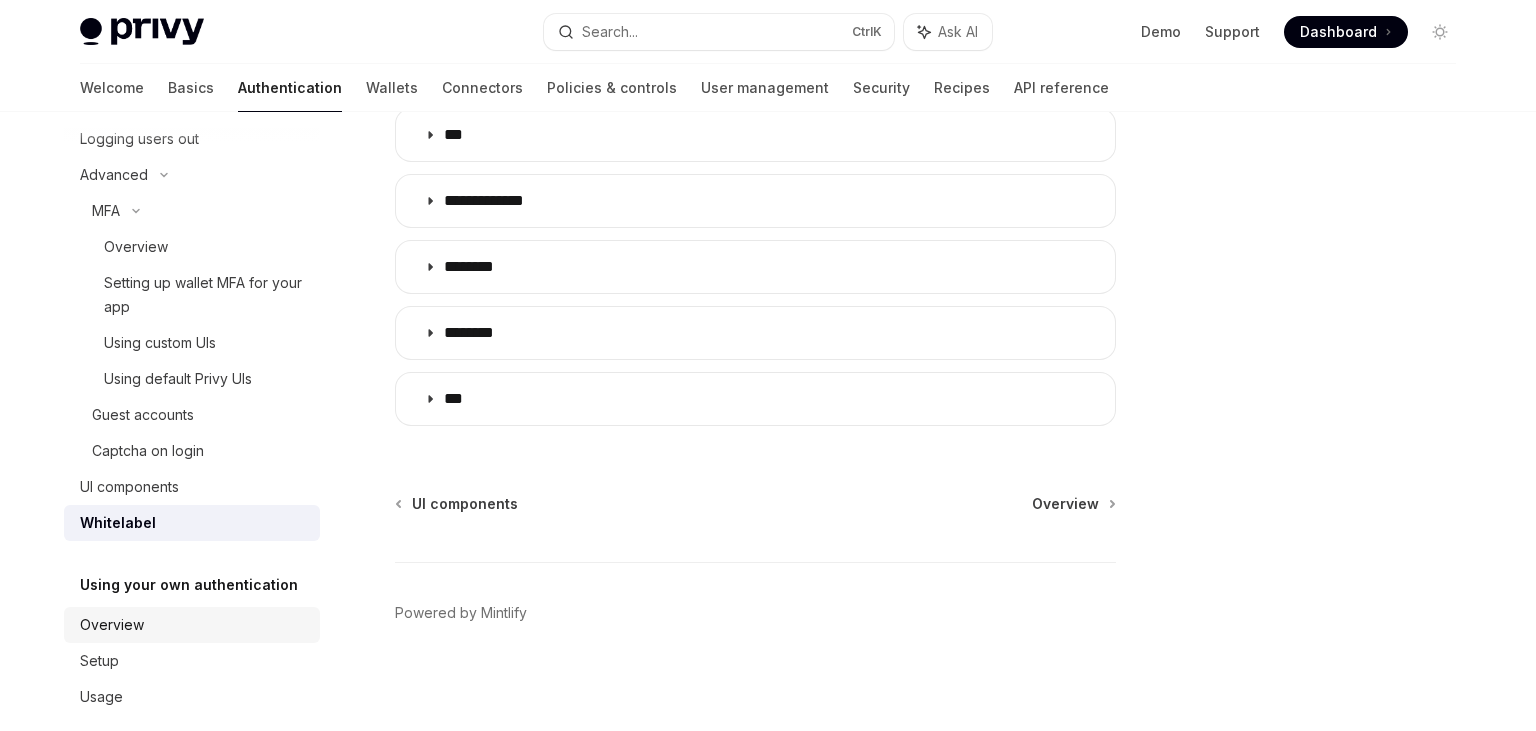 click on "Overview" at bounding box center (194, 625) 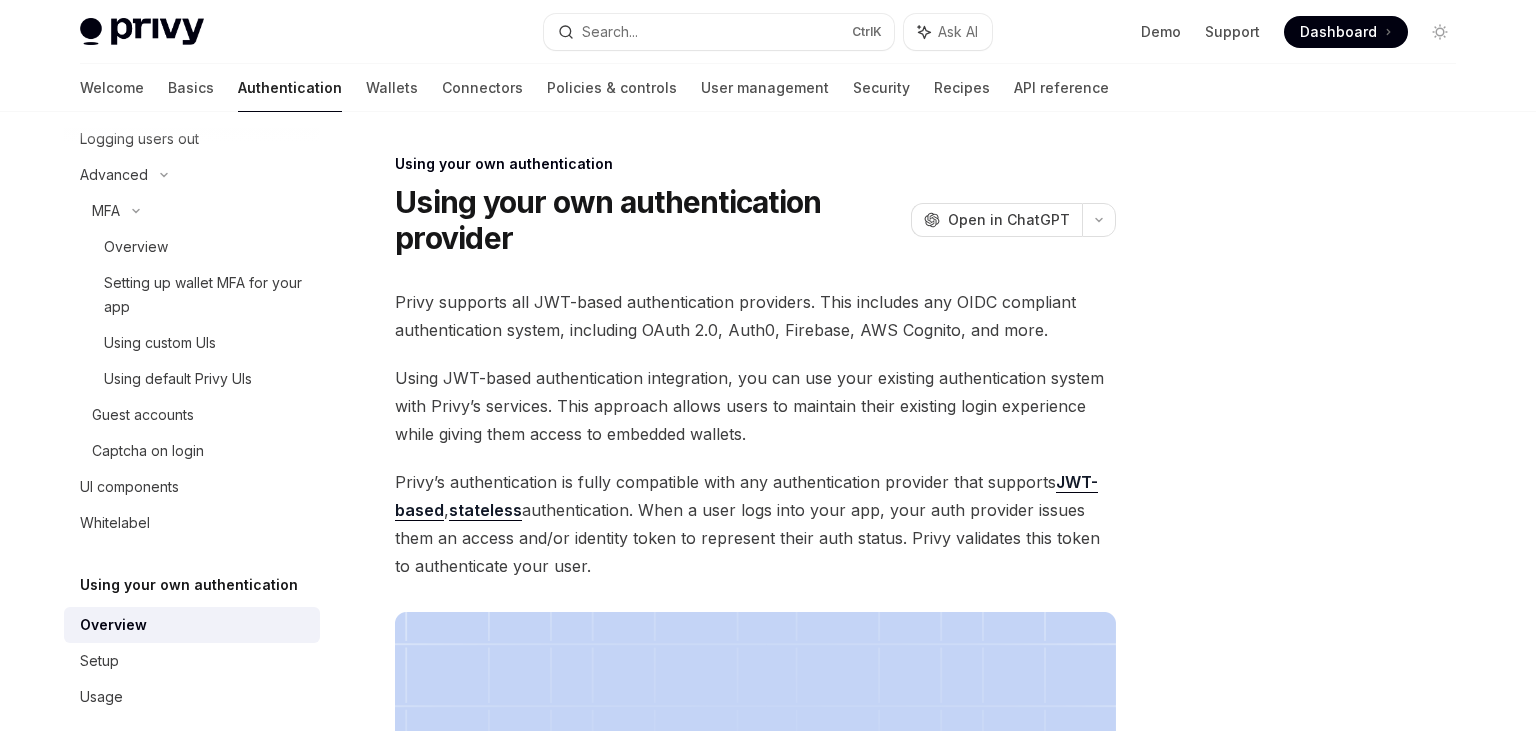 scroll, scrollTop: 544, scrollLeft: 0, axis: vertical 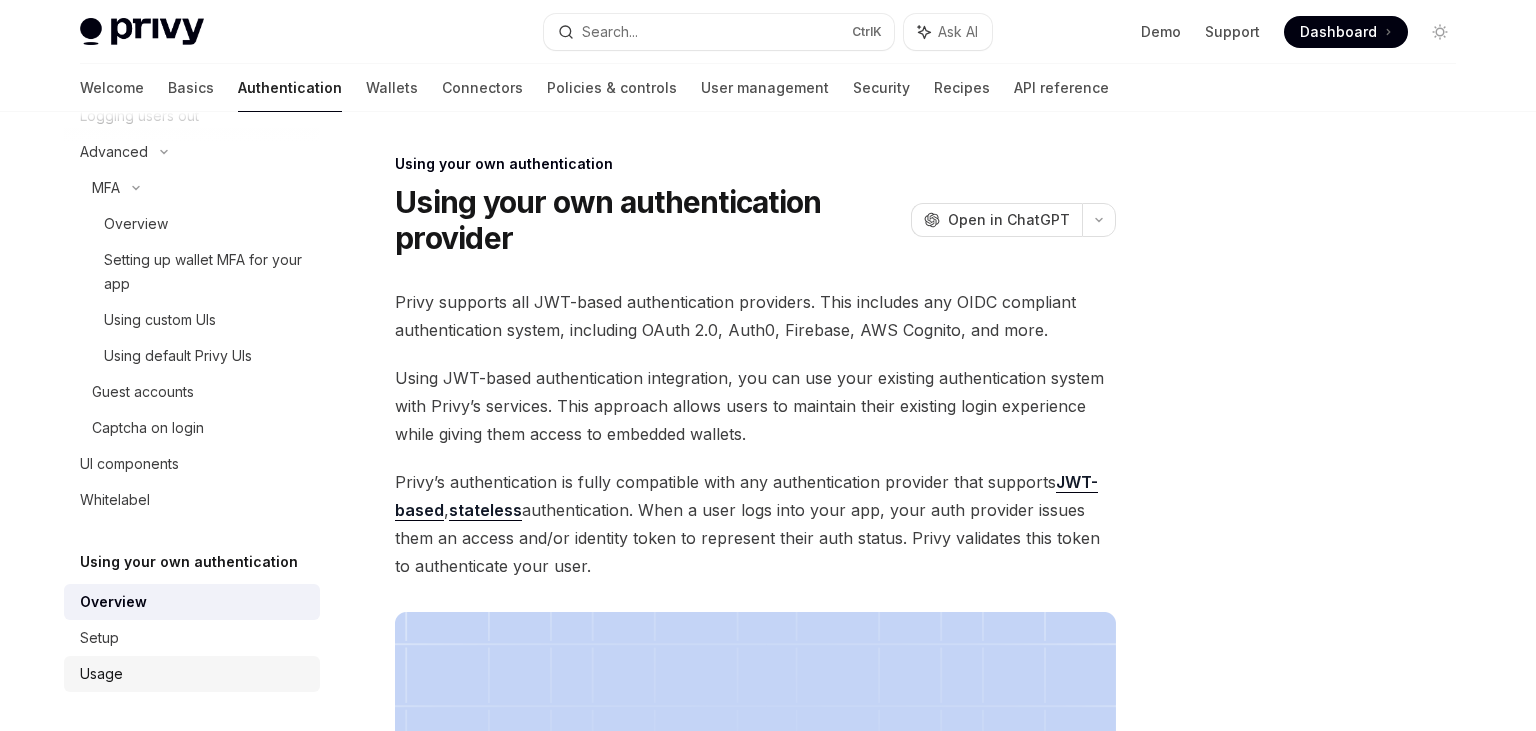 click on "Usage" at bounding box center [192, 674] 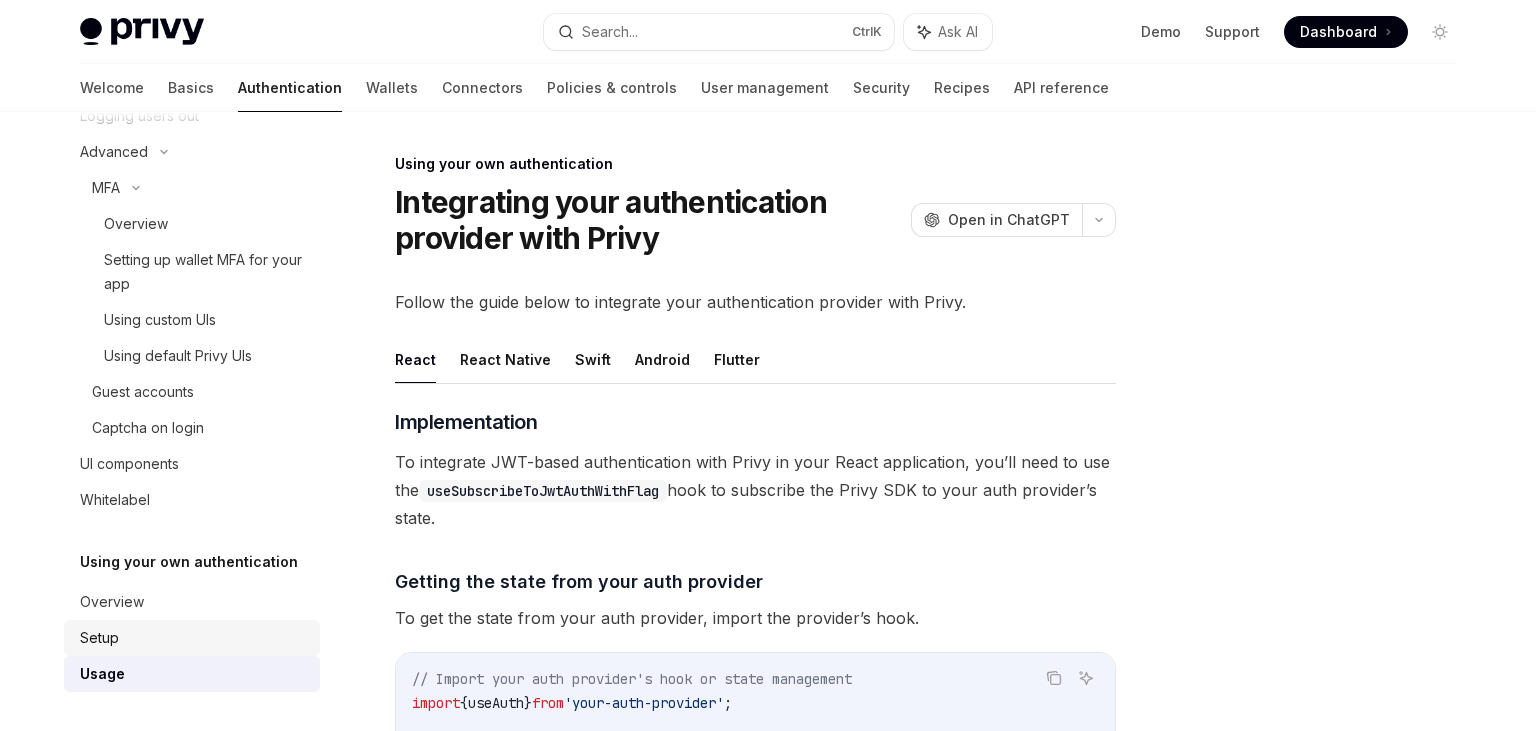 click on "Setup" at bounding box center (194, 638) 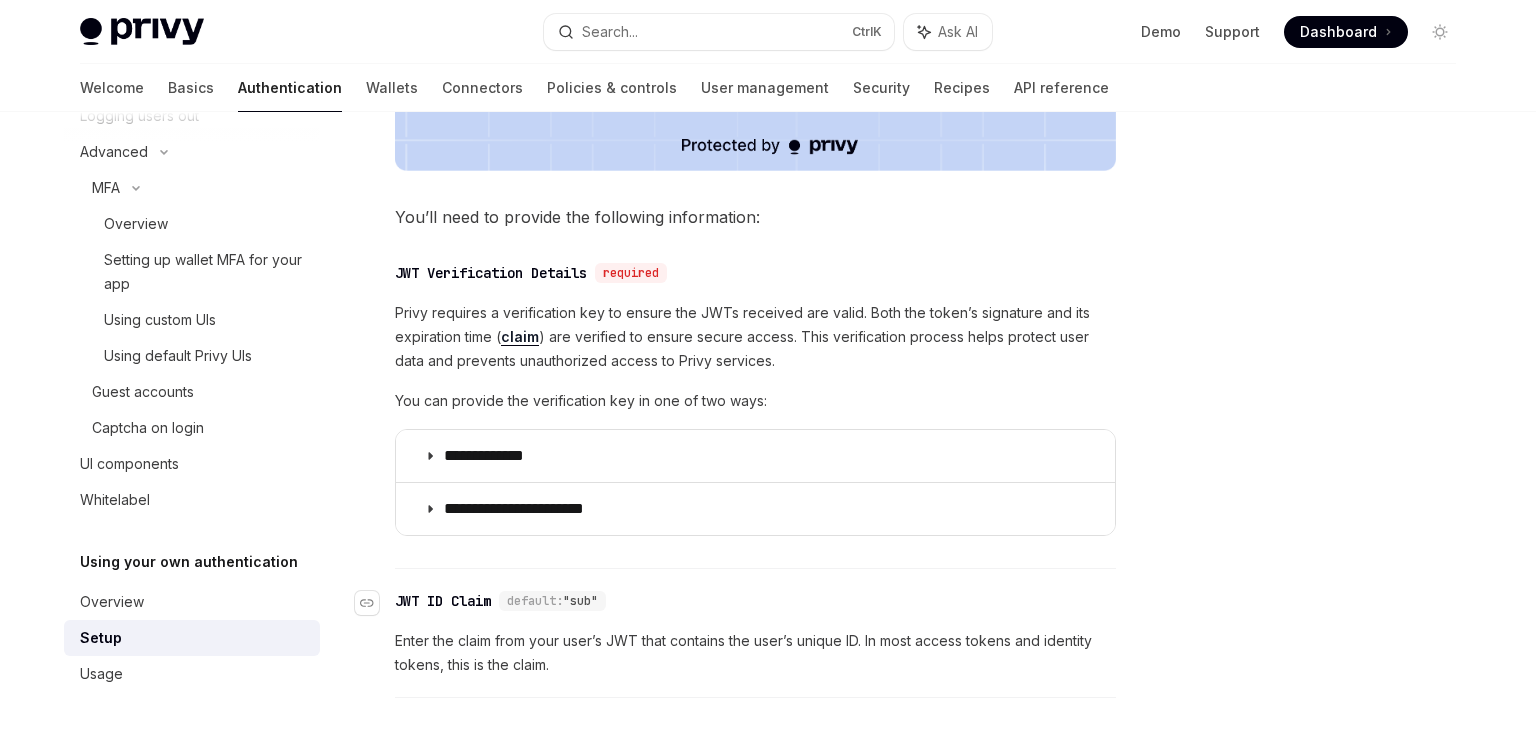scroll, scrollTop: 1138, scrollLeft: 0, axis: vertical 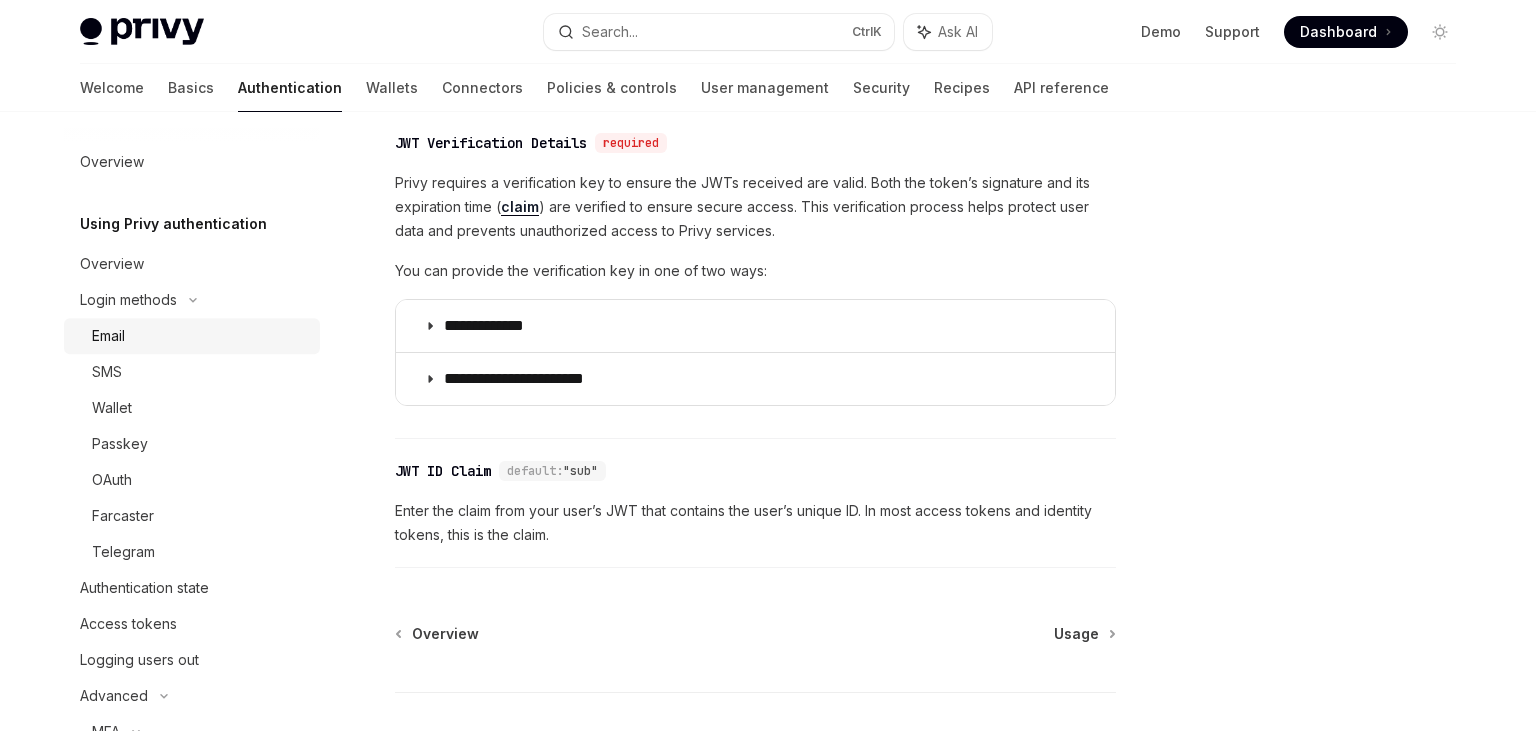 click on "Email" at bounding box center (200, 336) 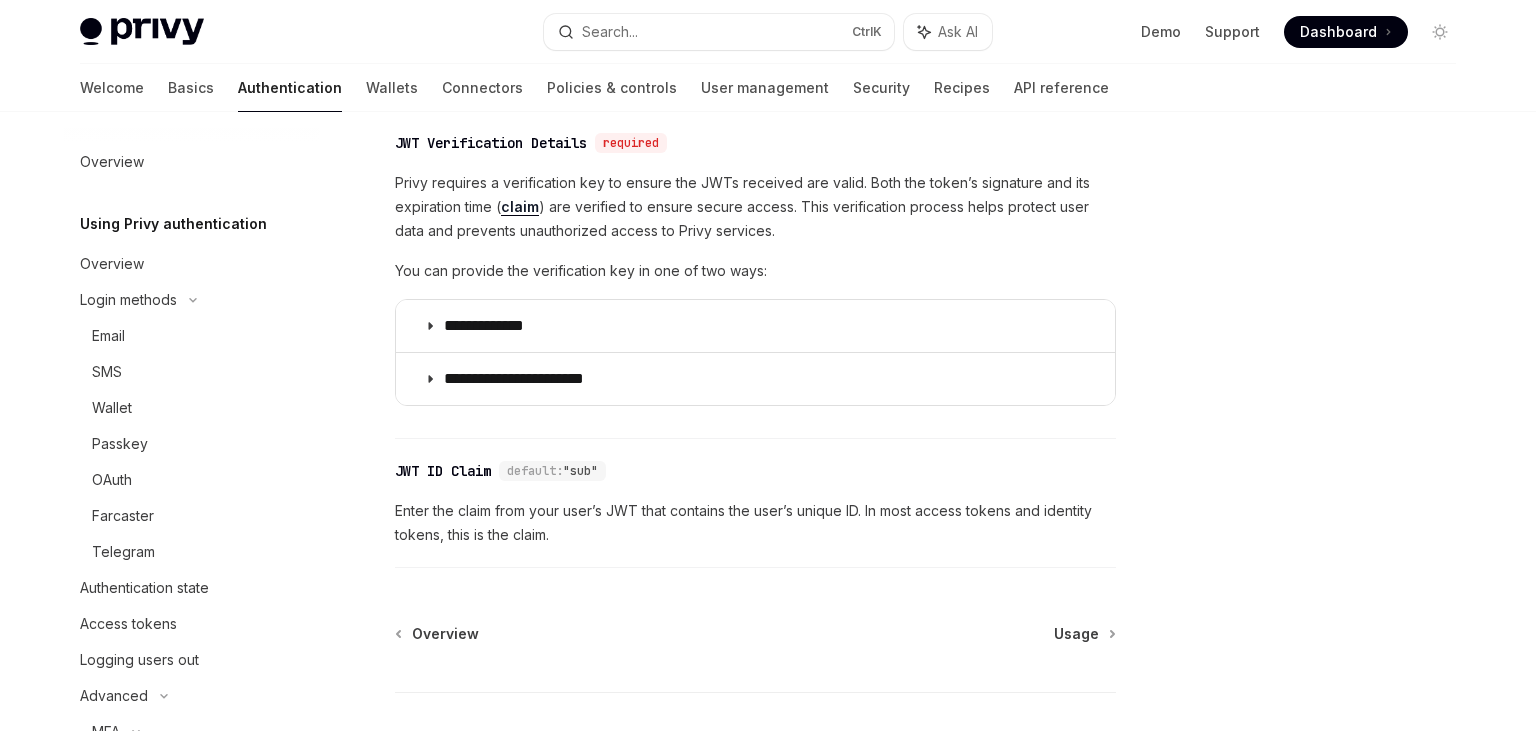 scroll, scrollTop: 0, scrollLeft: 0, axis: both 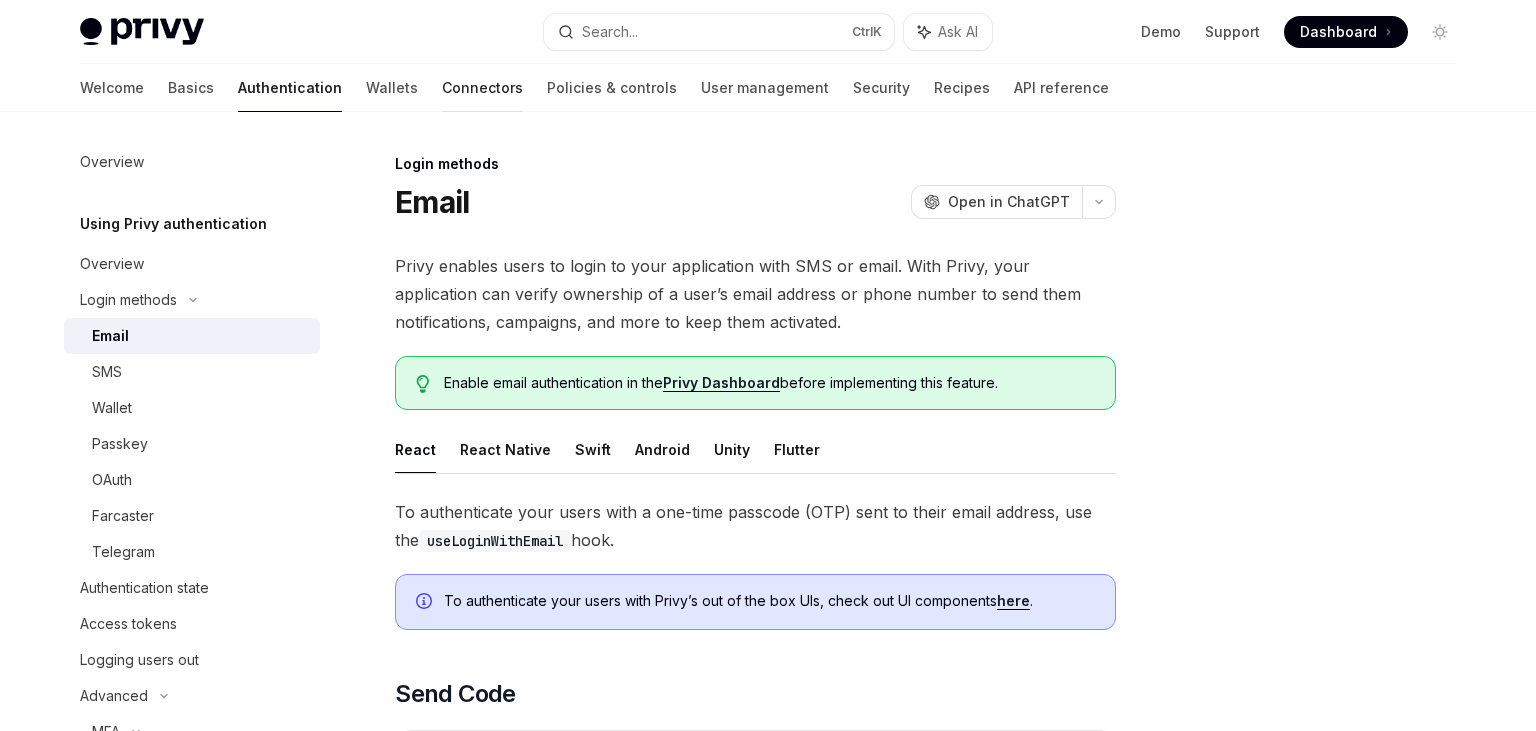 click on "Connectors" at bounding box center [482, 88] 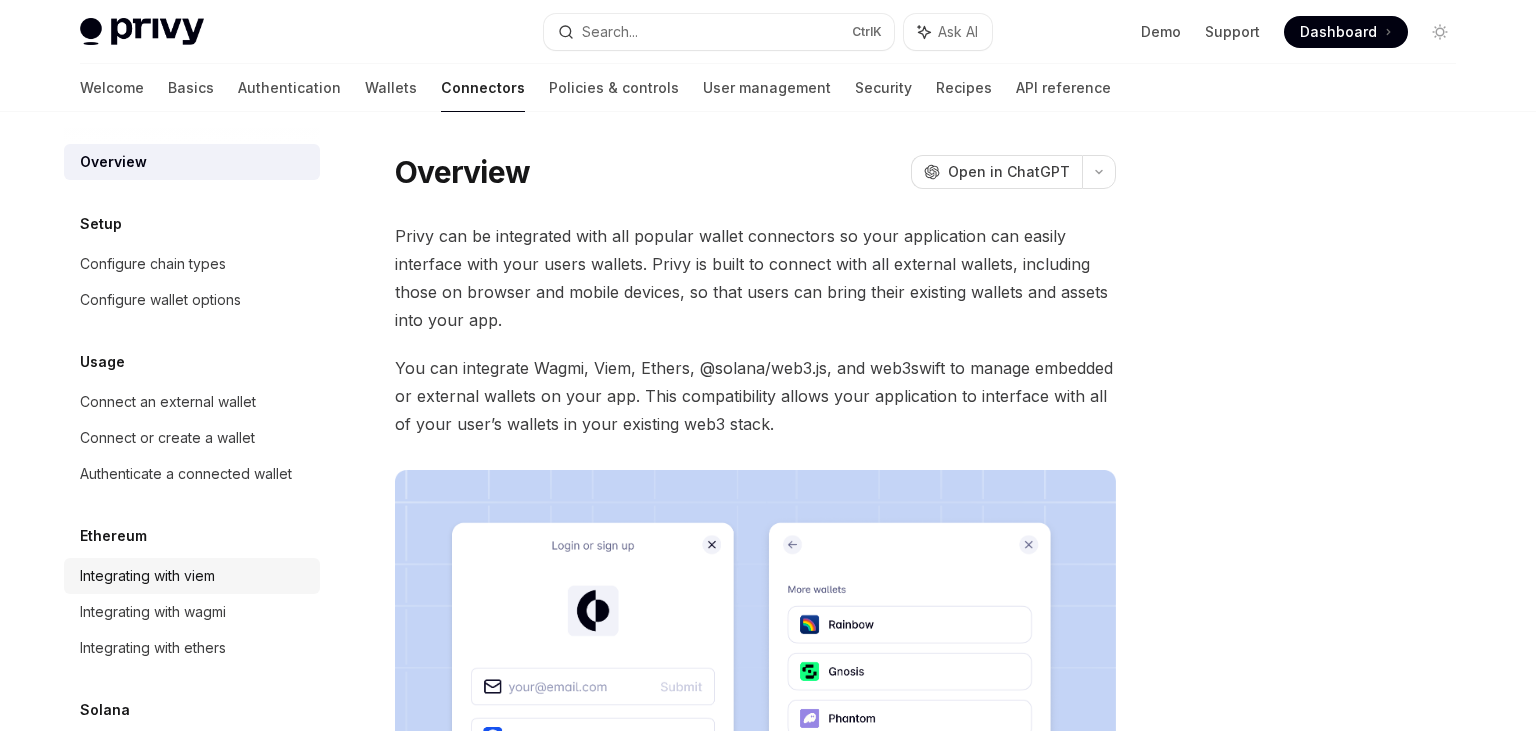 click on "Integrating with viem" at bounding box center (192, 576) 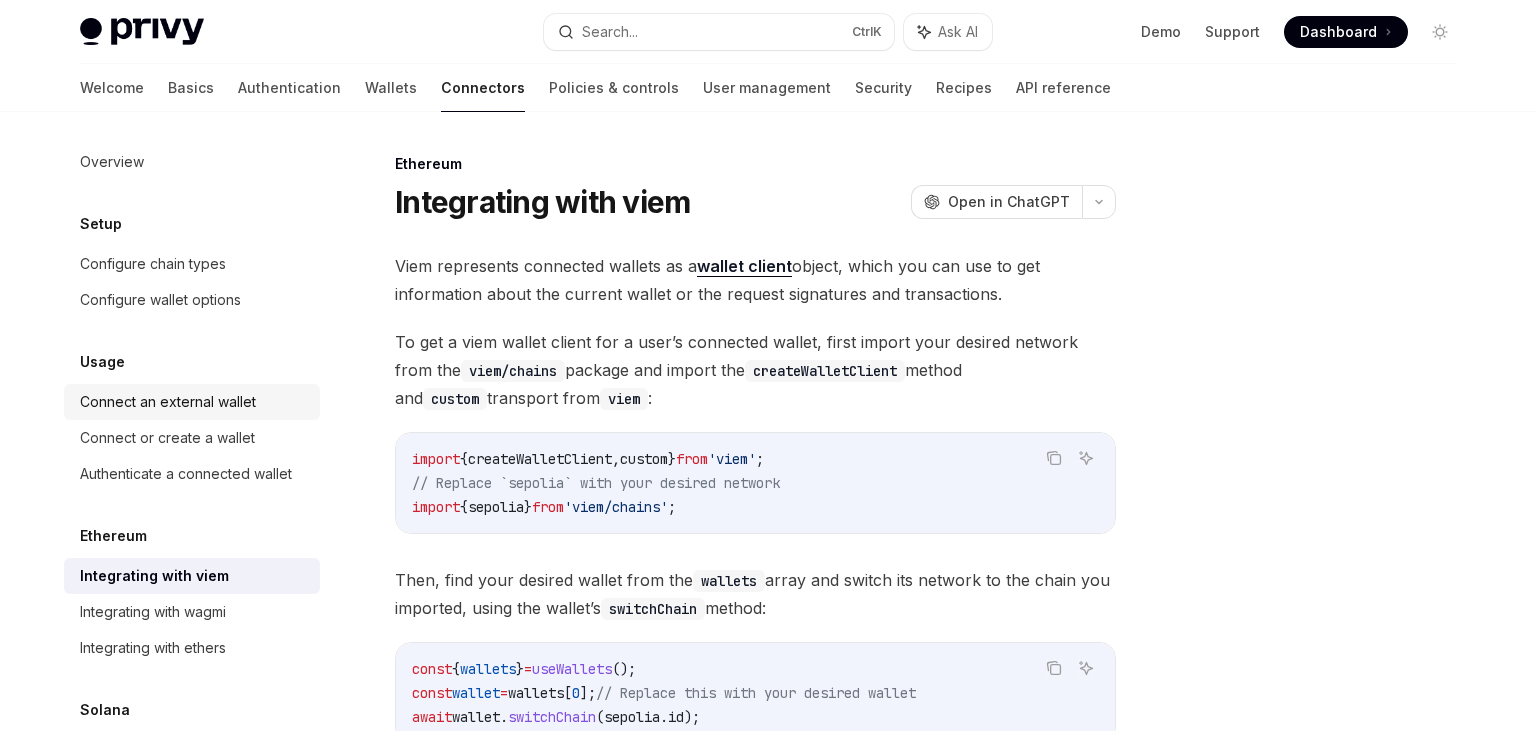 click on "Connect an external wallet" at bounding box center [192, 402] 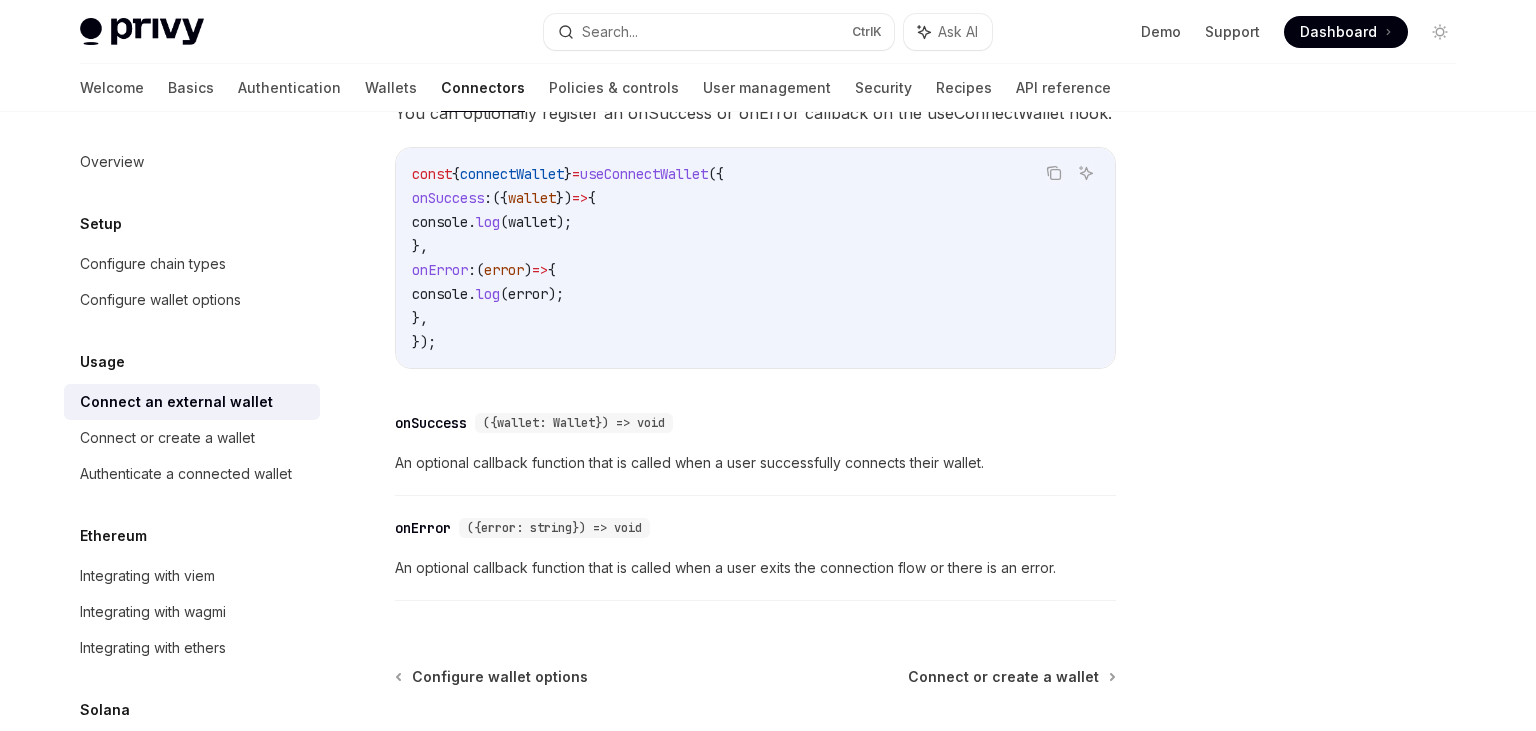 scroll, scrollTop: 1452, scrollLeft: 0, axis: vertical 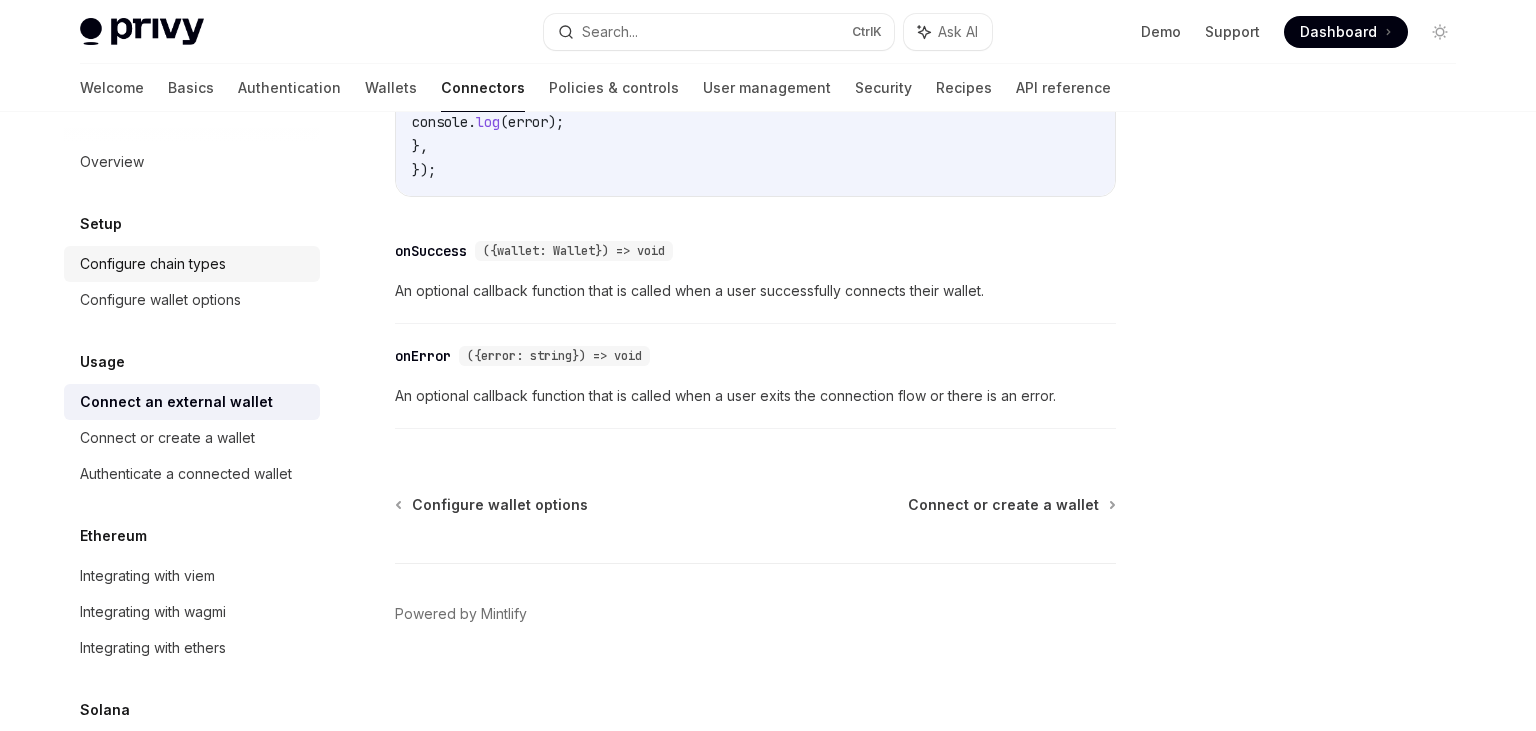 click on "Configure chain types" at bounding box center [153, 264] 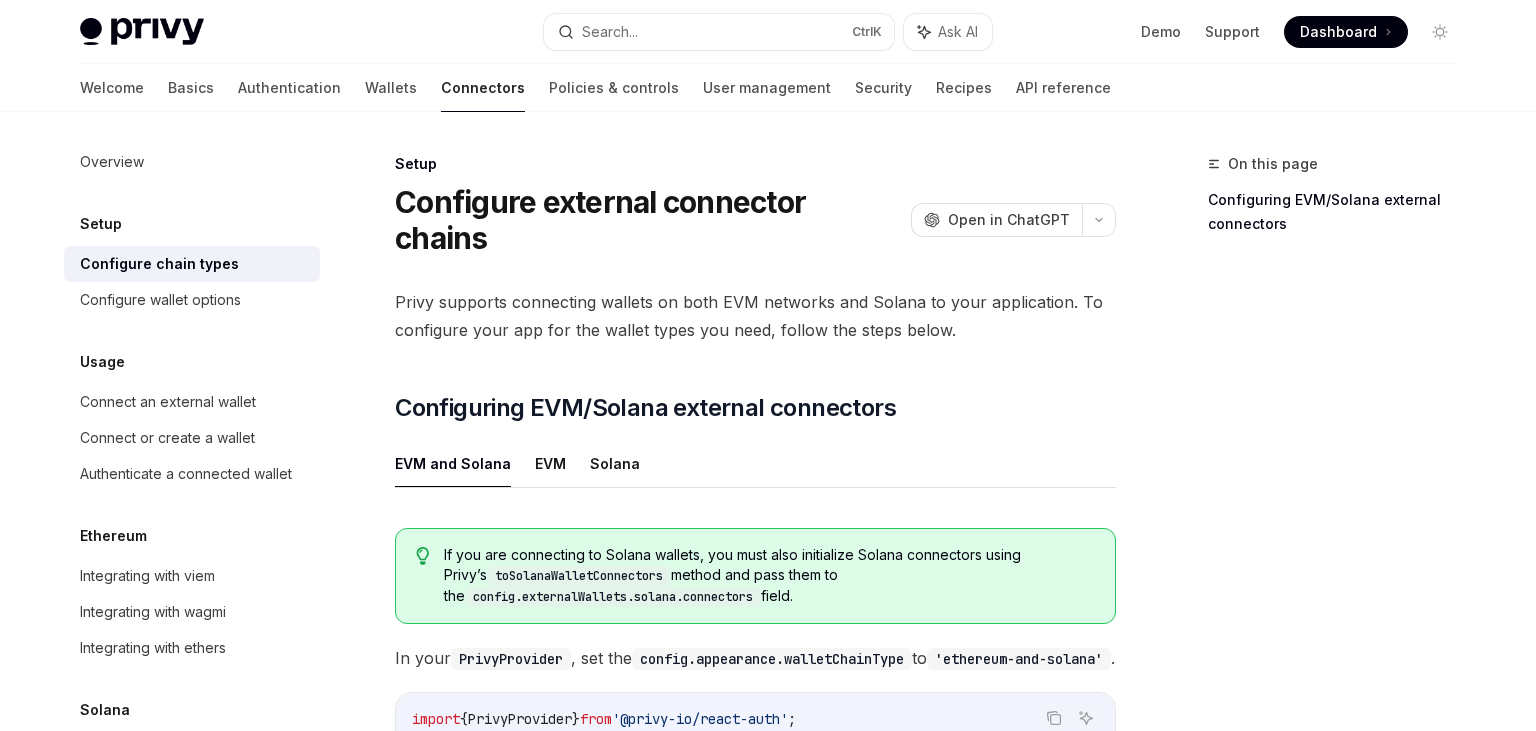 scroll, scrollTop: 574, scrollLeft: 0, axis: vertical 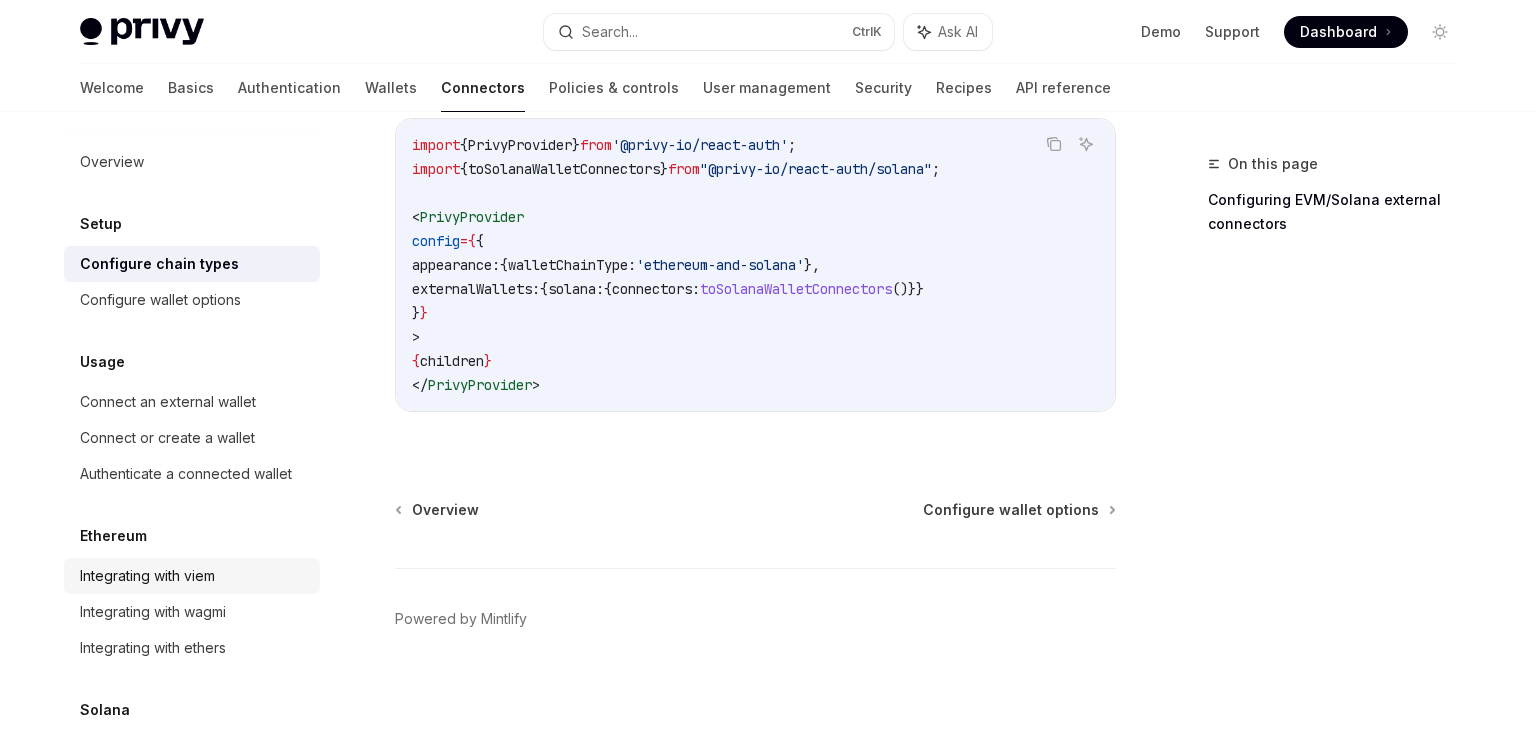 click on "Integrating with viem" at bounding box center (147, 576) 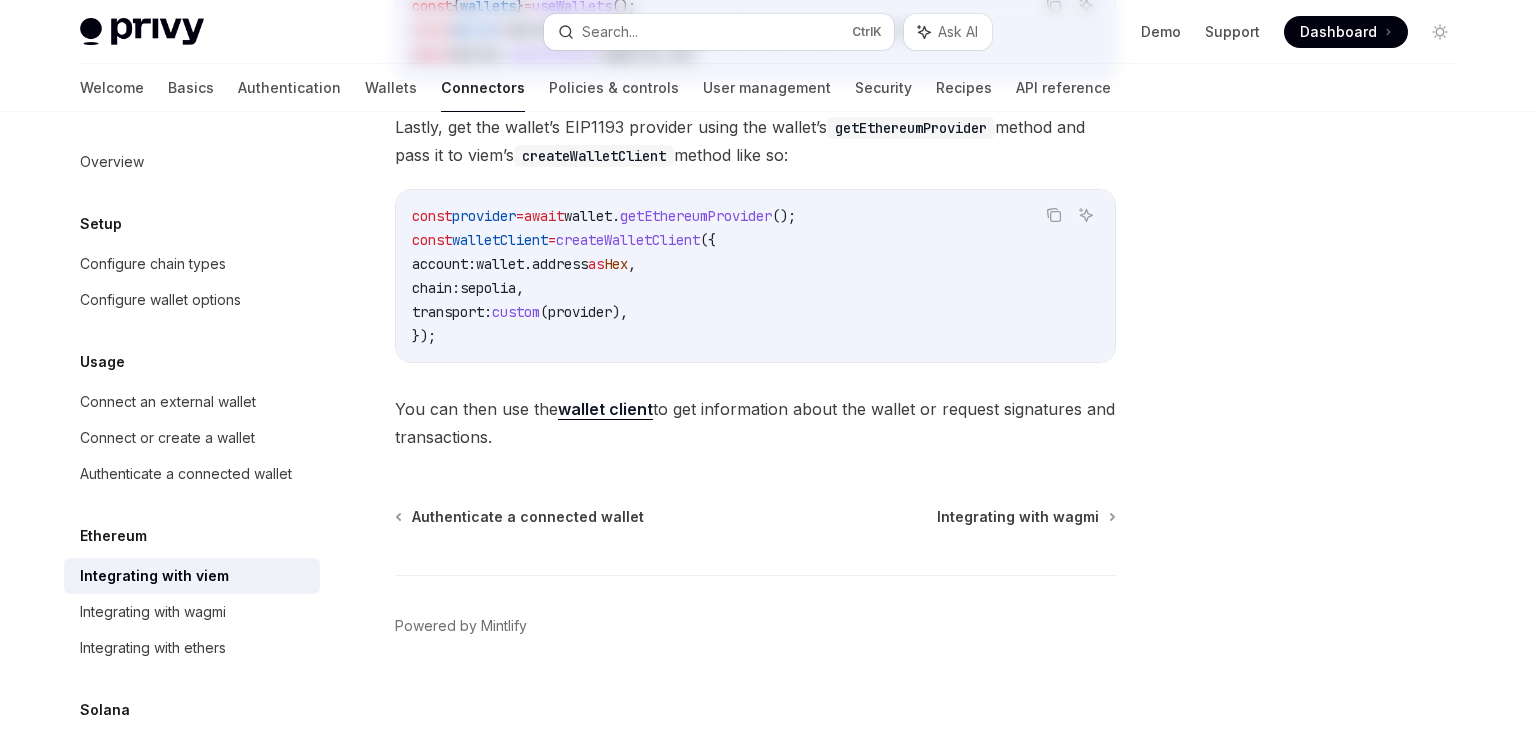 scroll, scrollTop: 678, scrollLeft: 0, axis: vertical 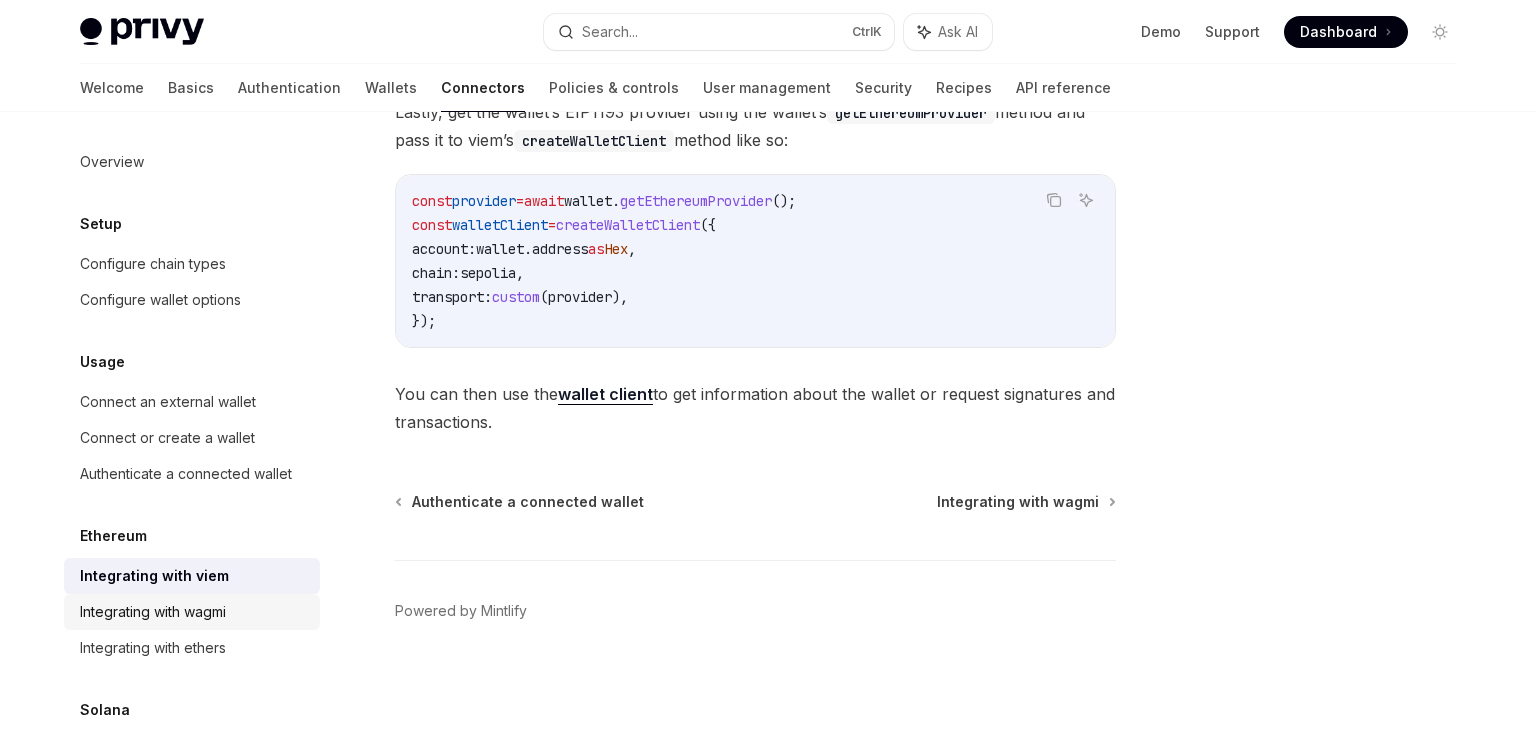 click on "Integrating with wagmi" at bounding box center [153, 612] 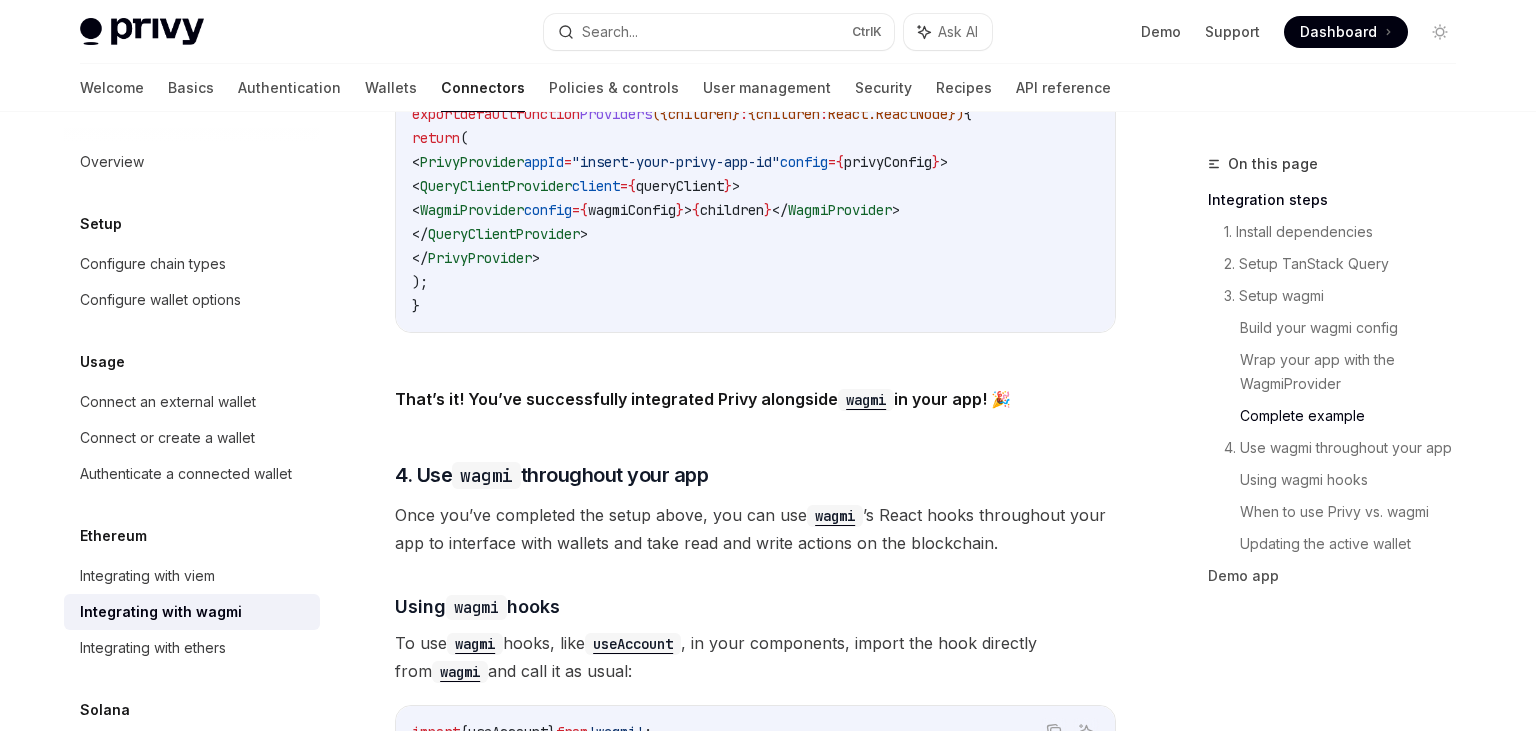 scroll, scrollTop: 4260, scrollLeft: 0, axis: vertical 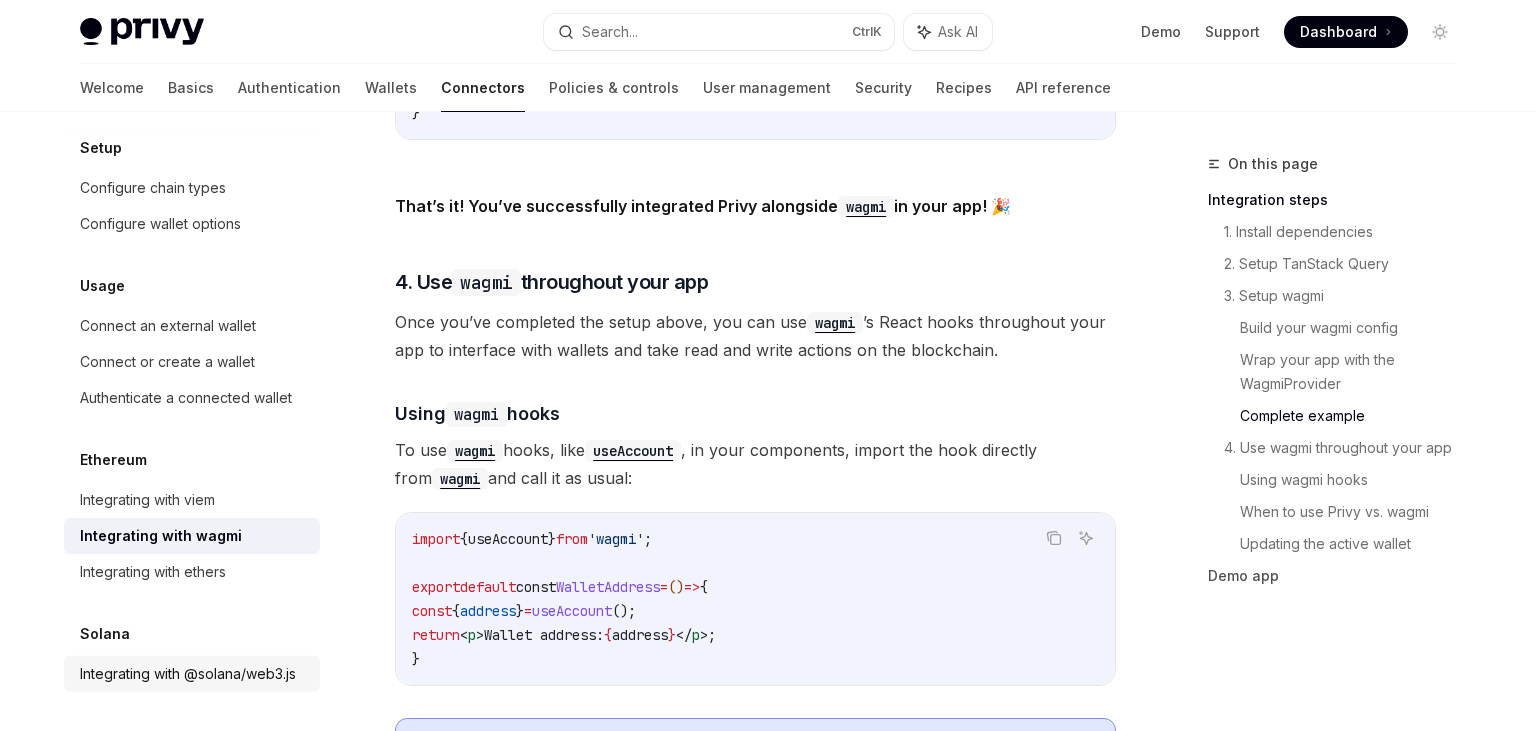 click on "Integrating with @solana/web3.js" at bounding box center [188, 674] 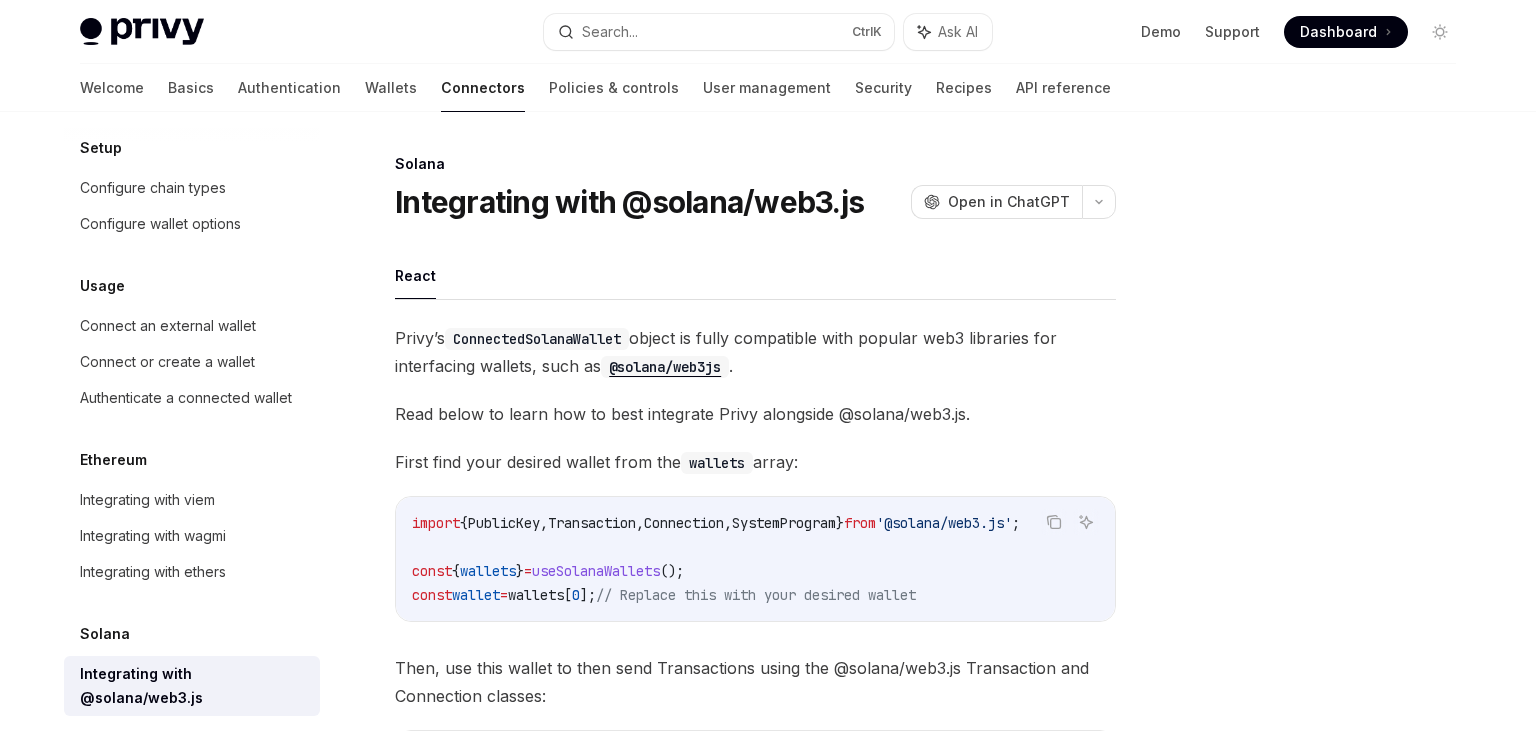 scroll, scrollTop: 572, scrollLeft: 0, axis: vertical 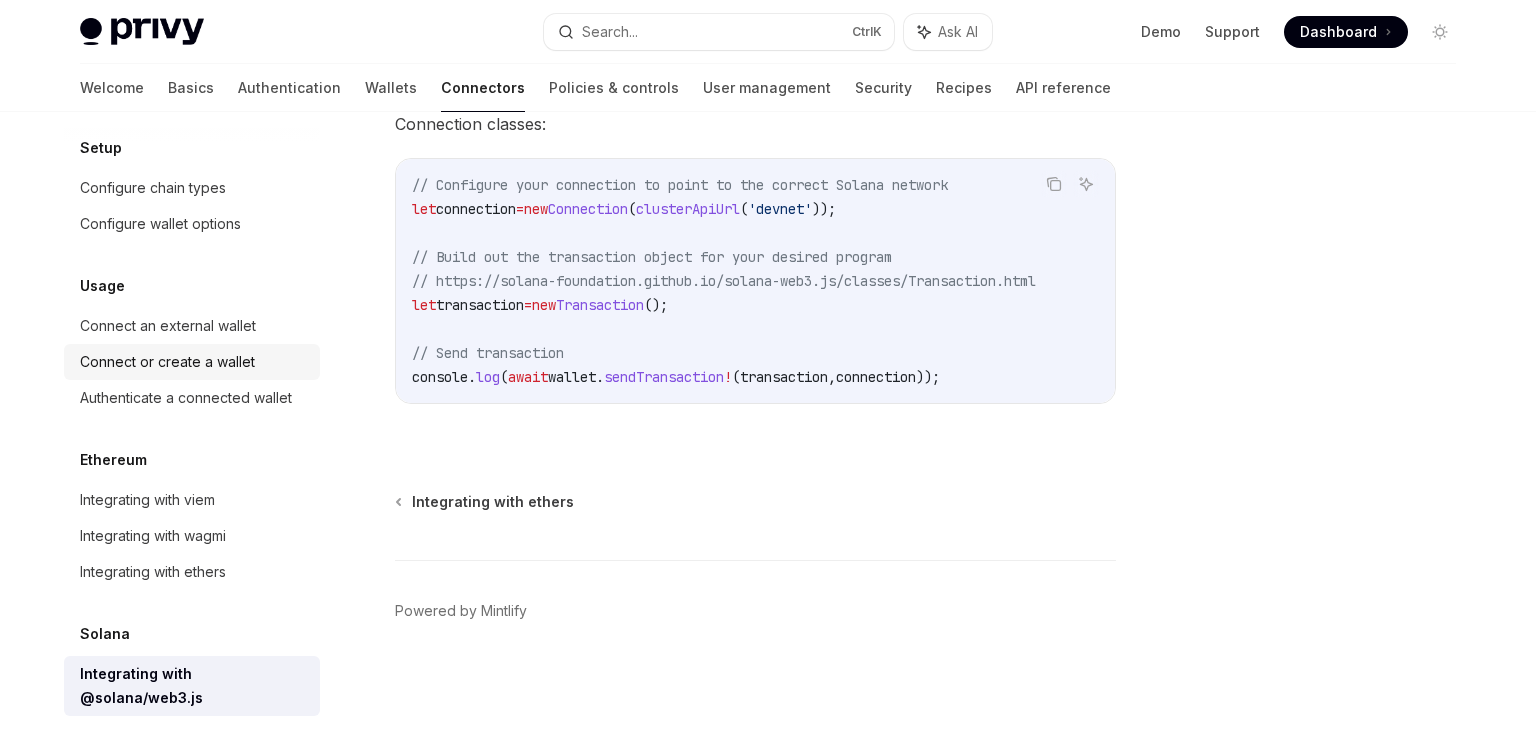 click on "Connect or create a wallet" at bounding box center (167, 362) 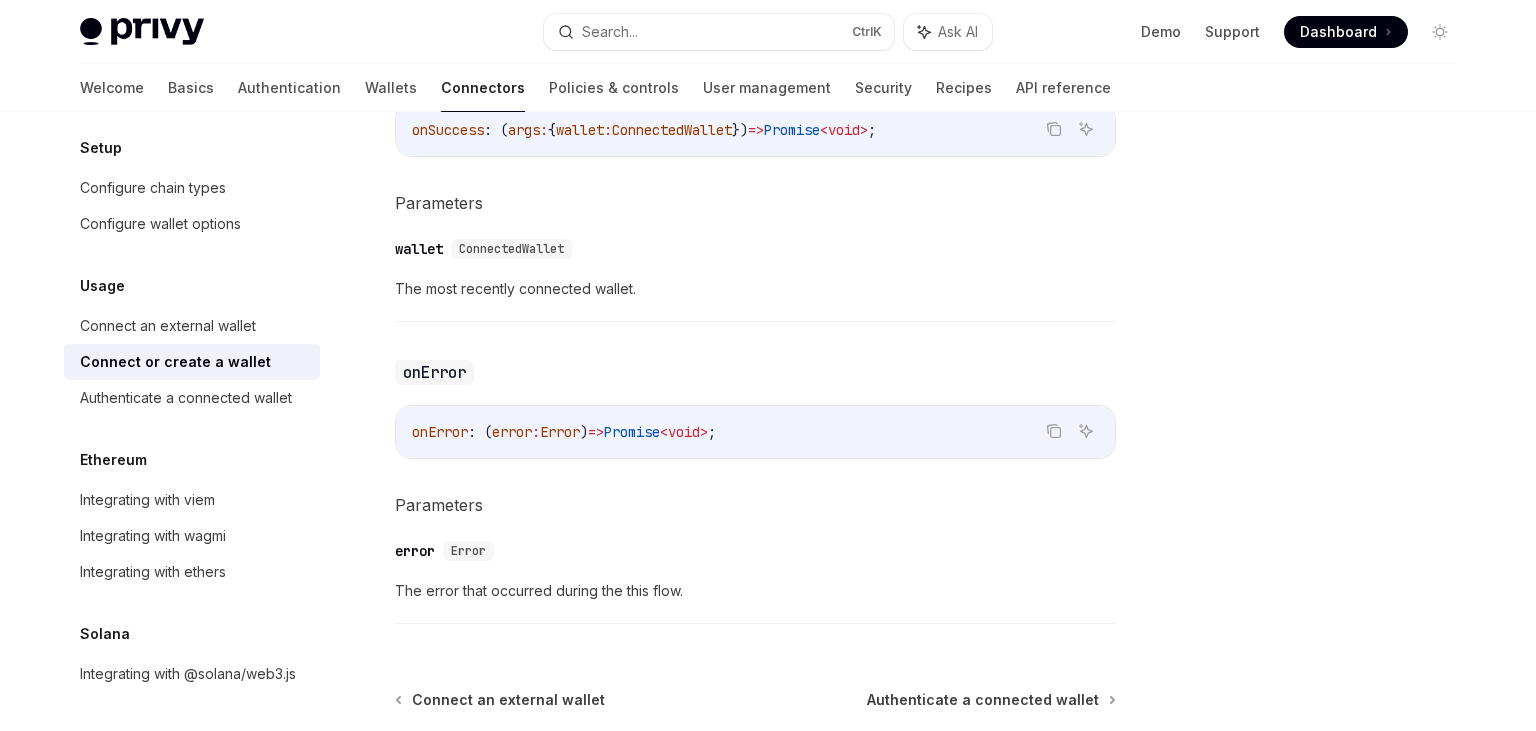 scroll, scrollTop: 1482, scrollLeft: 0, axis: vertical 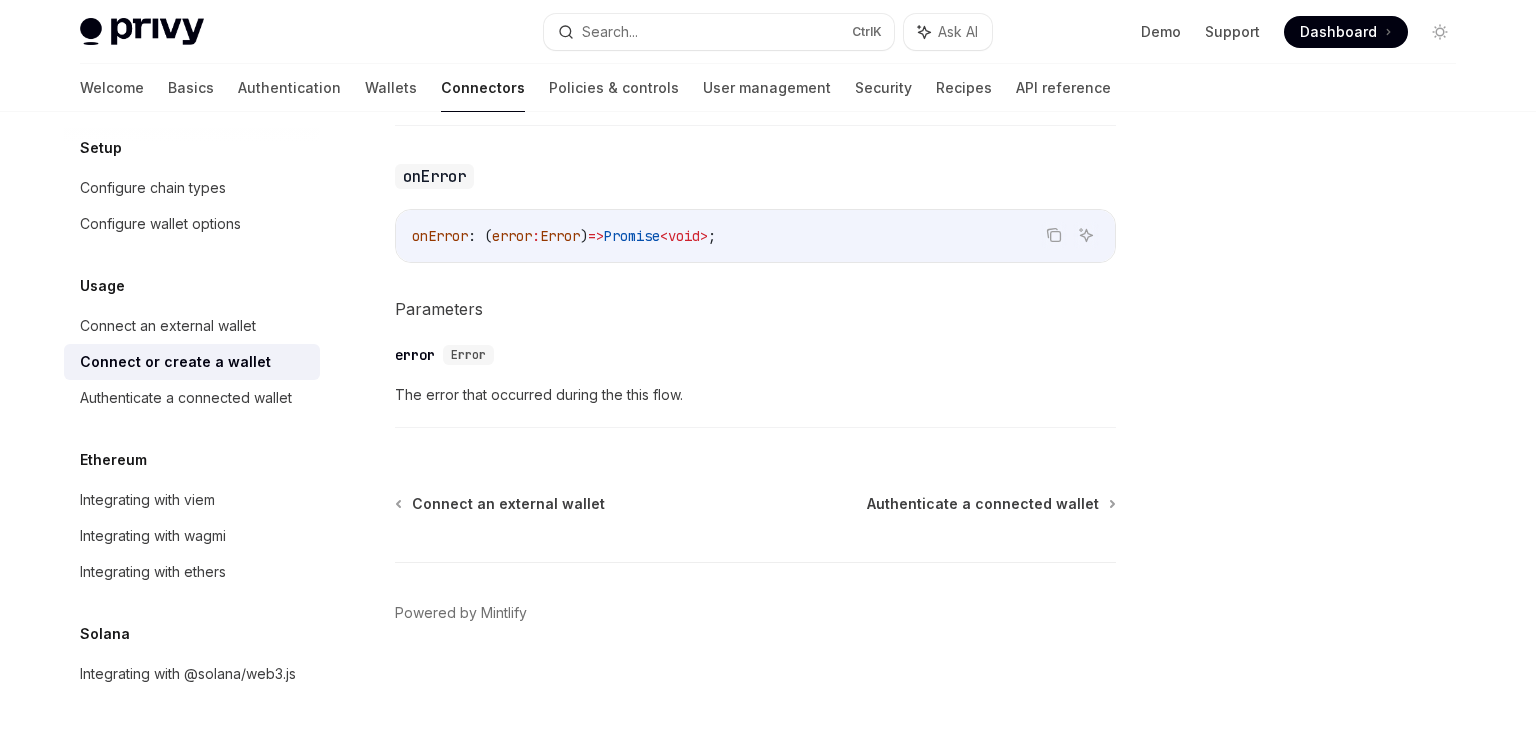 click on "Connect or create a wallet" at bounding box center (192, 362) 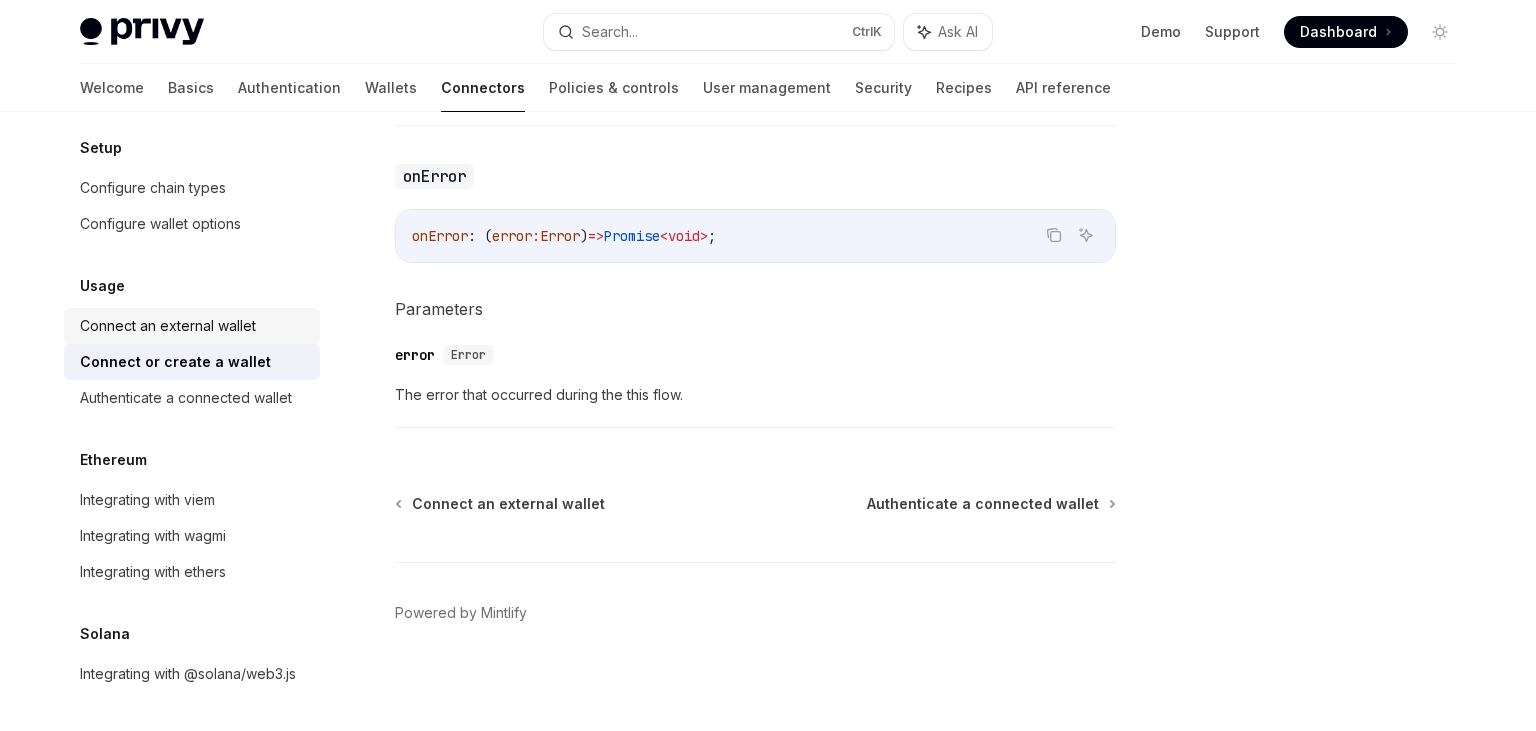 scroll, scrollTop: 0, scrollLeft: 0, axis: both 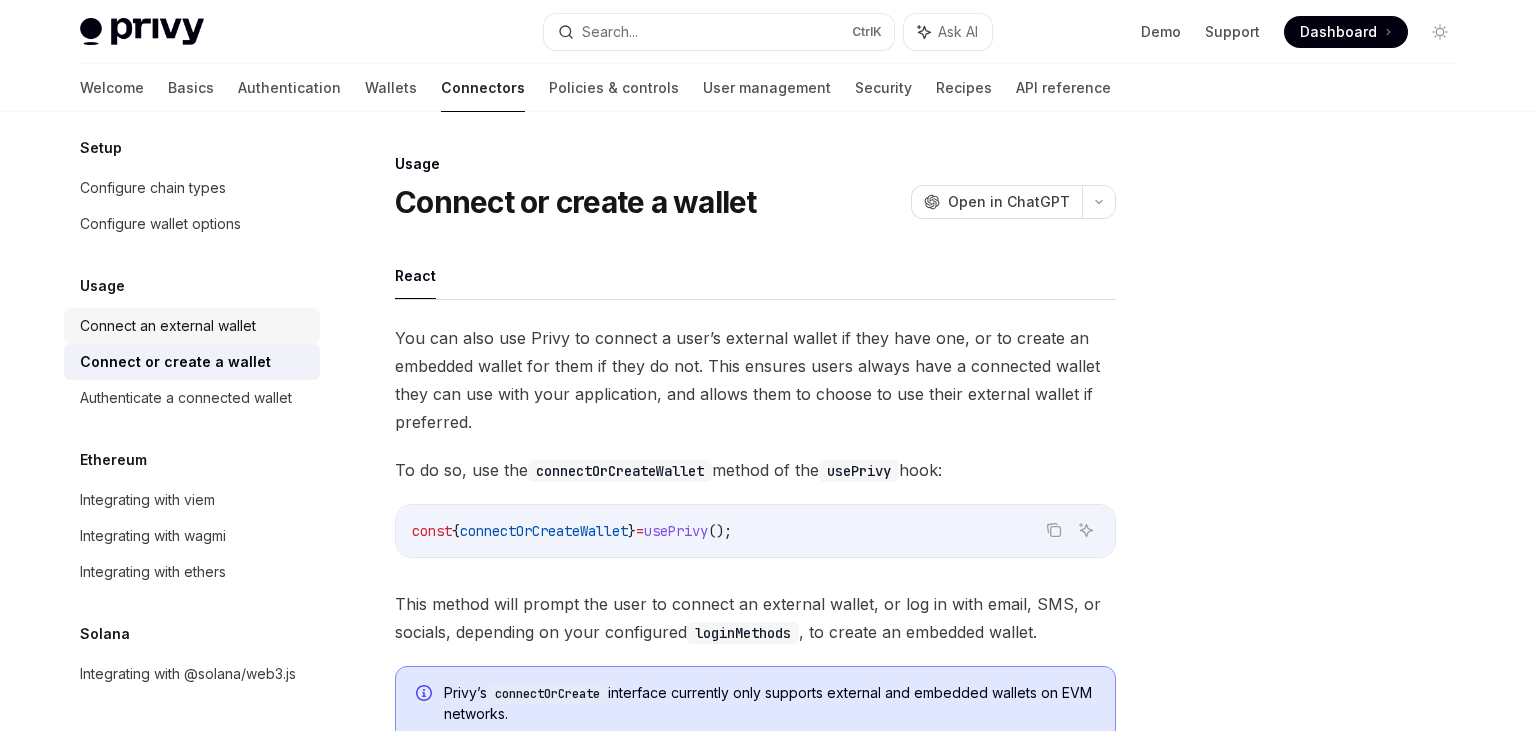 click on "Connect an external wallet" at bounding box center (168, 326) 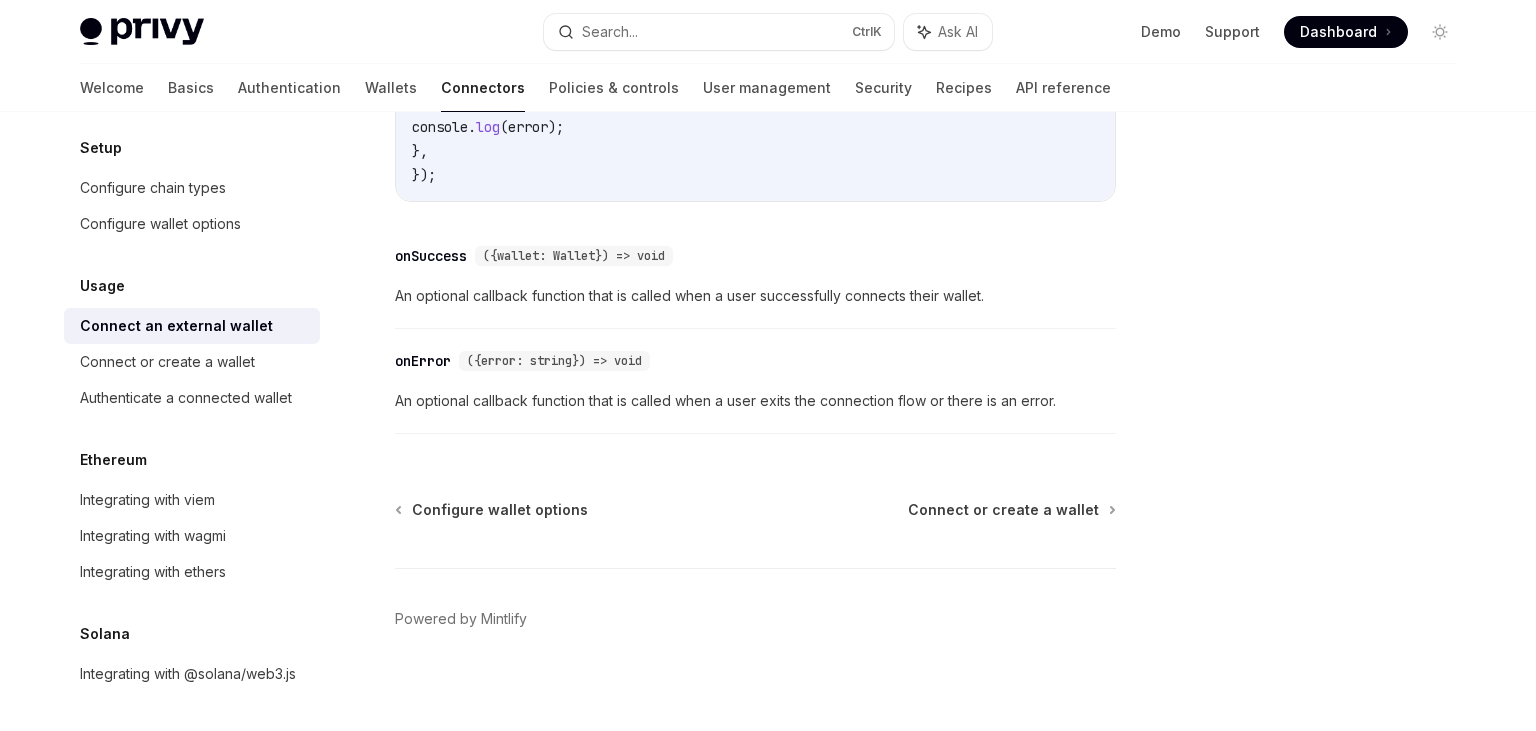 scroll, scrollTop: 1452, scrollLeft: 0, axis: vertical 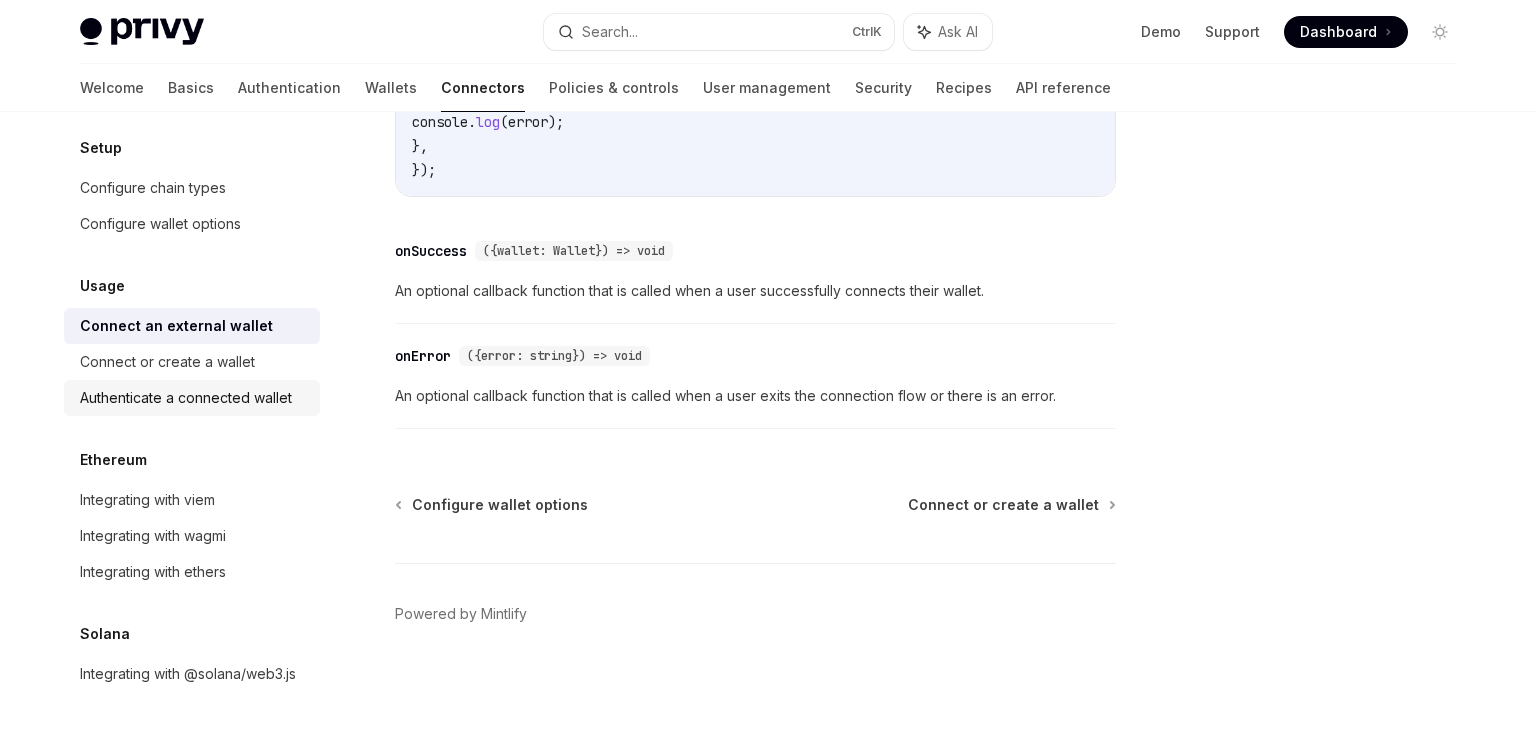 click on "Authenticate a connected wallet" at bounding box center (186, 398) 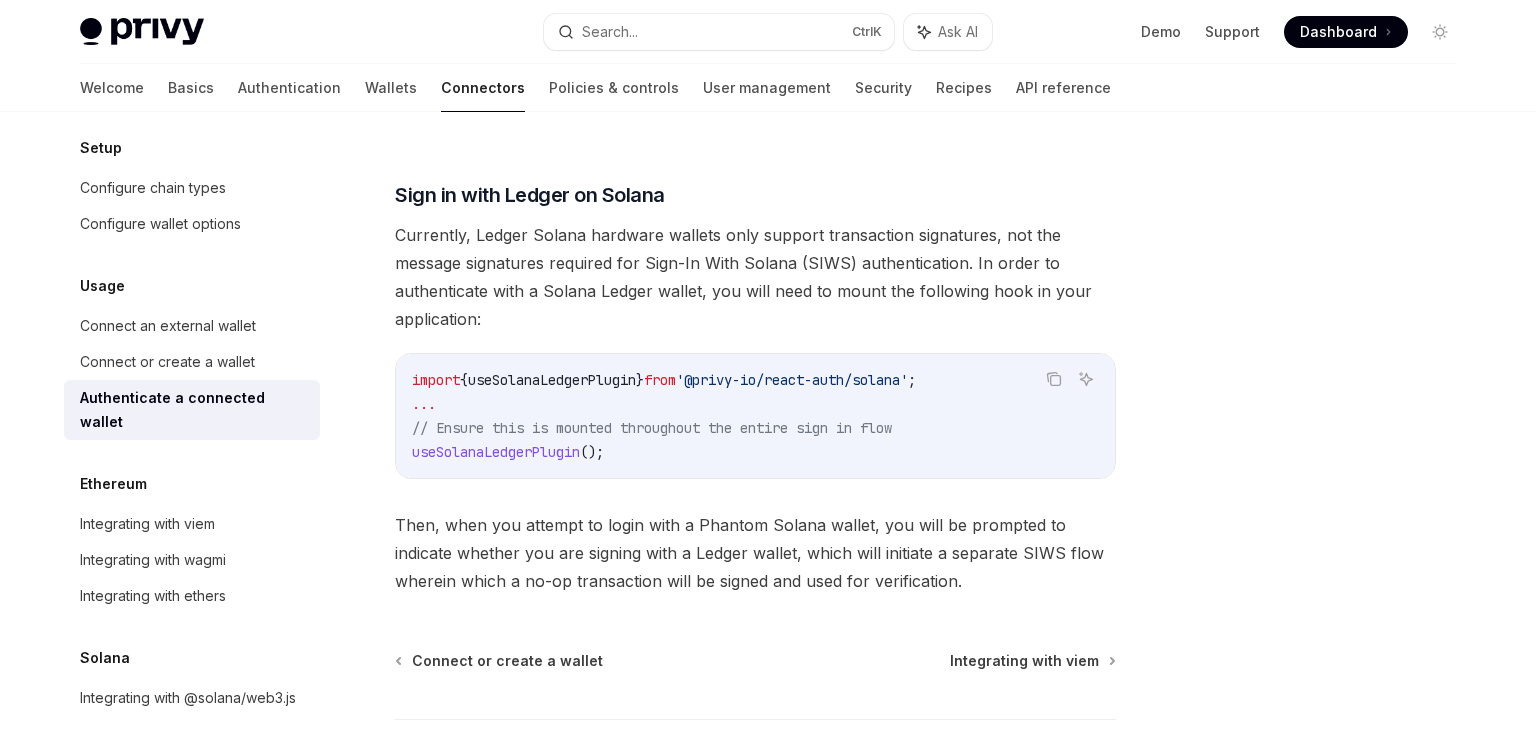 scroll, scrollTop: 1841, scrollLeft: 0, axis: vertical 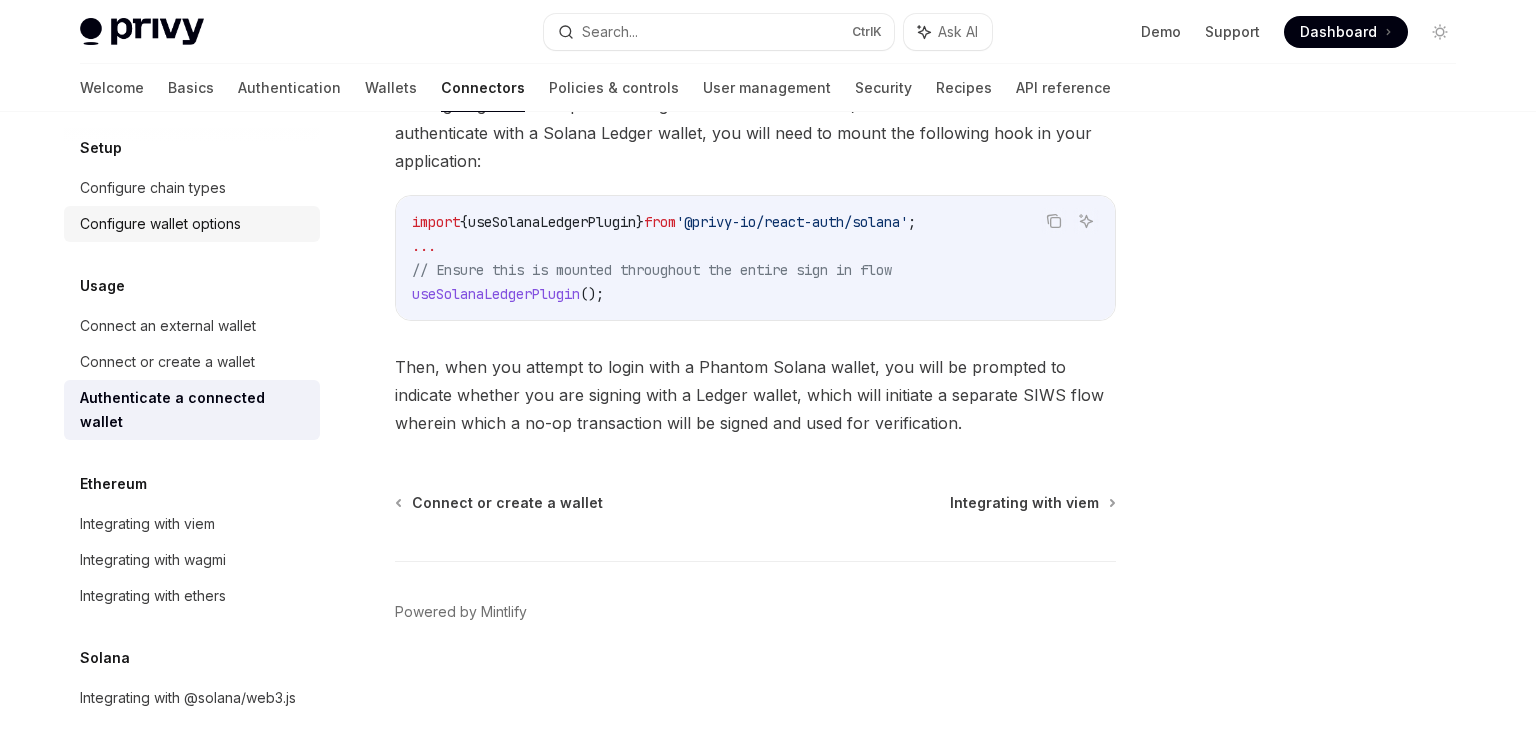 click on "Configure wallet options" at bounding box center [160, 224] 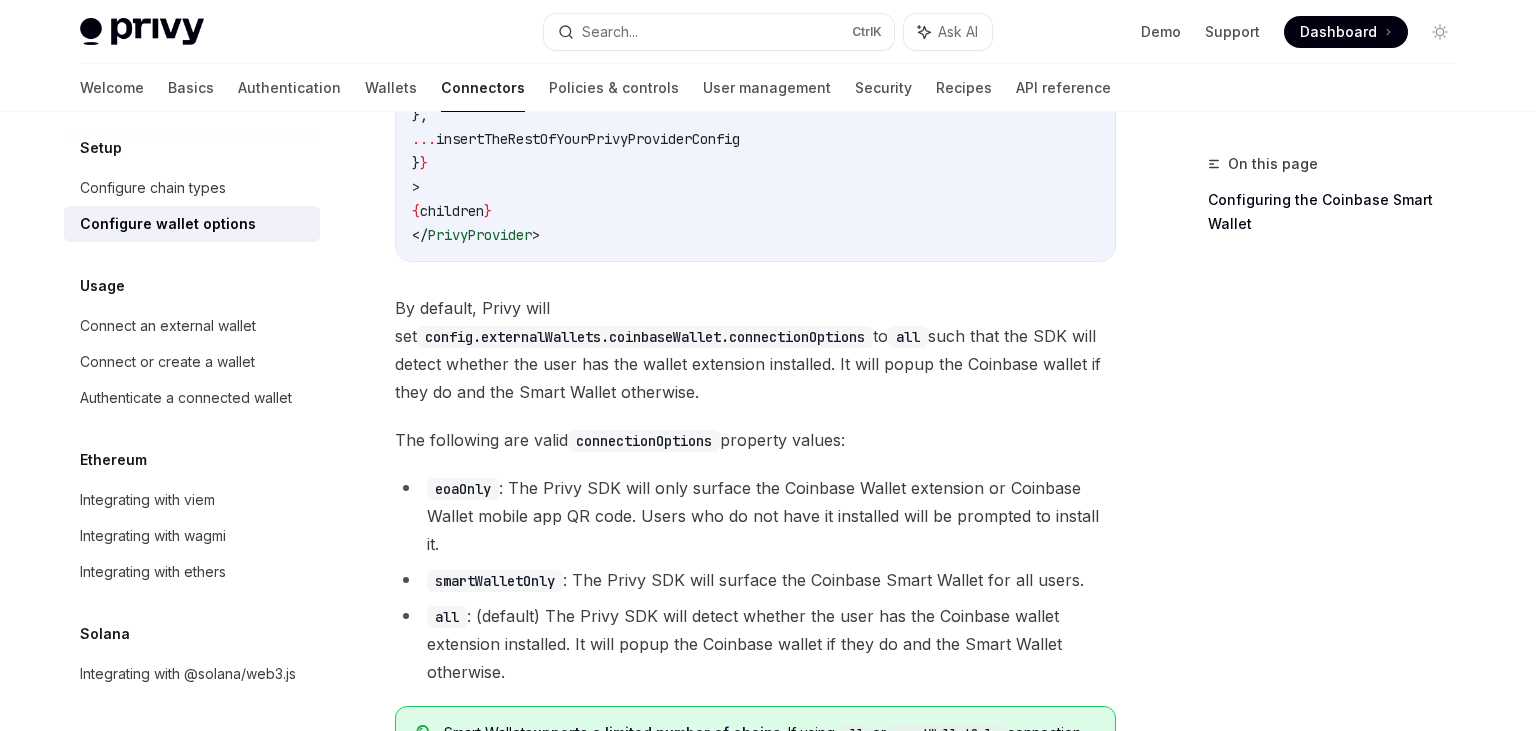 scroll, scrollTop: 2932, scrollLeft: 0, axis: vertical 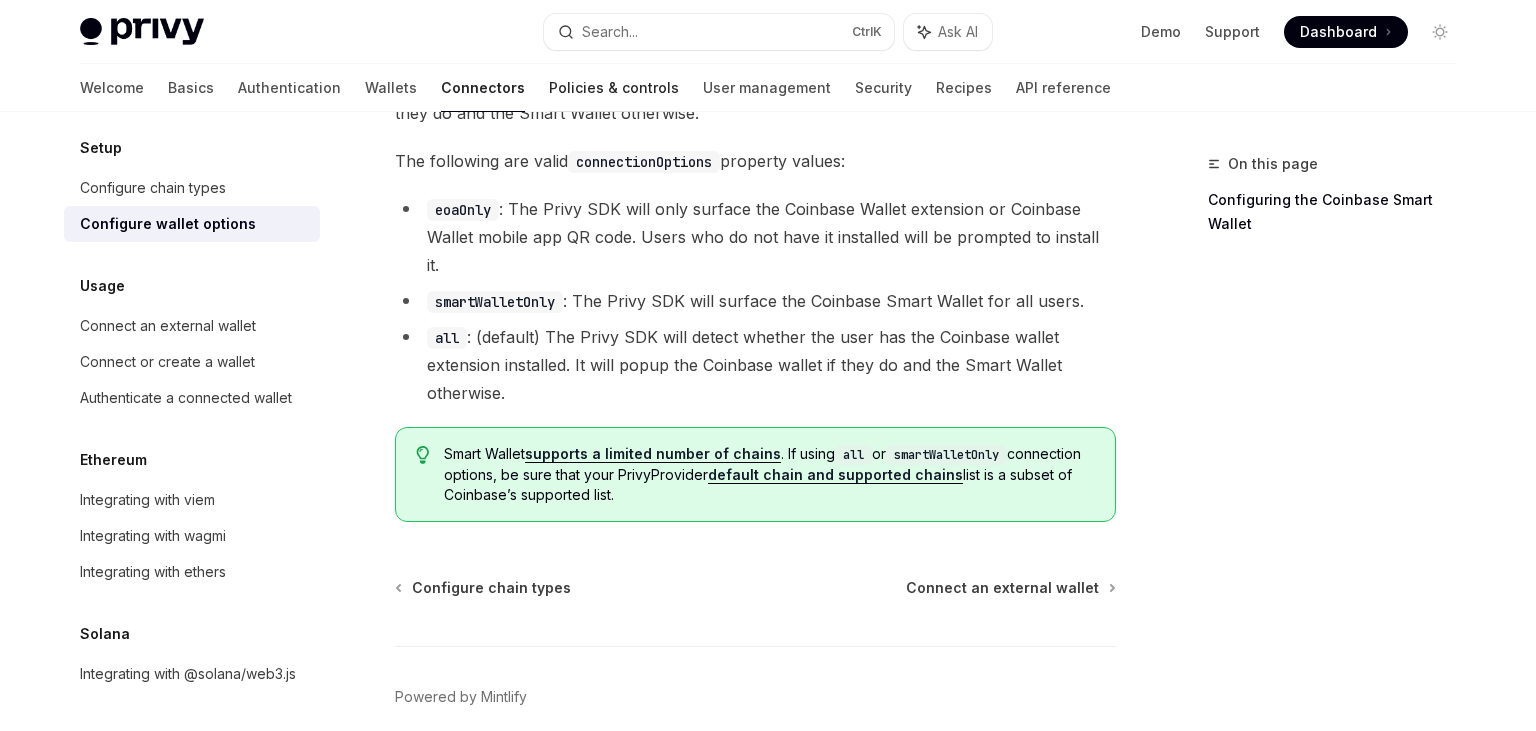 click on "Policies & controls" at bounding box center [614, 88] 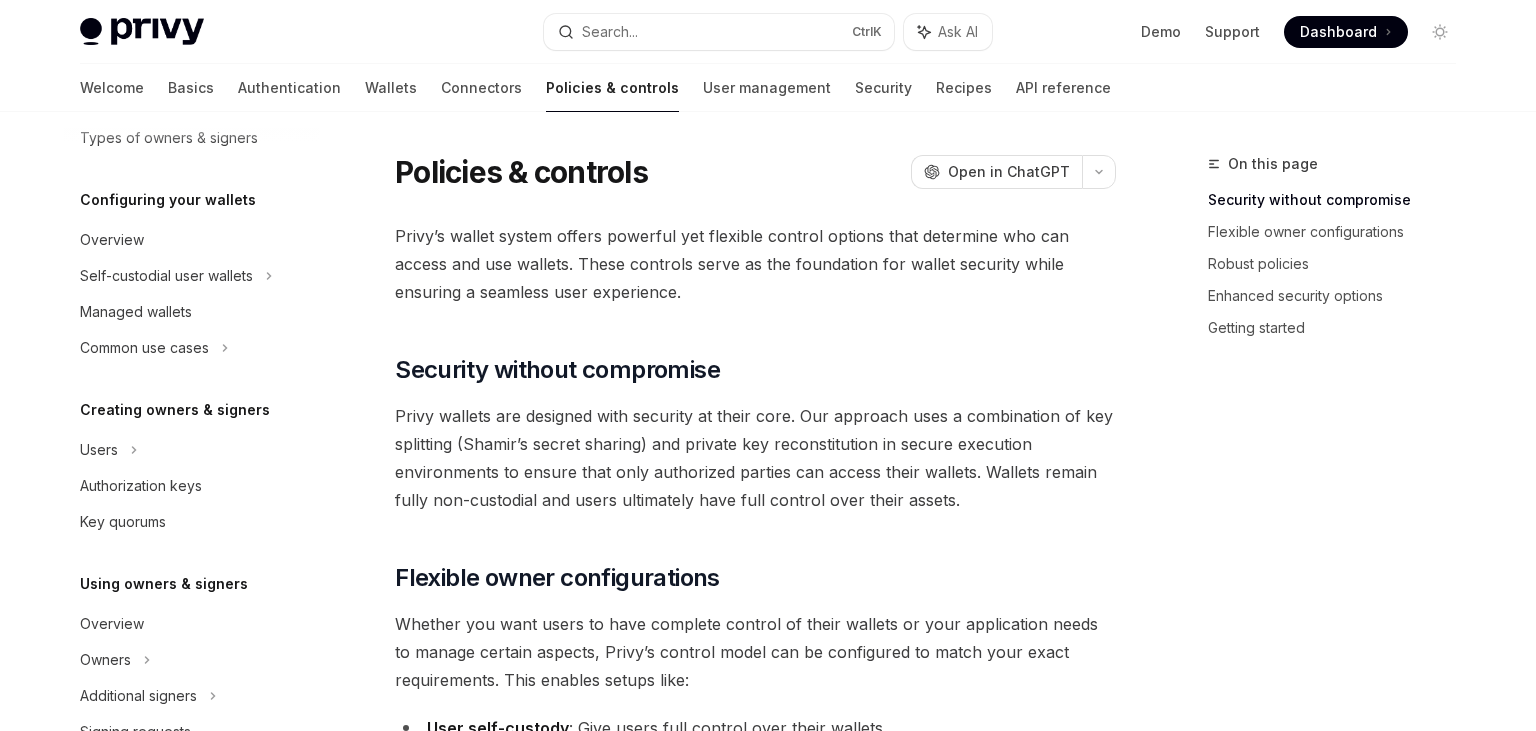 scroll, scrollTop: 166, scrollLeft: 0, axis: vertical 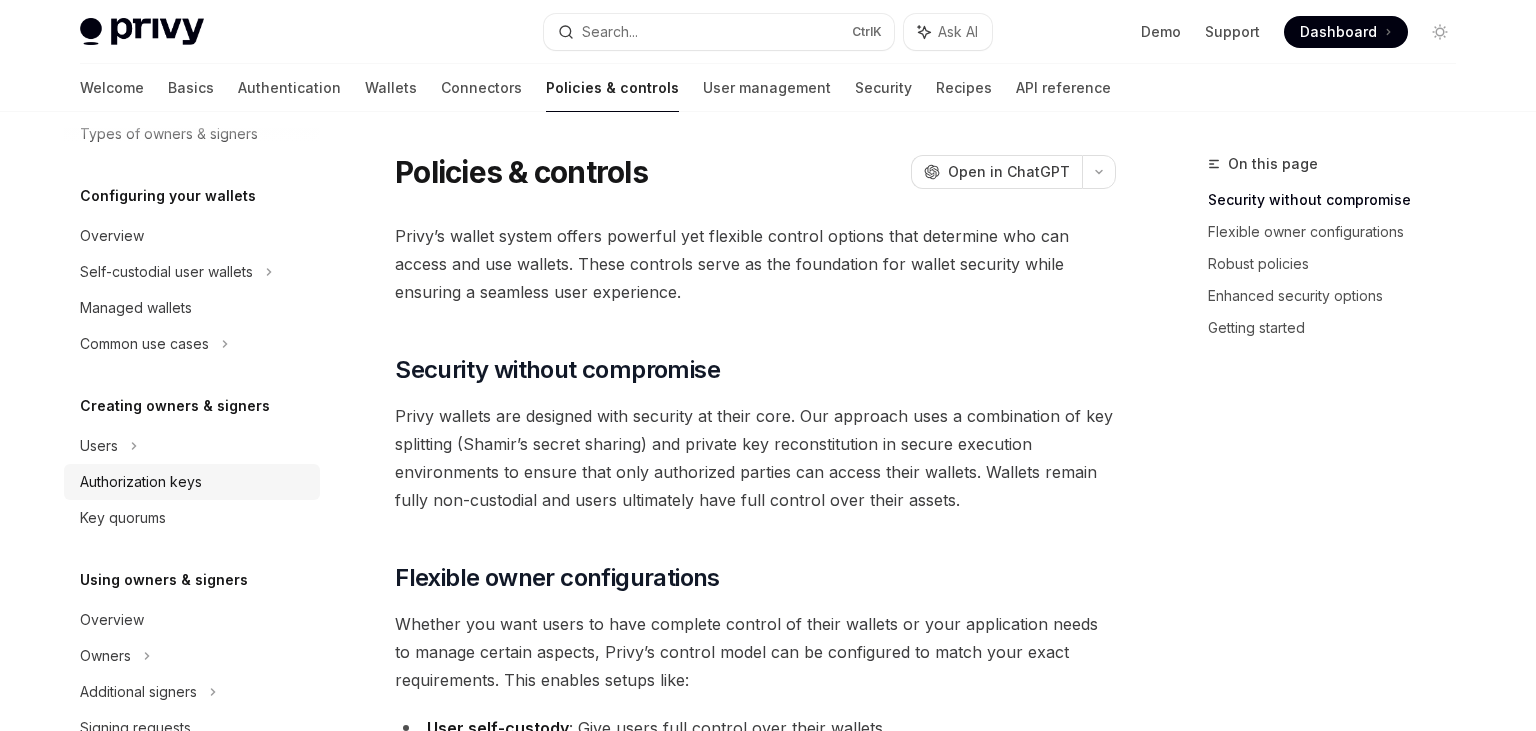 click on "Authorization keys" at bounding box center [194, 482] 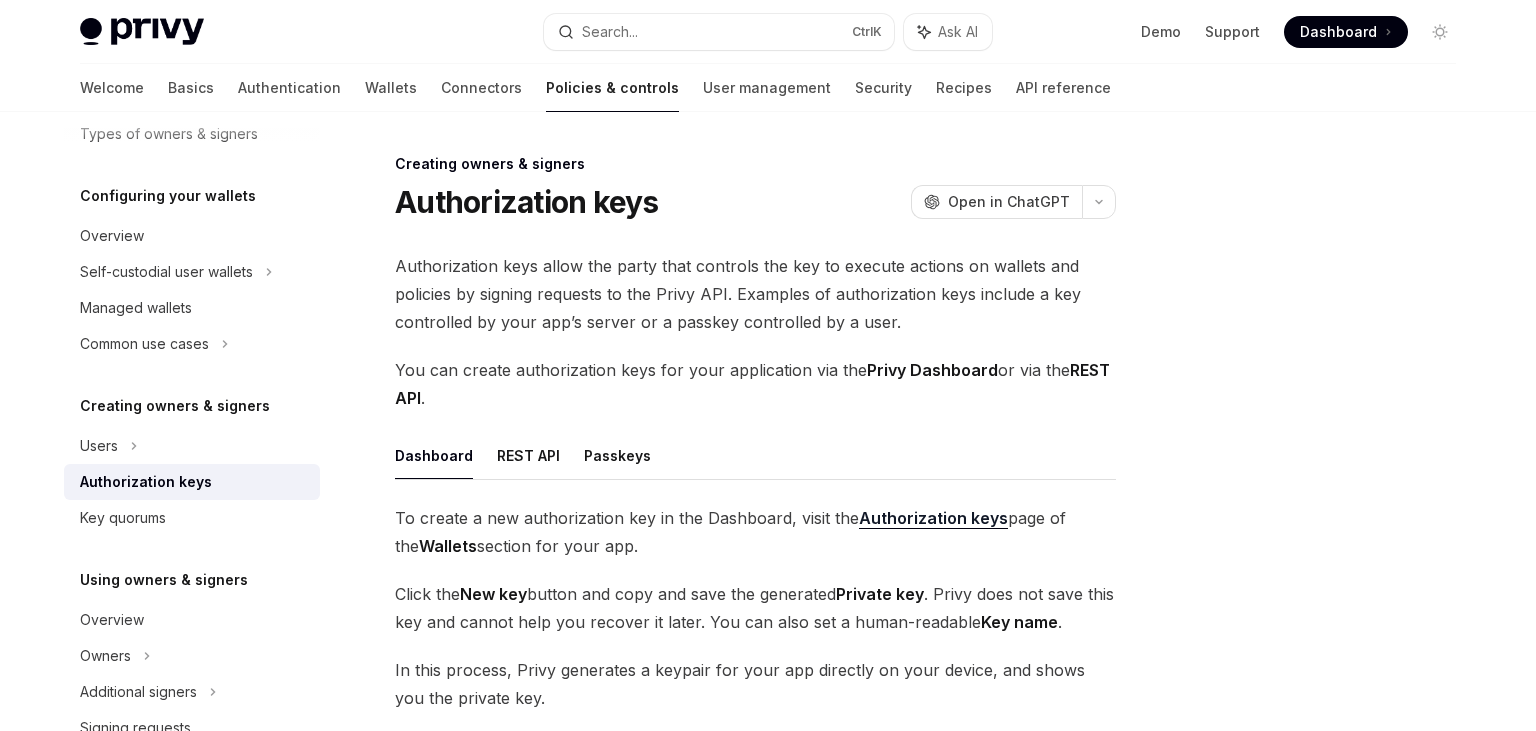 scroll 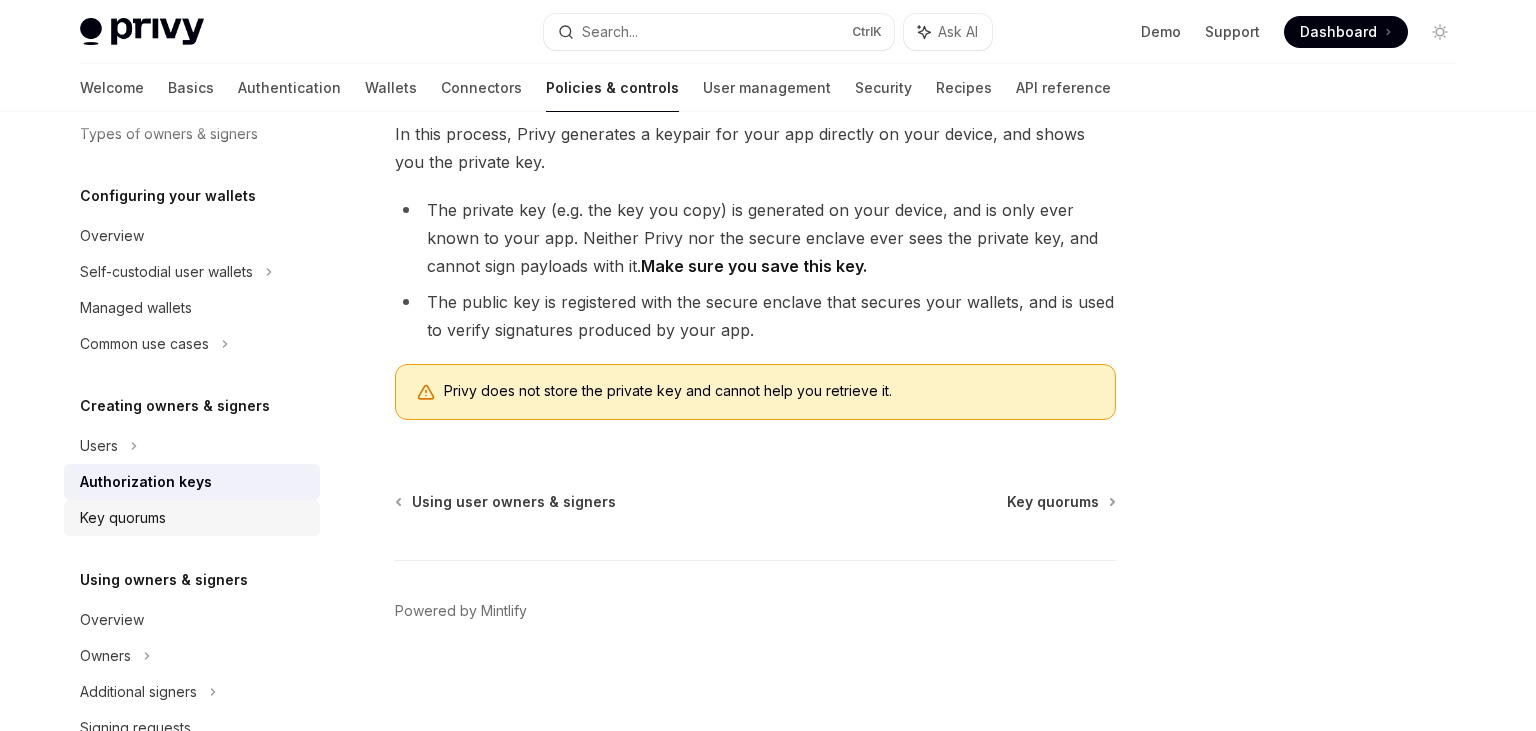 click on "Key quorums" at bounding box center (194, 518) 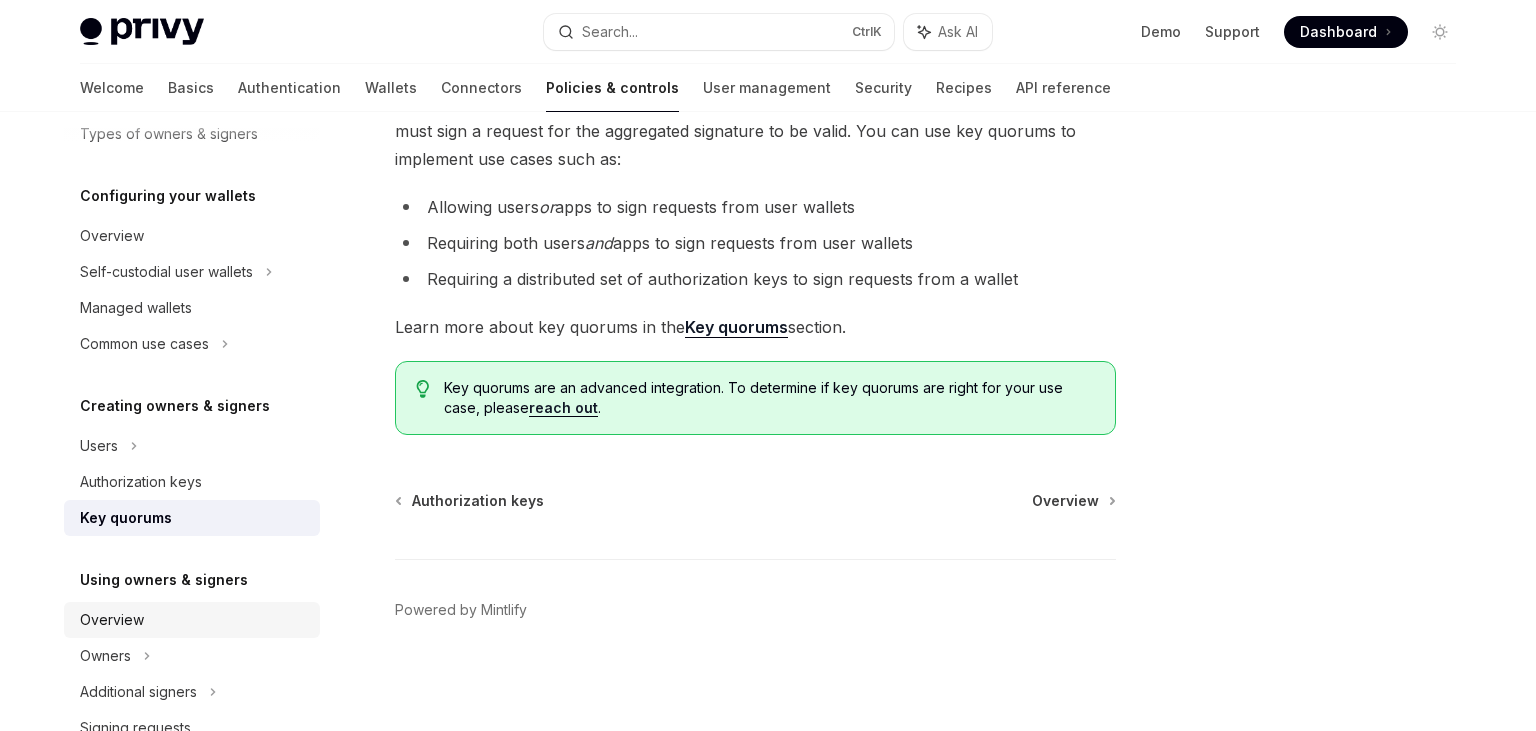 click on "Overview" at bounding box center (192, 620) 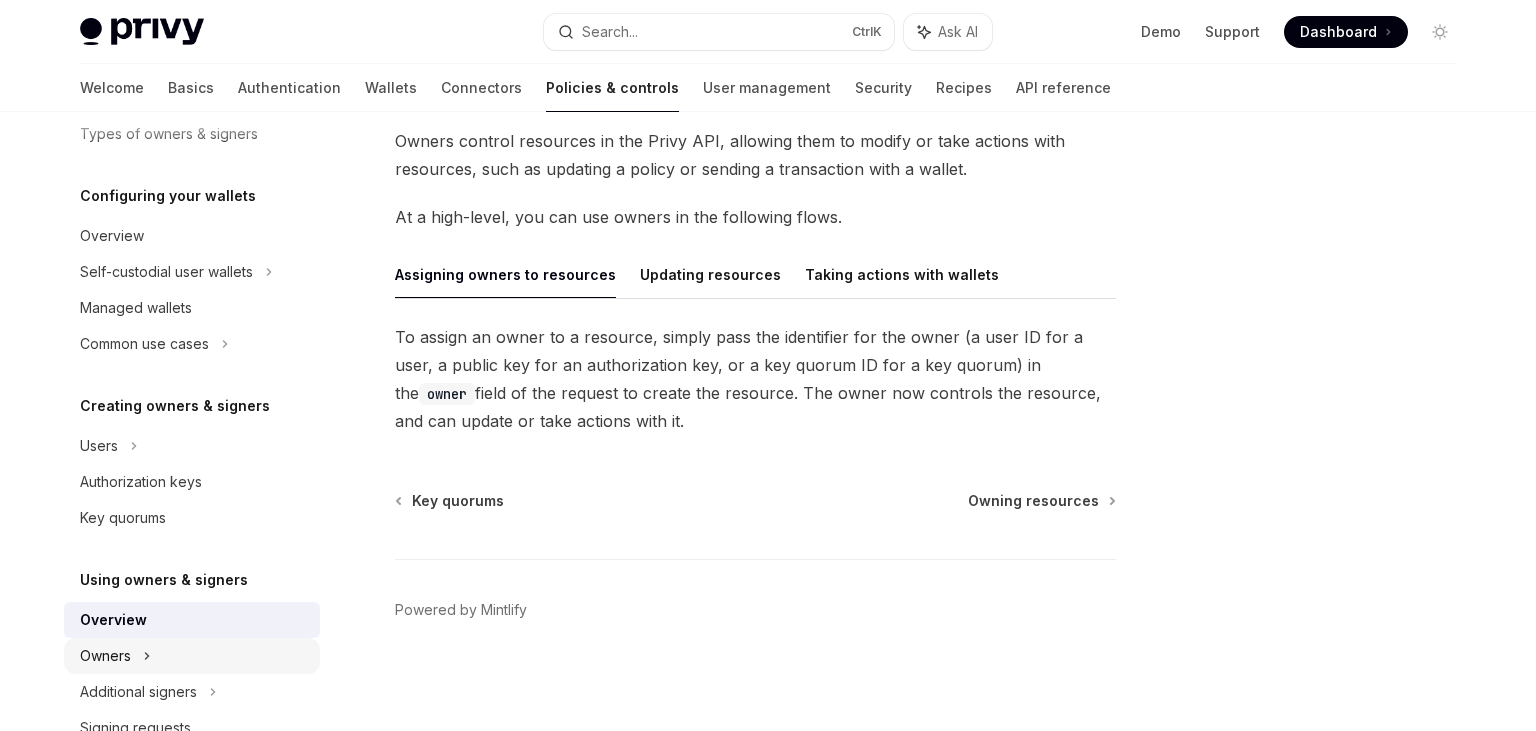 click on "Owners" at bounding box center [192, 272] 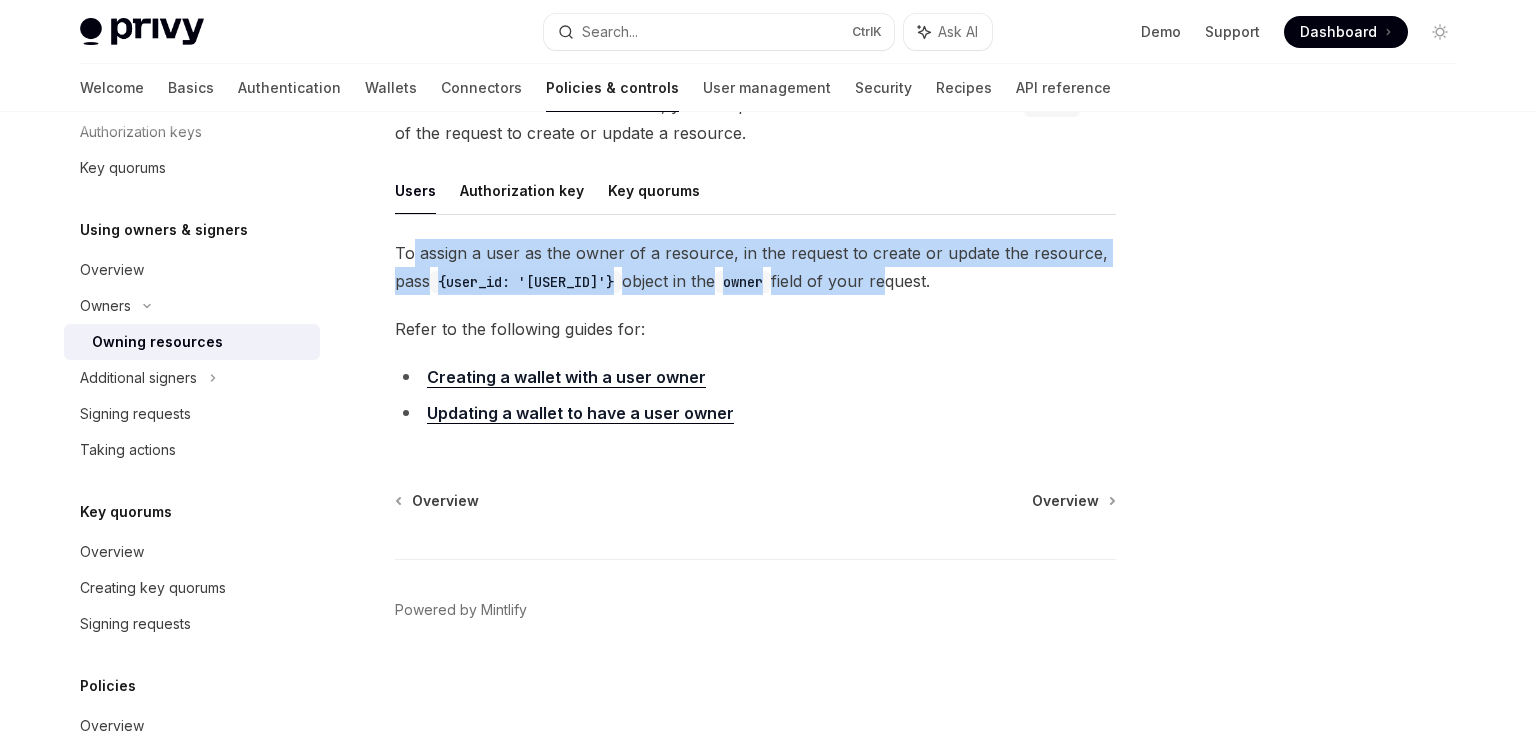 drag, startPoint x: 415, startPoint y: 261, endPoint x: 1025, endPoint y: 298, distance: 611.1211 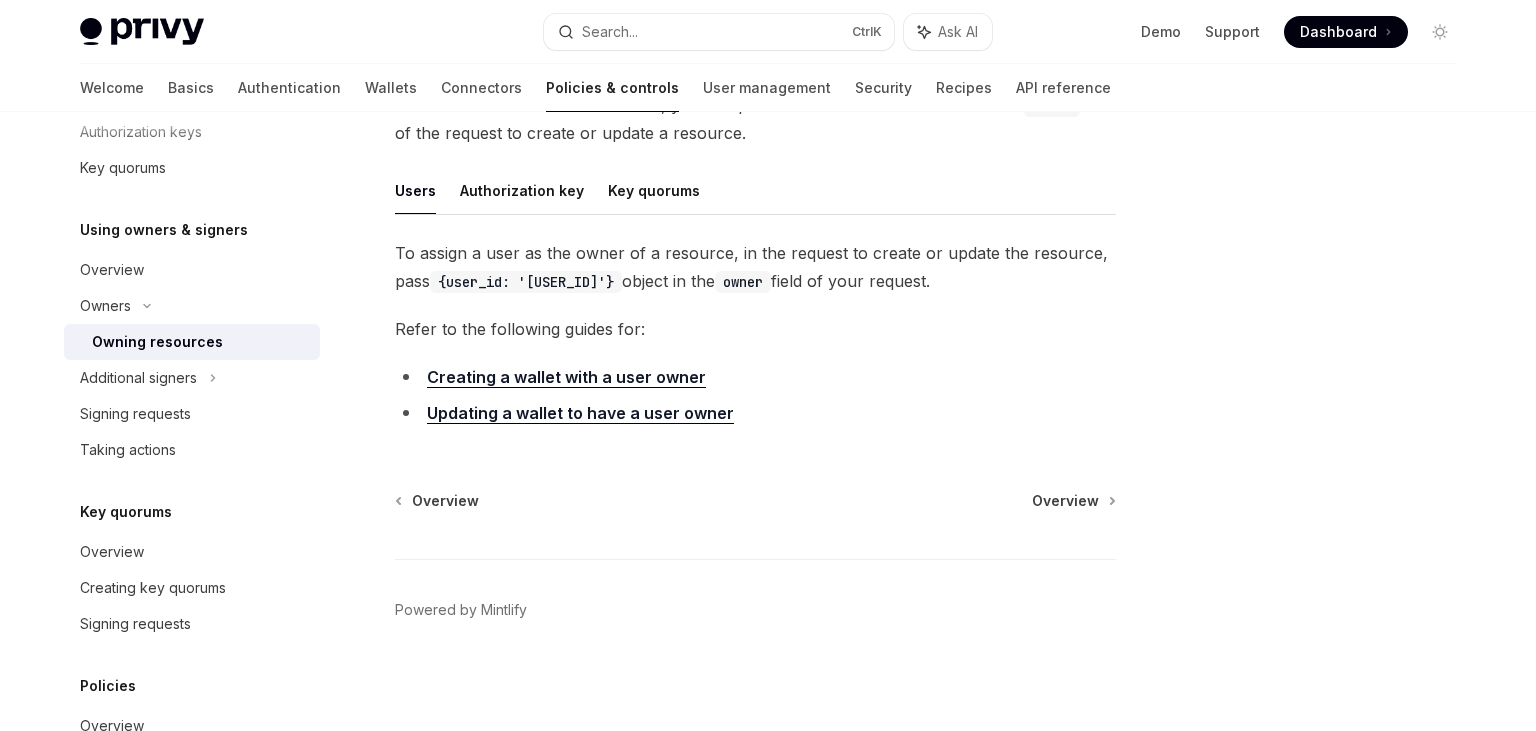 click on "To assign a user as the owner of a resource, in the request to create or update the resource, pass  {user_id: '[USER_ID]'}  object in the  owner  field of your request. Refer to the following guides for:
Creating a wallet with a user owner
Updating a wallet to have a user owner" at bounding box center (755, 337) 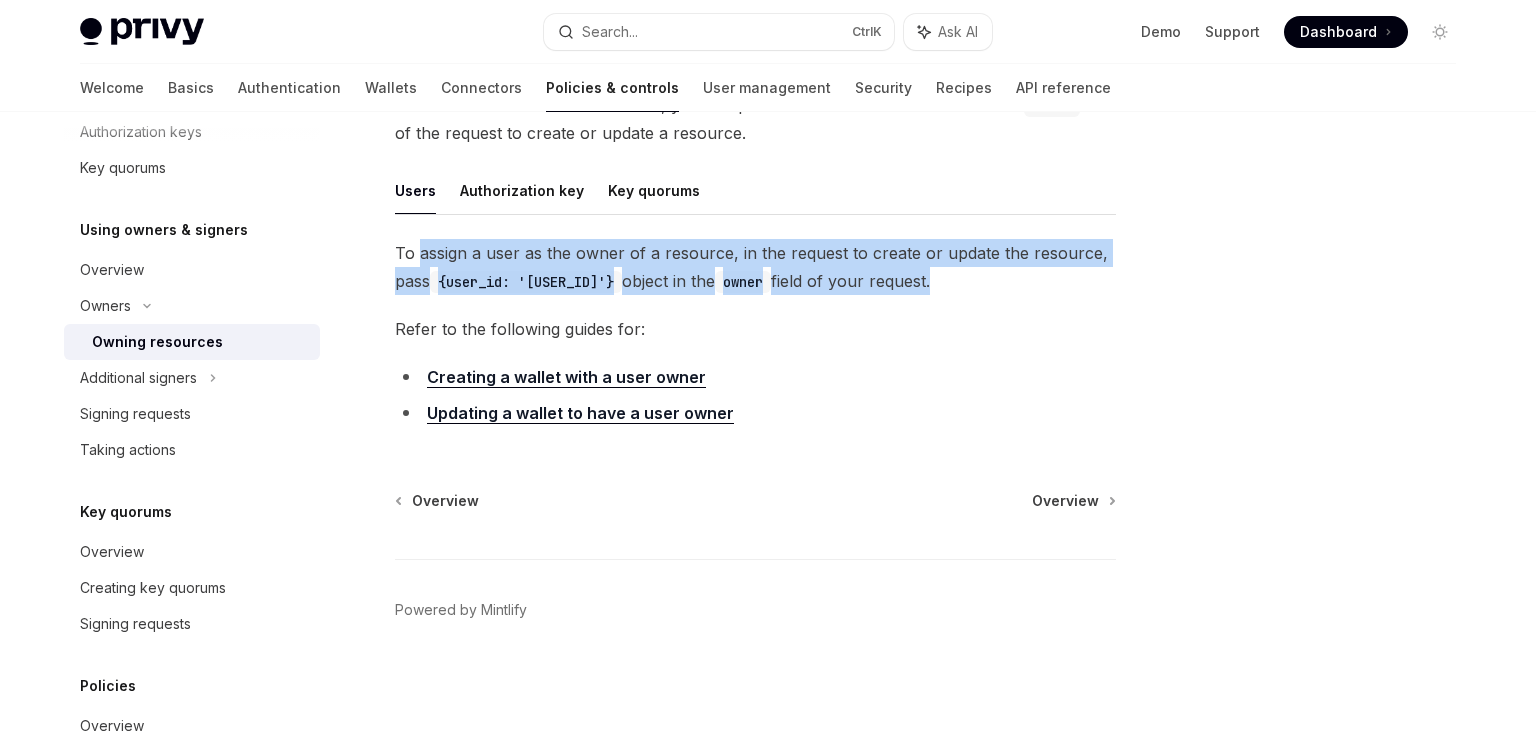 drag, startPoint x: 1025, startPoint y: 298, endPoint x: 462, endPoint y: 262, distance: 564.1498 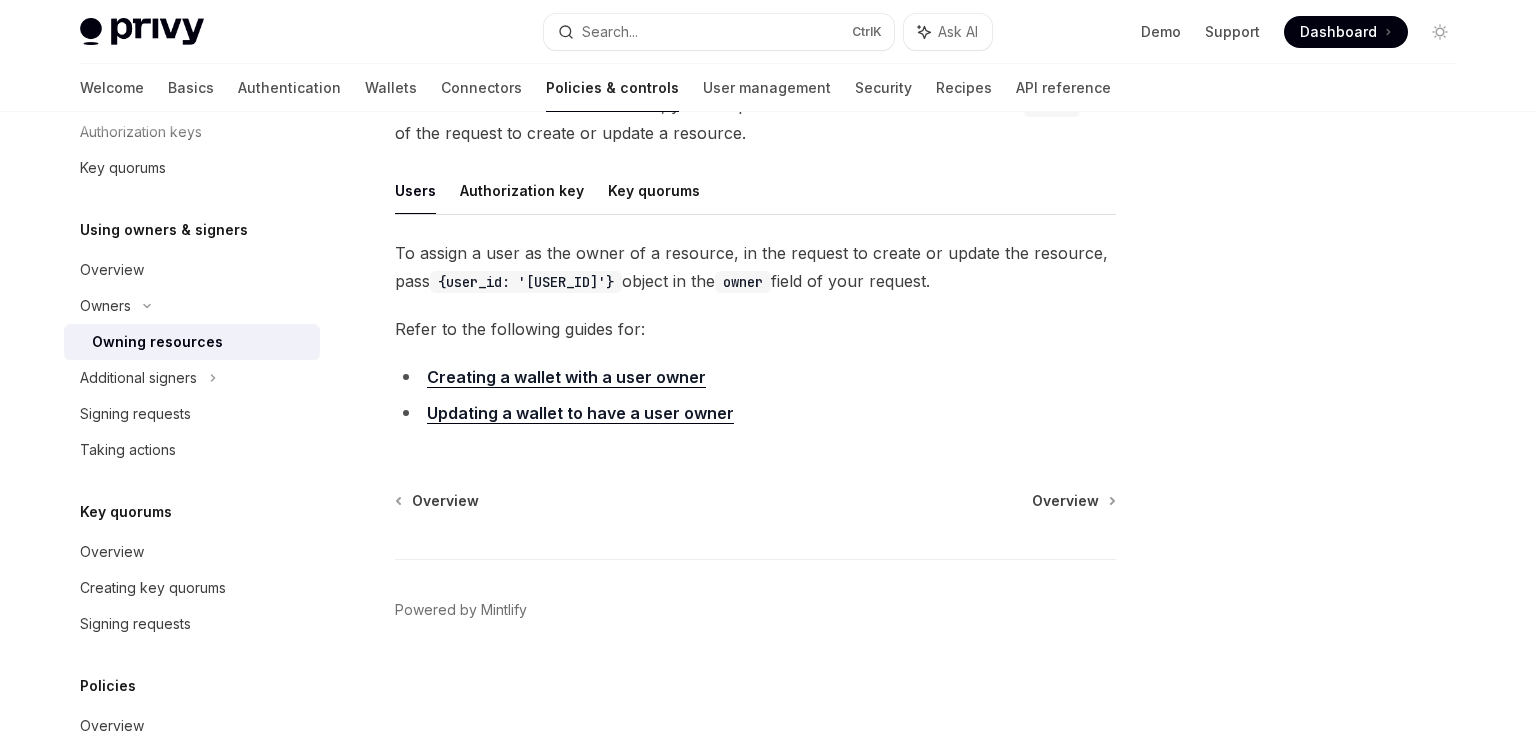 click on "Owners Owning resources with owners OpenAI Open in ChatGPT OpenAI Open in ChatGPT To have an owner own a resource, you can pass an identifier for the owner in the  owner  field of the request to create or update a resource.
Users   Authorization key   Key quorums To assign a user as the owner of a resource, in the request to create or update the resource, pass  {user_id: '[USER_ID]'}  object in the  owner  field of your request. Refer to the following guides for:
Creating a wallet with a user owner
Updating a wallet to have a user owner
Overview Overview Powered by Mintlify" at bounding box center (768, 341) 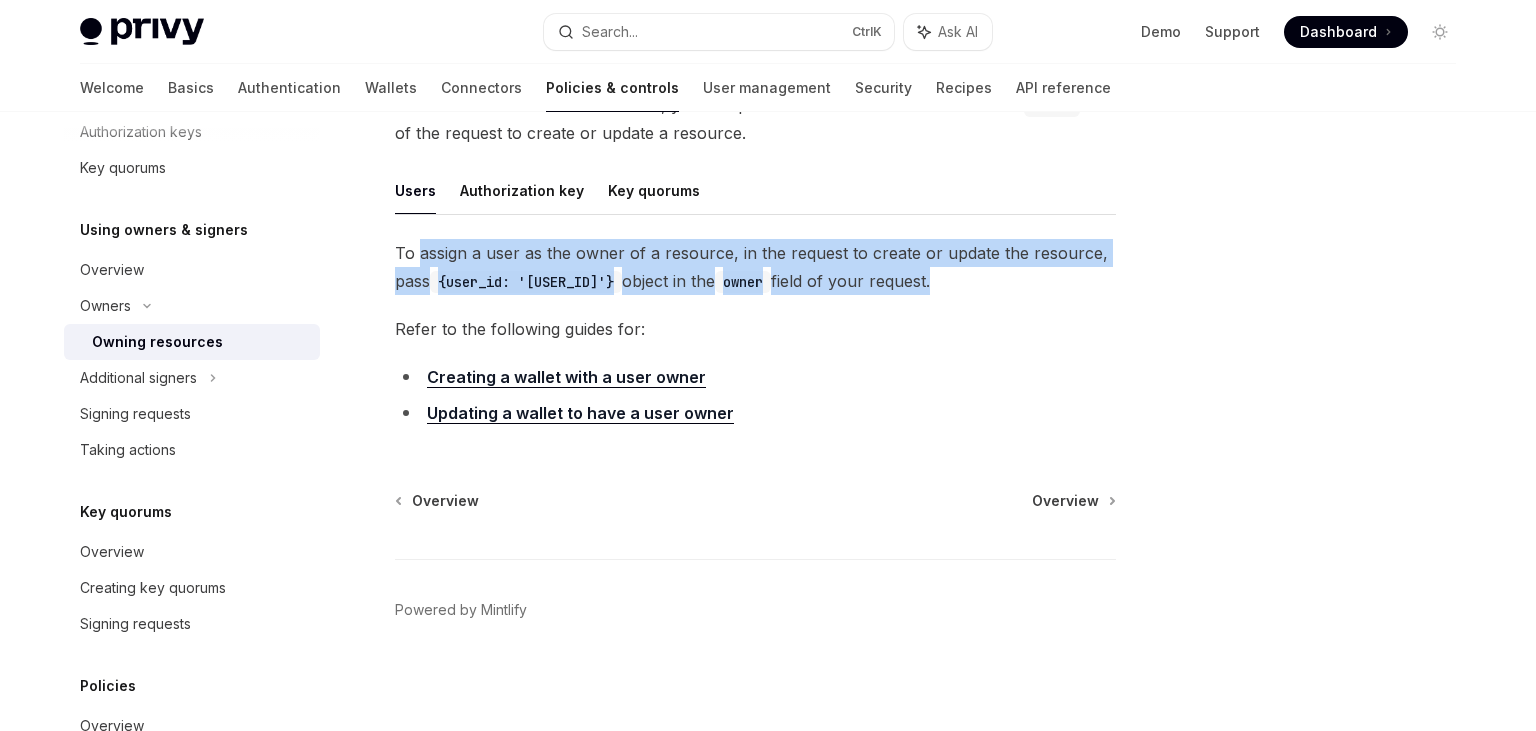 drag, startPoint x: 464, startPoint y: 254, endPoint x: 1056, endPoint y: 275, distance: 592.3724 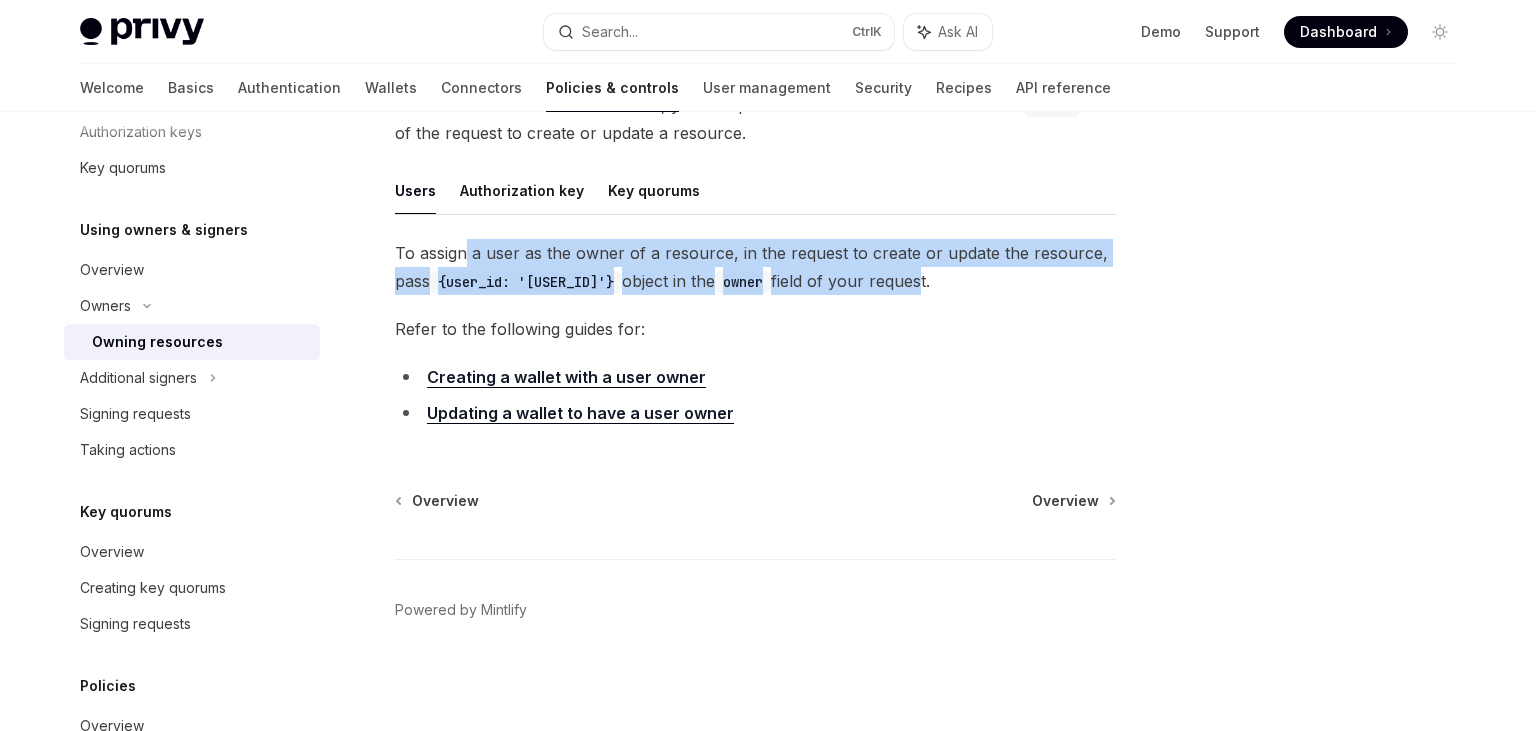 drag, startPoint x: 1056, startPoint y: 275, endPoint x: 460, endPoint y: 228, distance: 597.85034 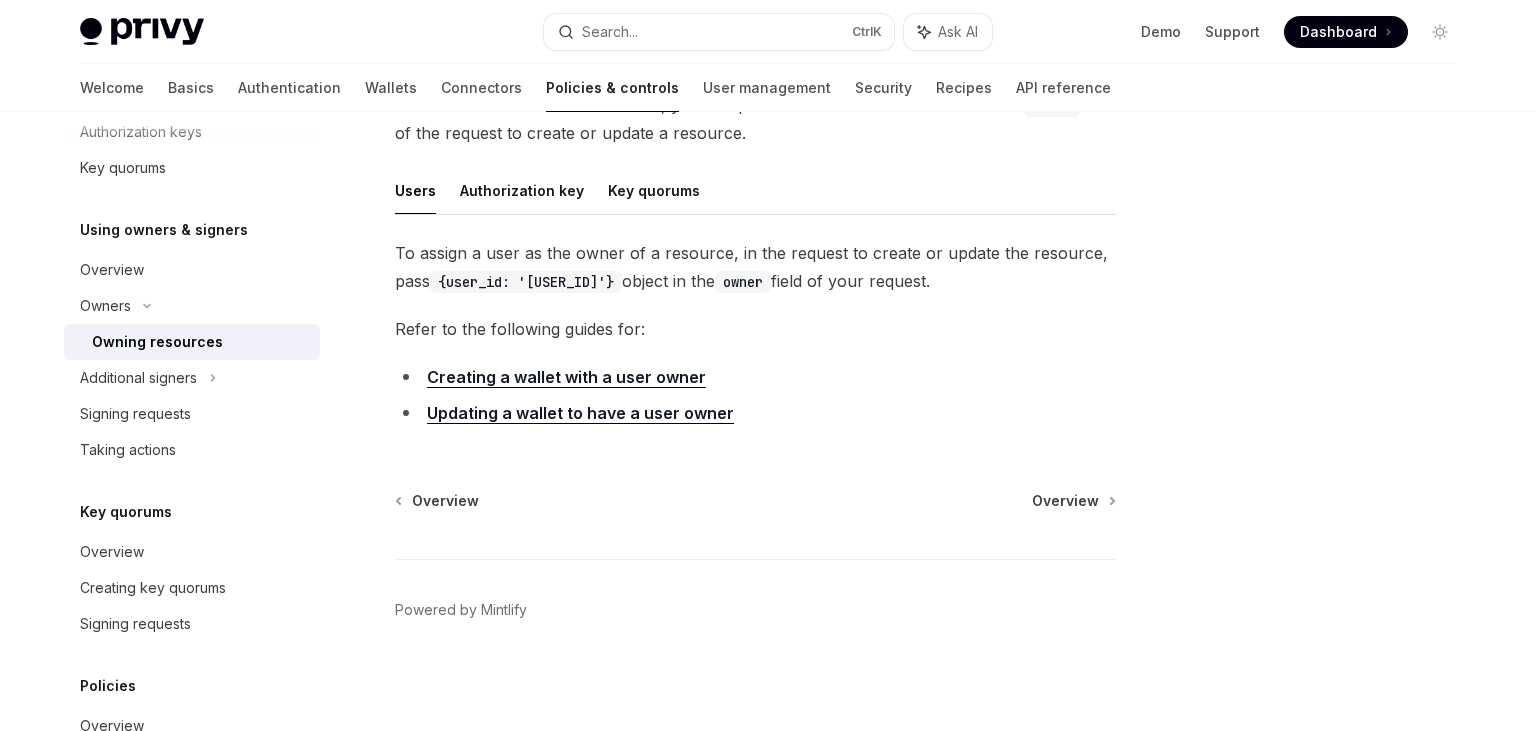 click on "Users   Authorization key   Key quorums To assign a user as the owner of a resource, in the request to create or update the resource, pass  {user_id: '[USER_ID]'}  object in the  owner  field of your request. Refer to the following guides for:
Creating a wallet with a user owner
Updating a wallet to have a user owner" at bounding box center [755, 301] 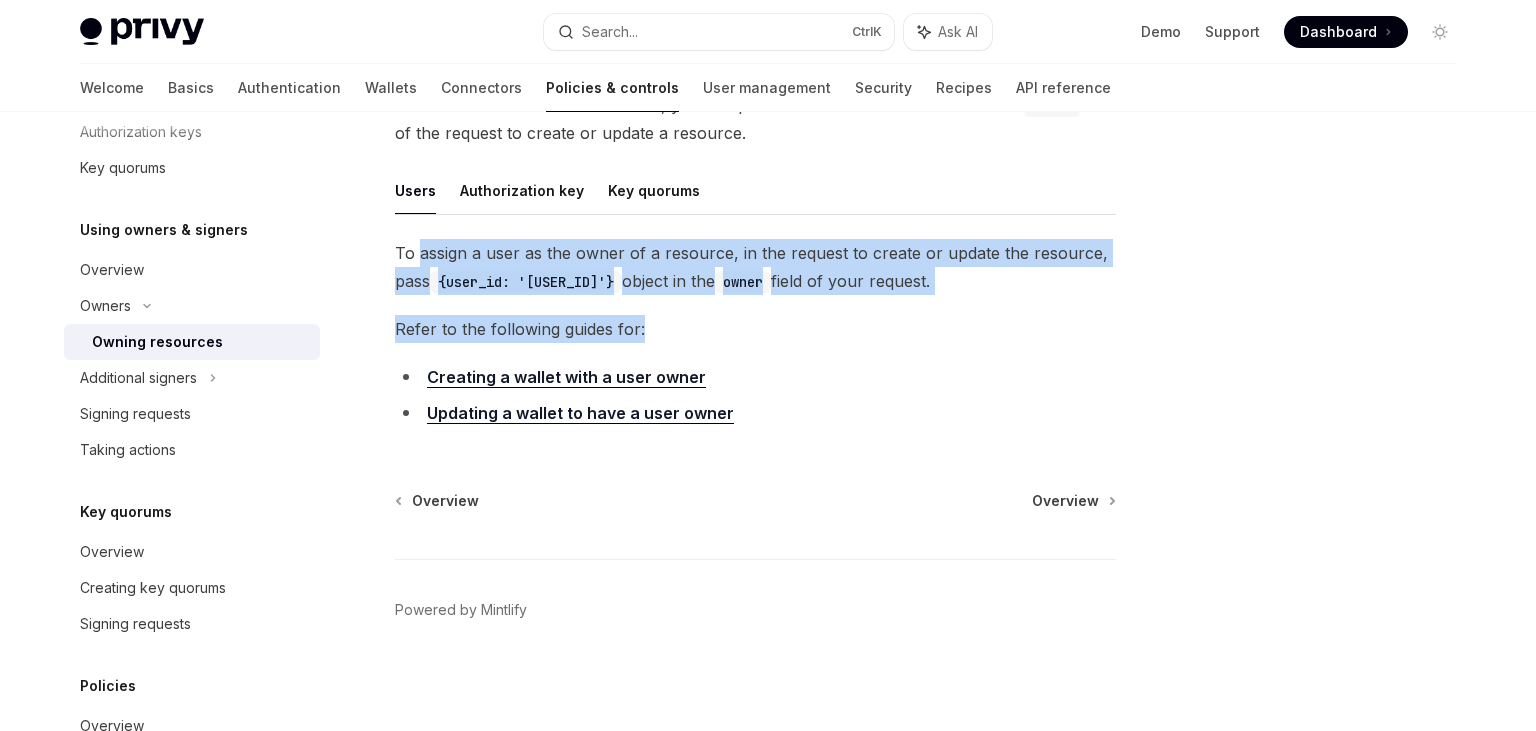 drag, startPoint x: 460, startPoint y: 228, endPoint x: 940, endPoint y: 316, distance: 488 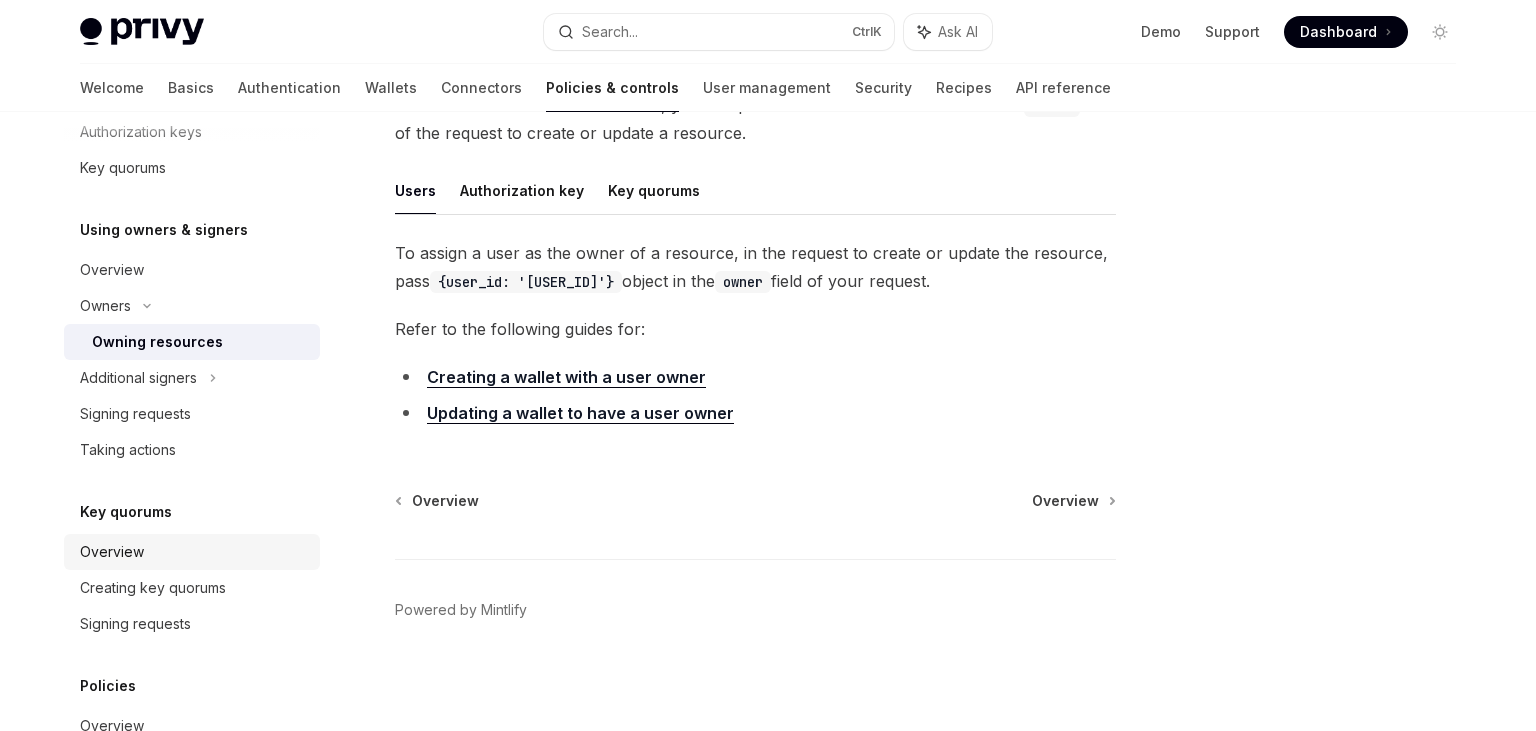 scroll, scrollTop: 712, scrollLeft: 0, axis: vertical 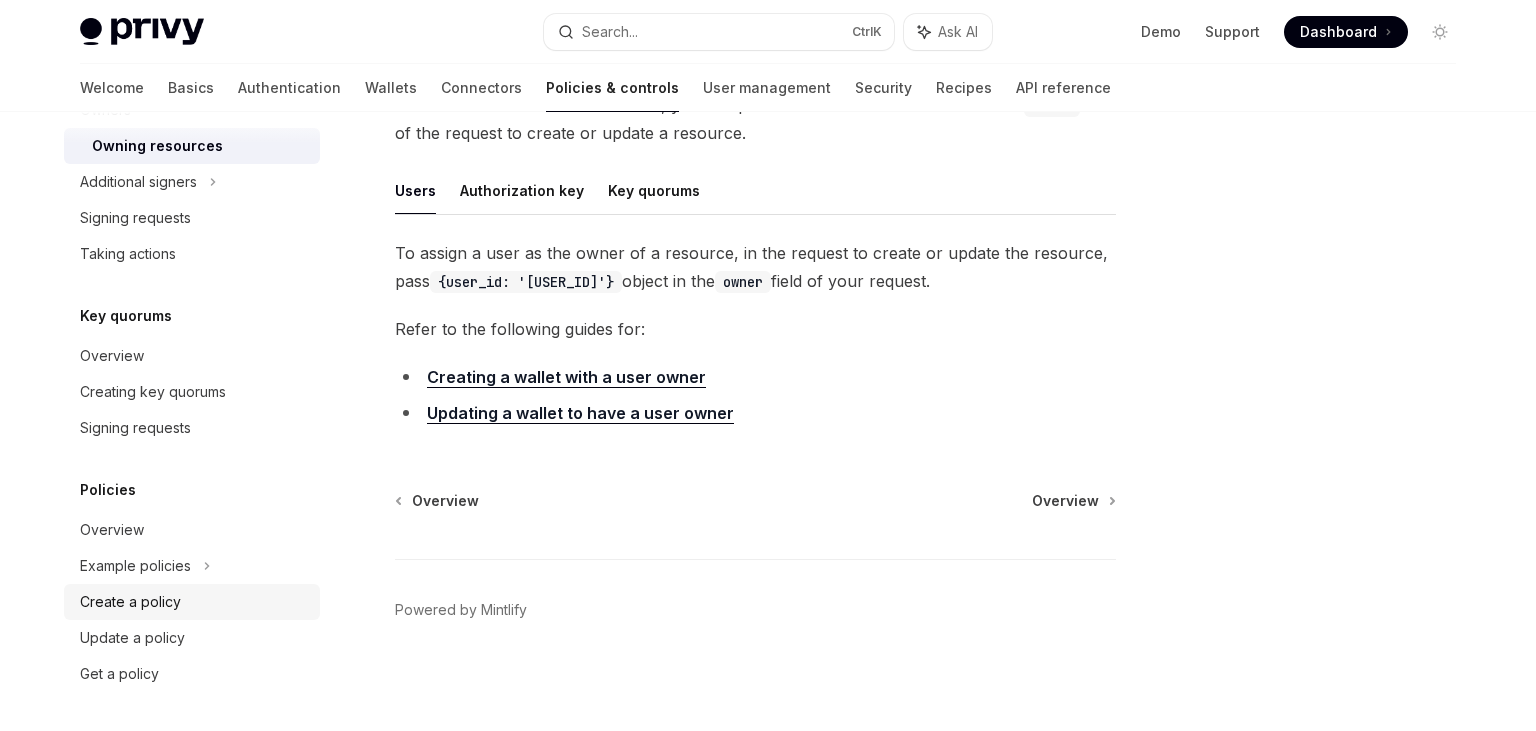 click on "Create a policy" at bounding box center (192, 602) 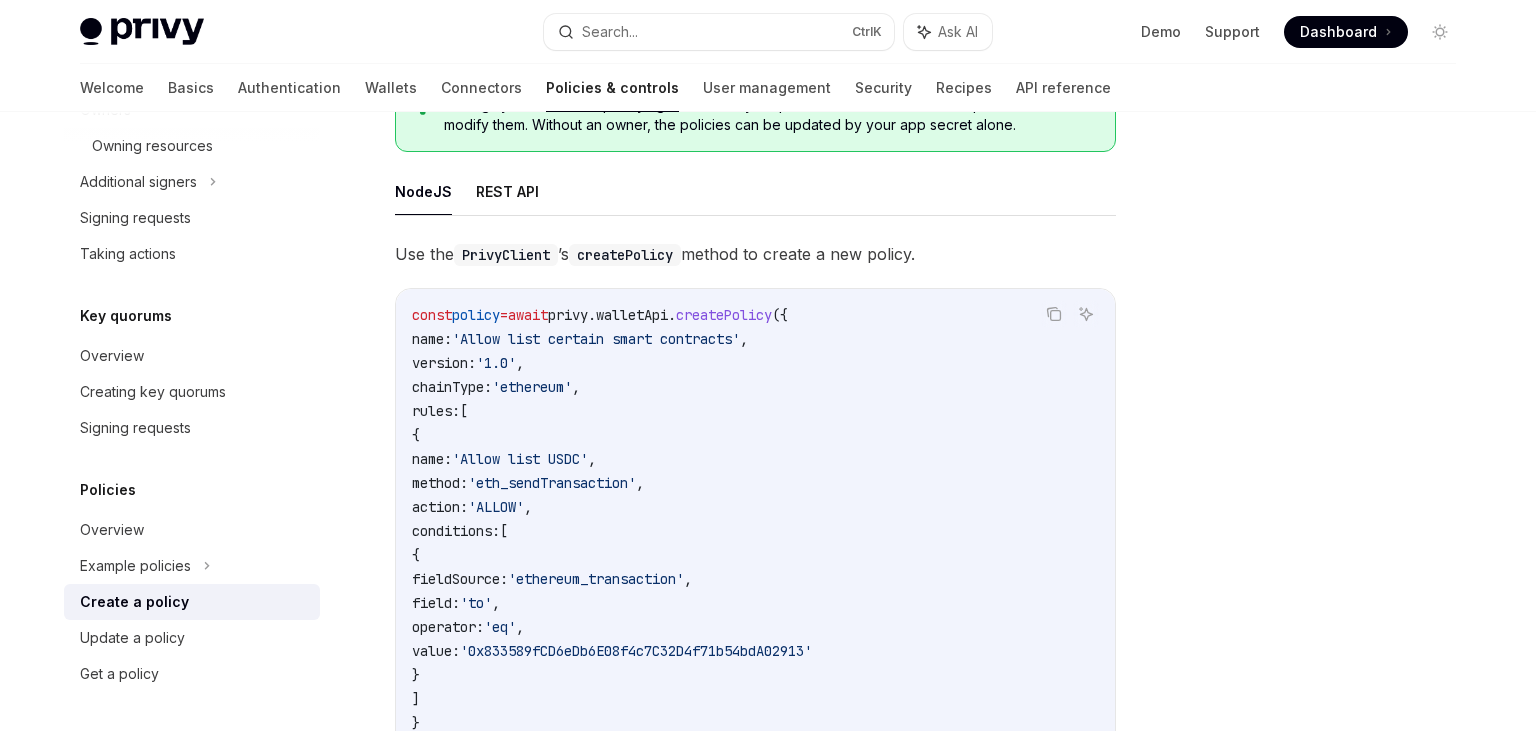 scroll, scrollTop: 716, scrollLeft: 0, axis: vertical 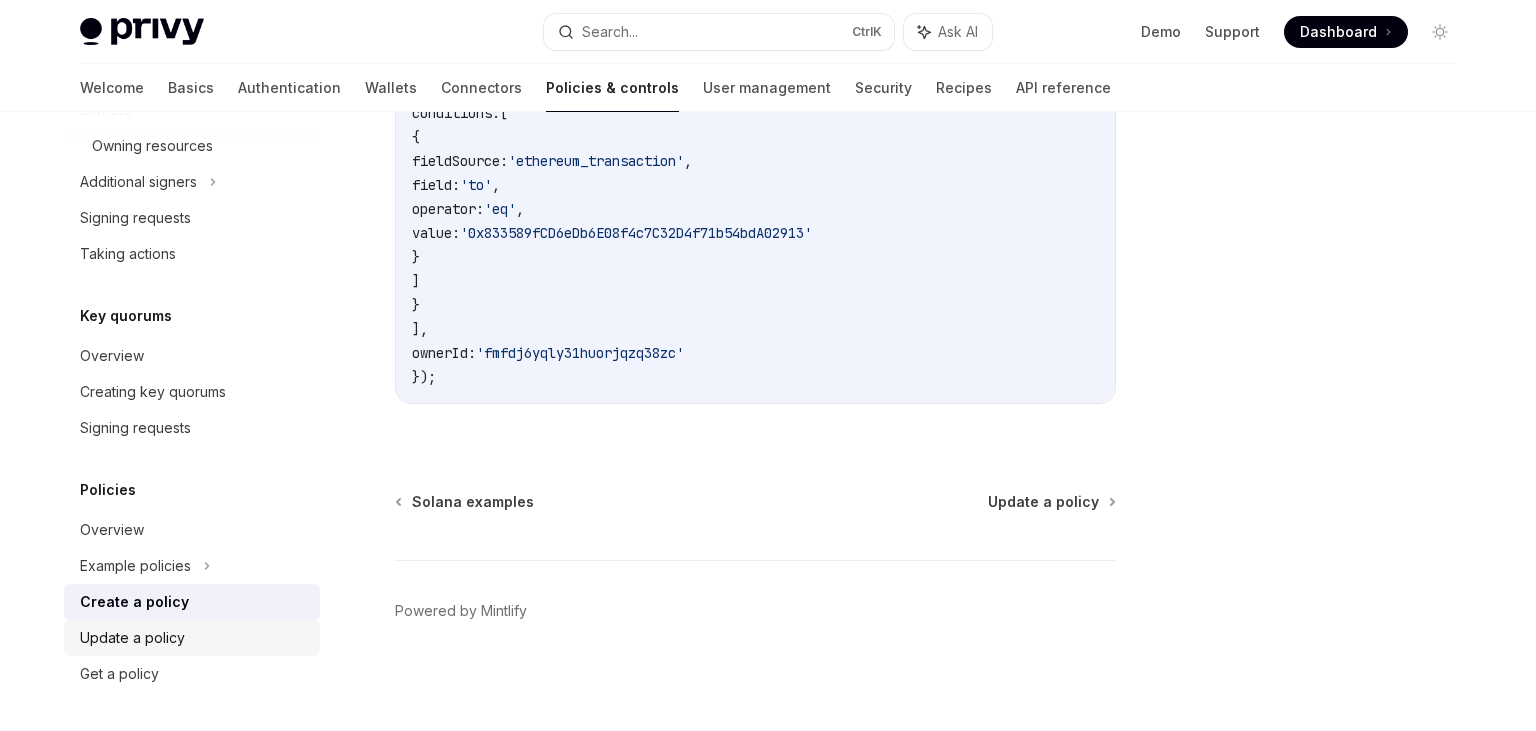 click on "Update a policy" at bounding box center [132, 638] 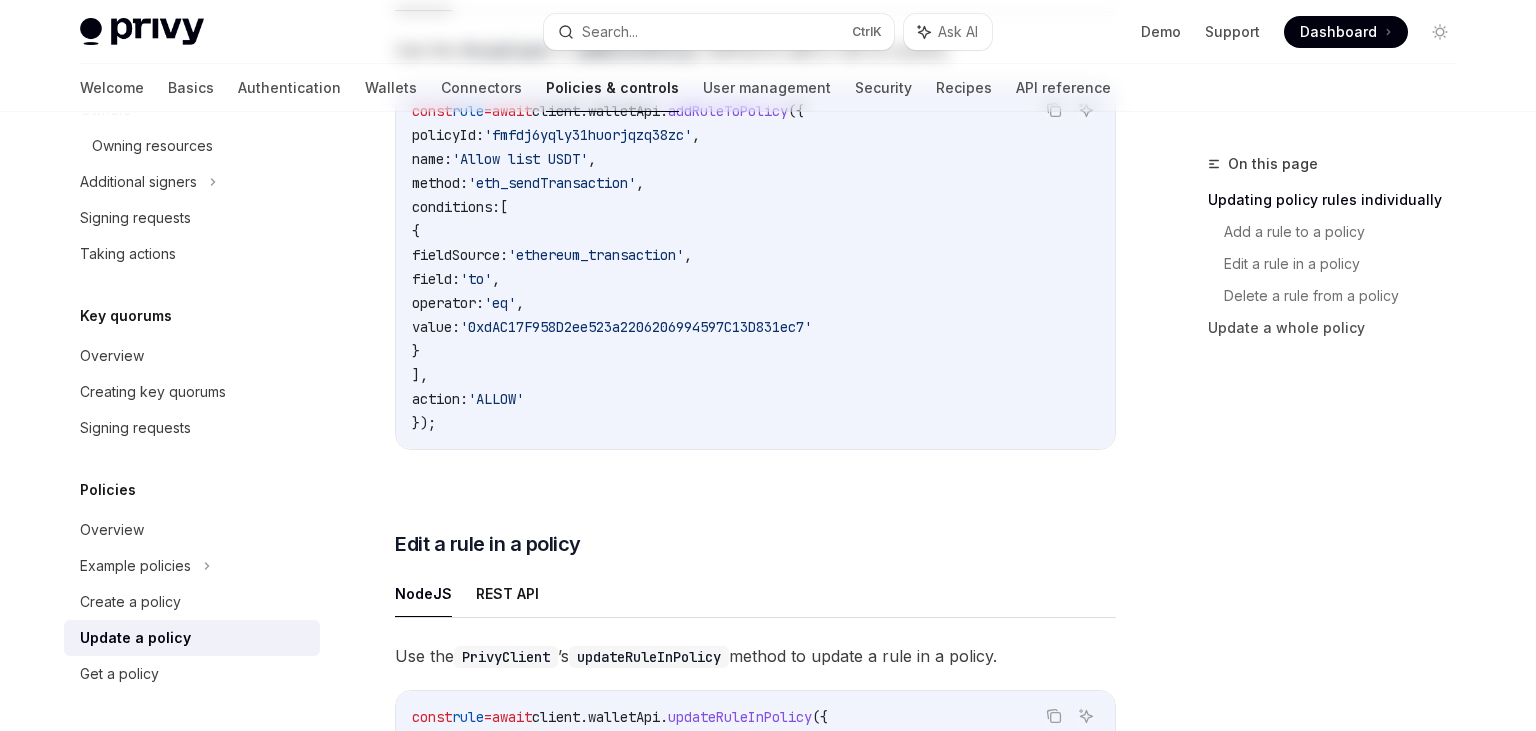 scroll, scrollTop: 0, scrollLeft: 0, axis: both 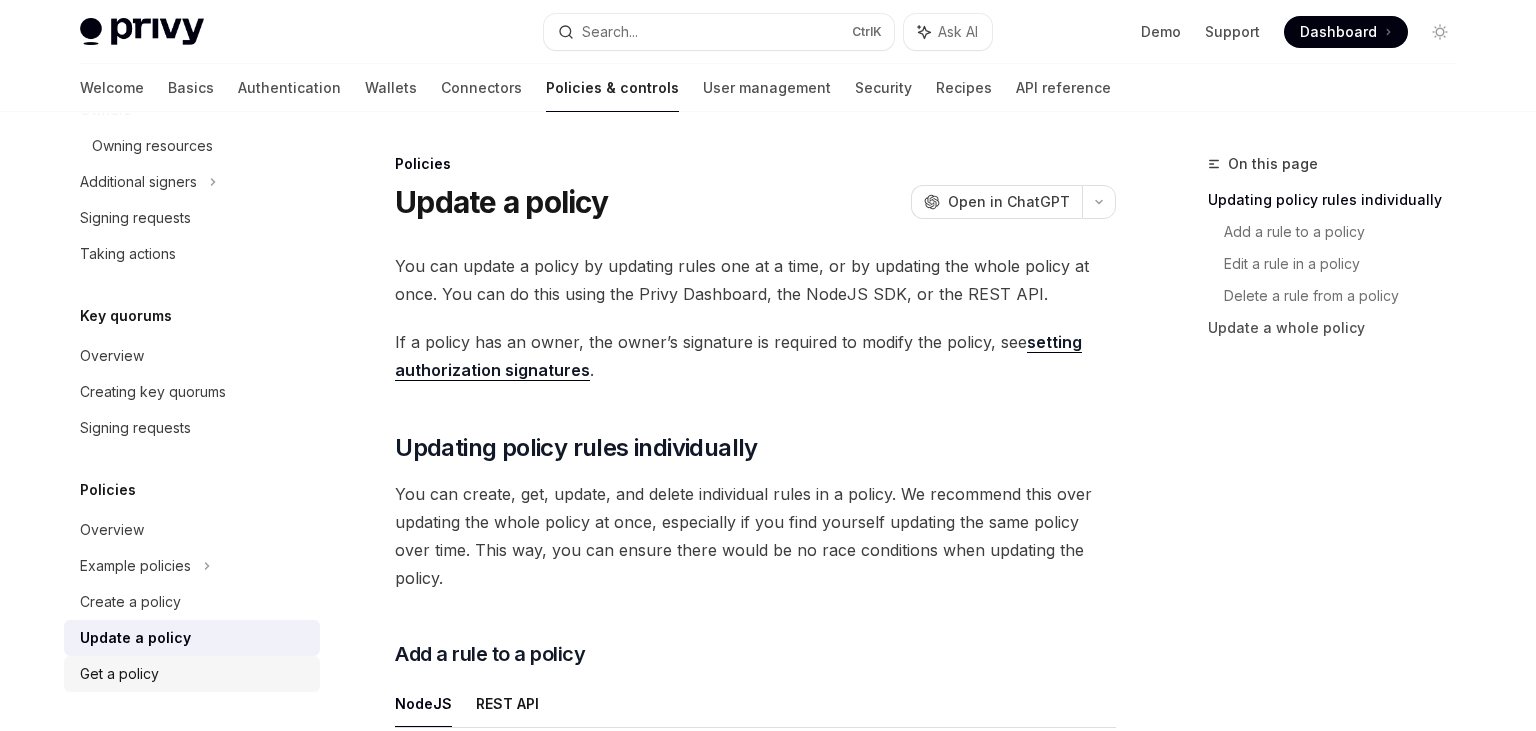 click on "Get a policy" at bounding box center (119, 674) 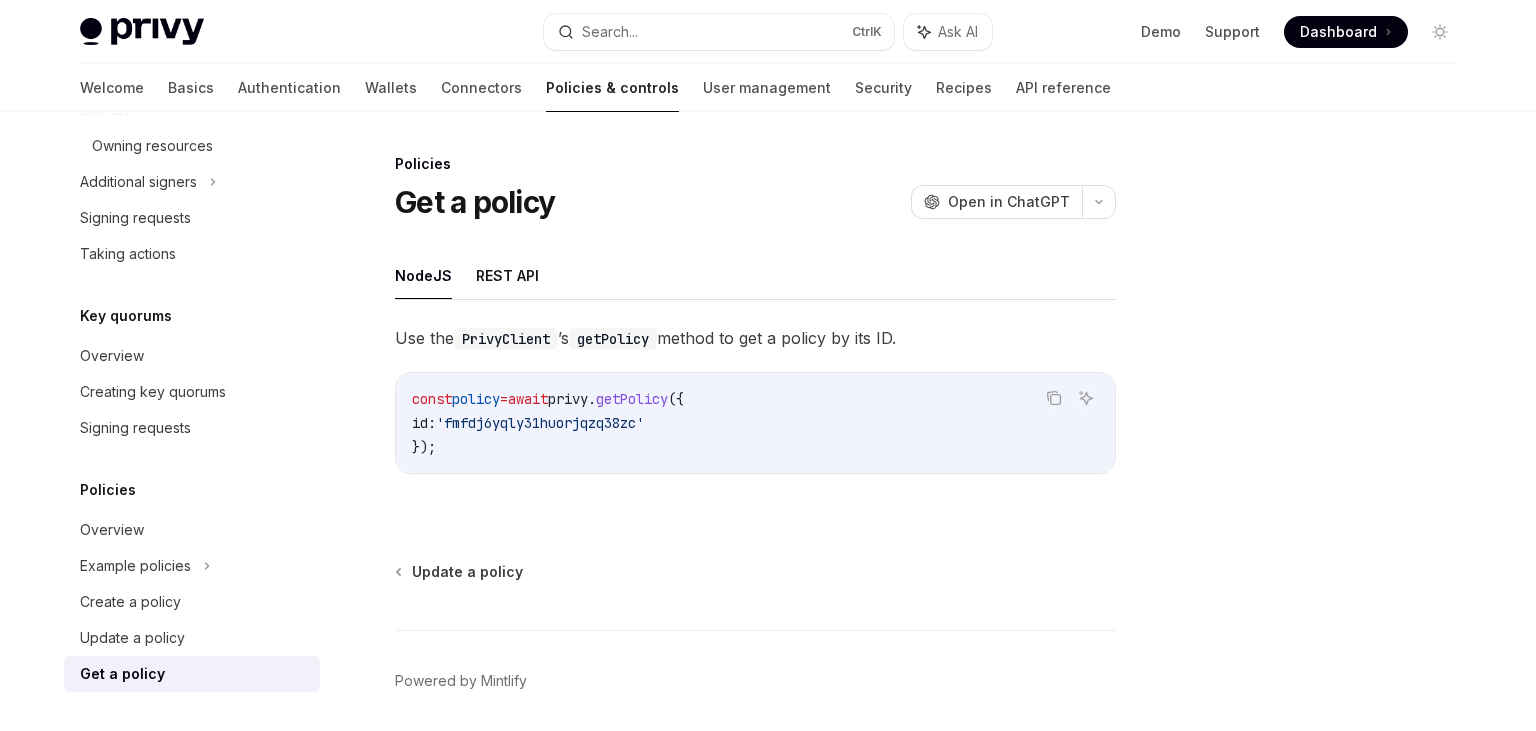 scroll, scrollTop: 71, scrollLeft: 0, axis: vertical 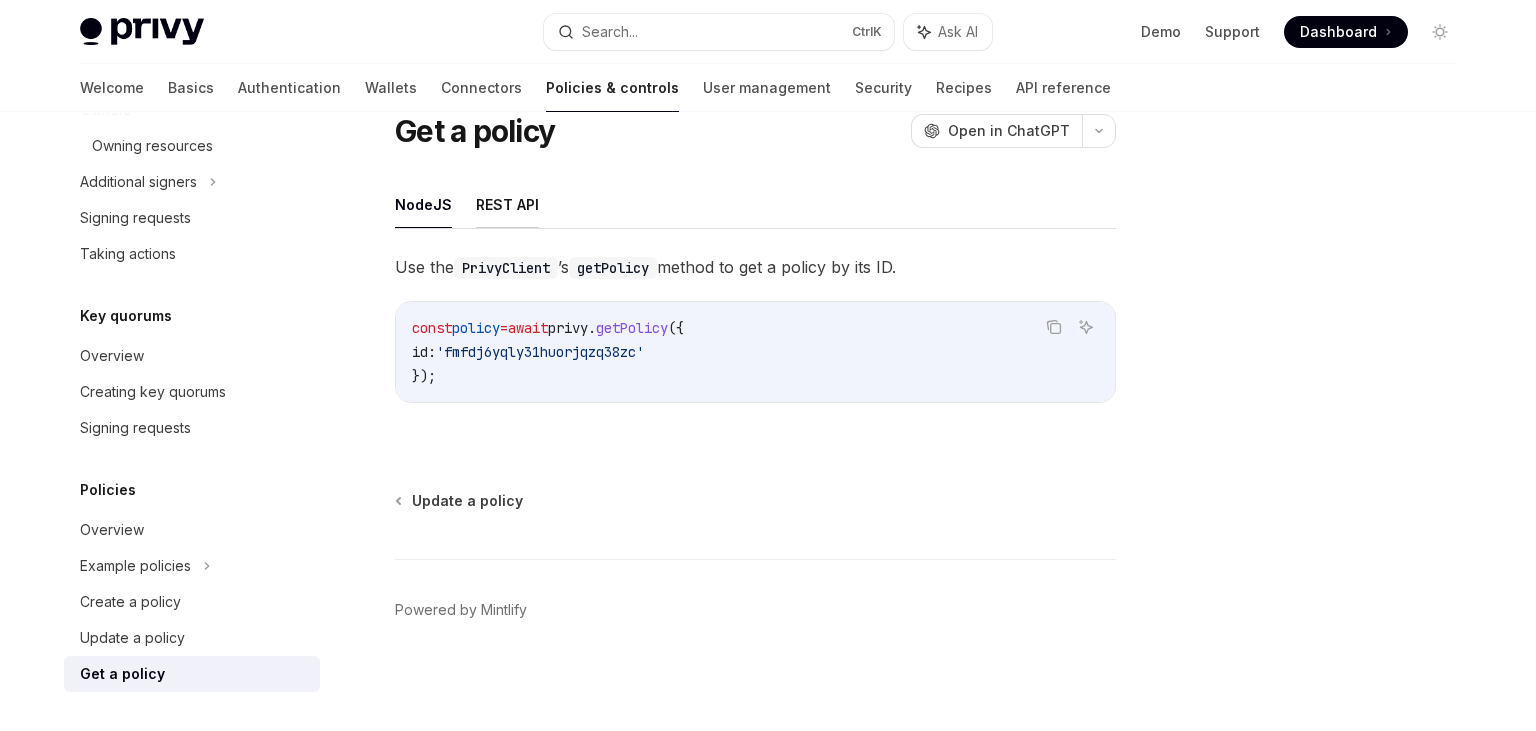 click on "REST API" at bounding box center (507, 204) 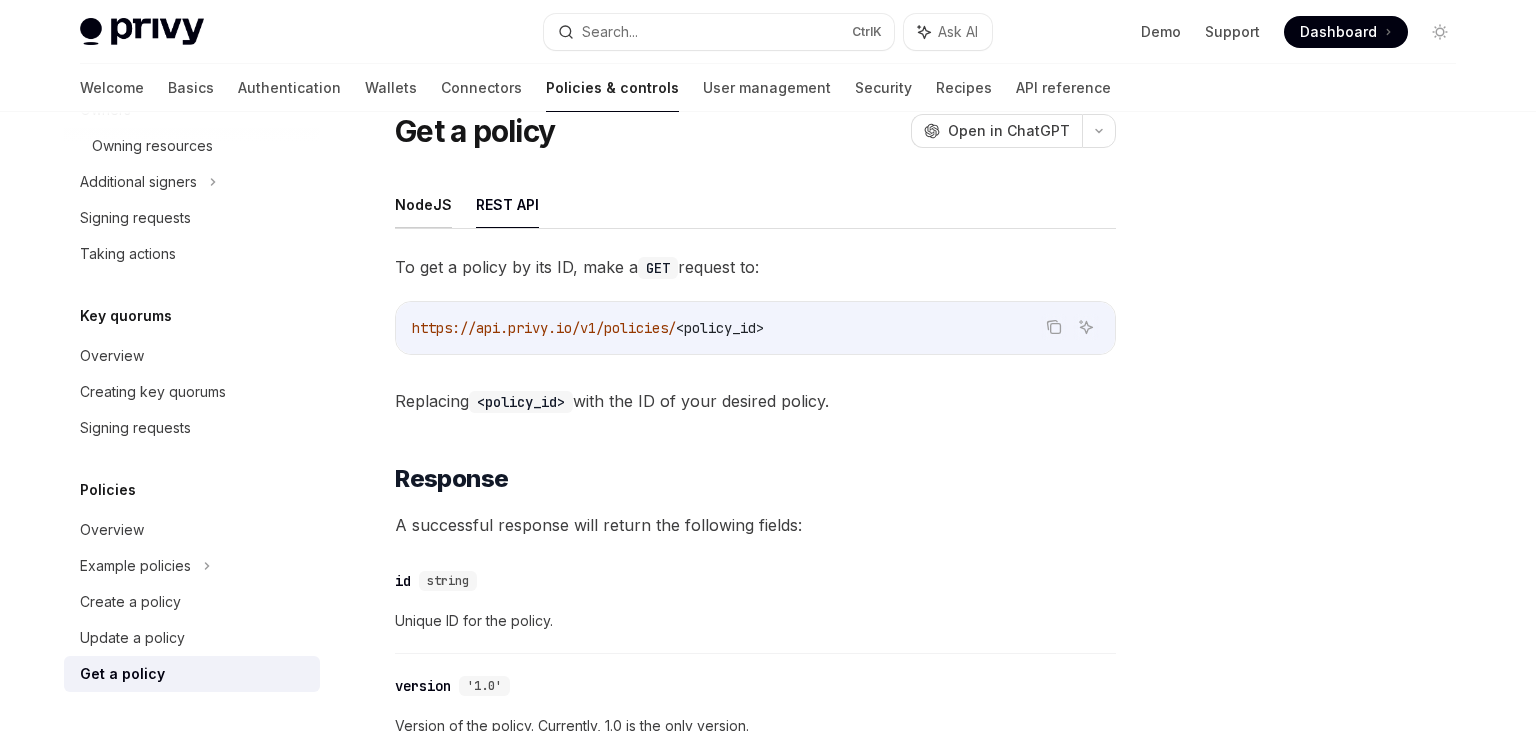 click on "NodeJS" at bounding box center [423, 204] 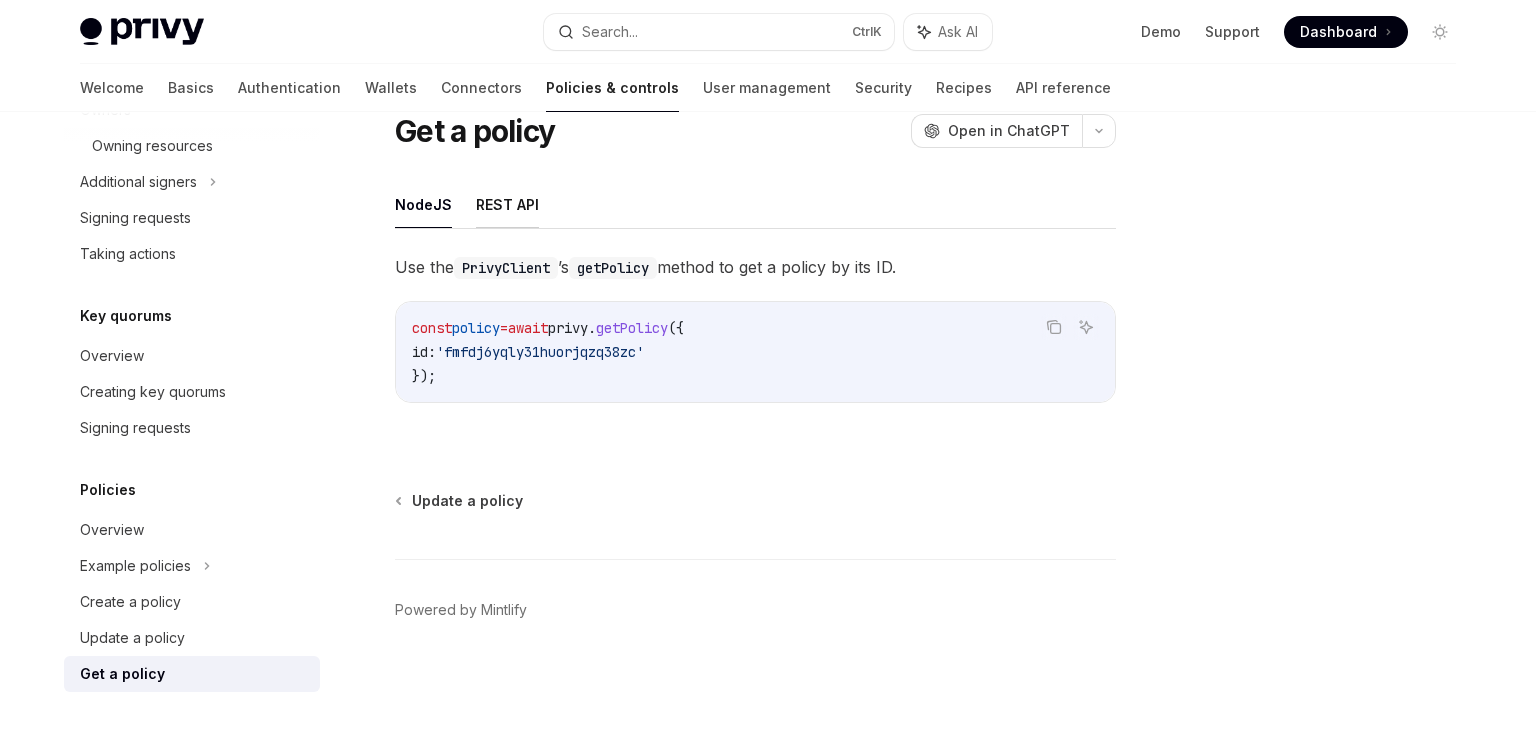 click on "REST API" at bounding box center (507, 204) 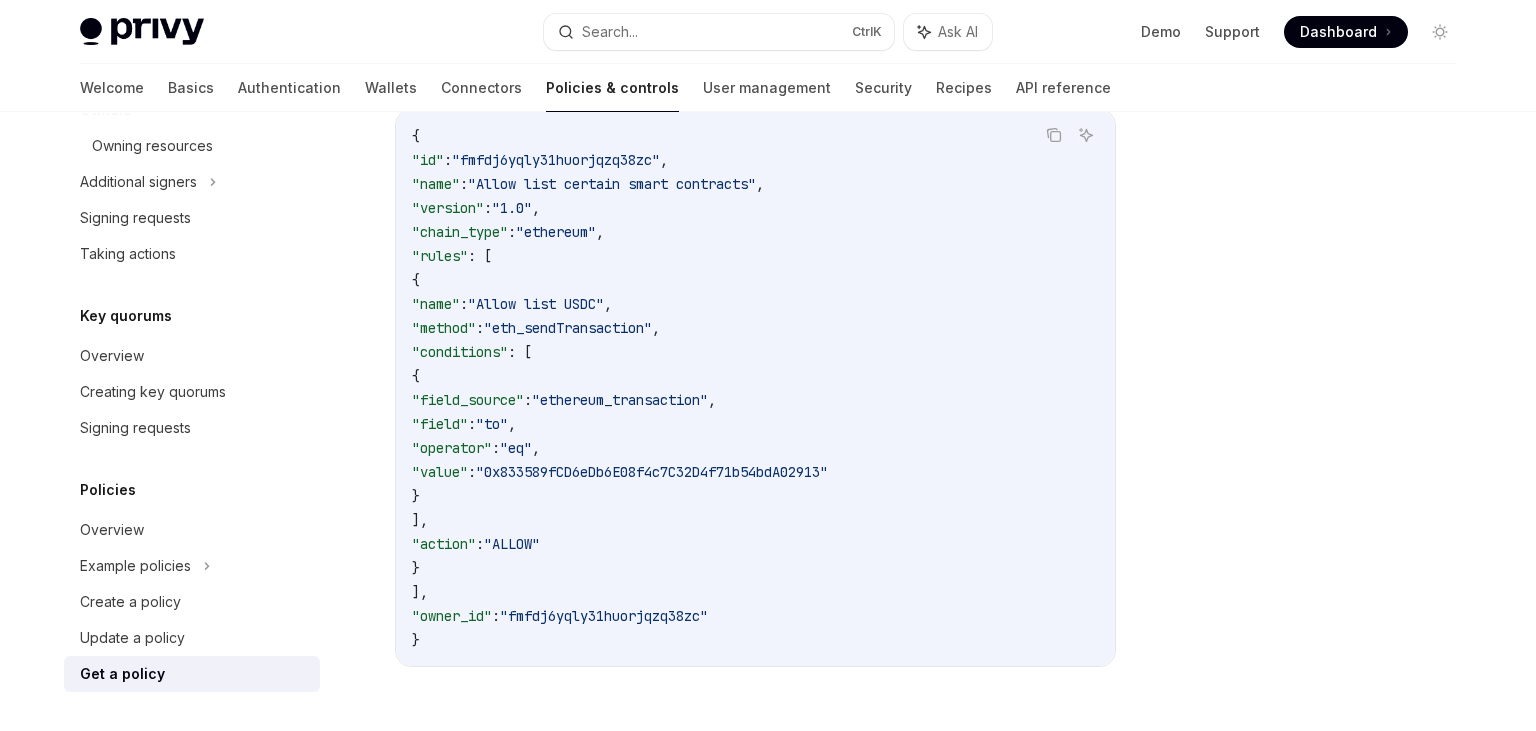 scroll, scrollTop: 1816, scrollLeft: 0, axis: vertical 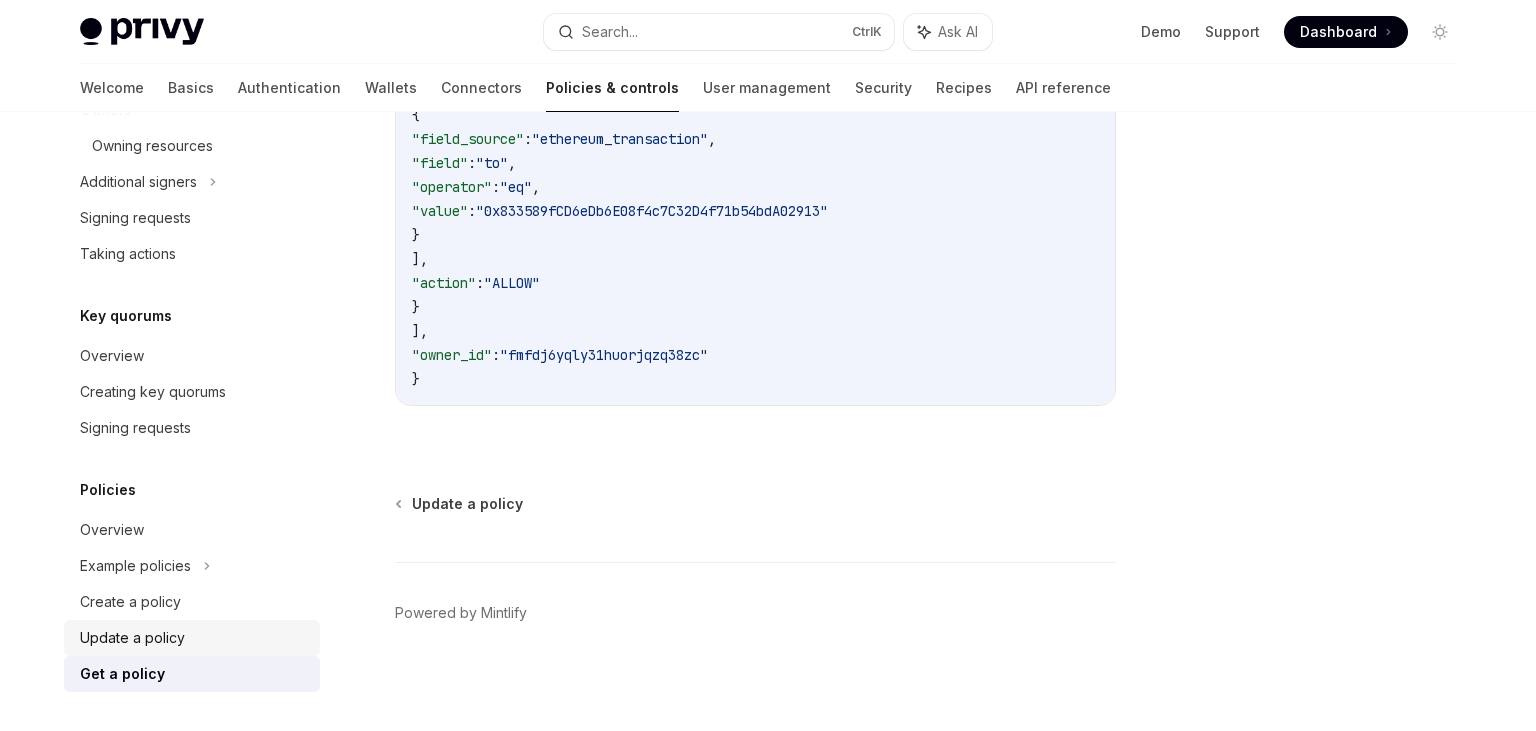 click on "Update a policy" at bounding box center [194, 638] 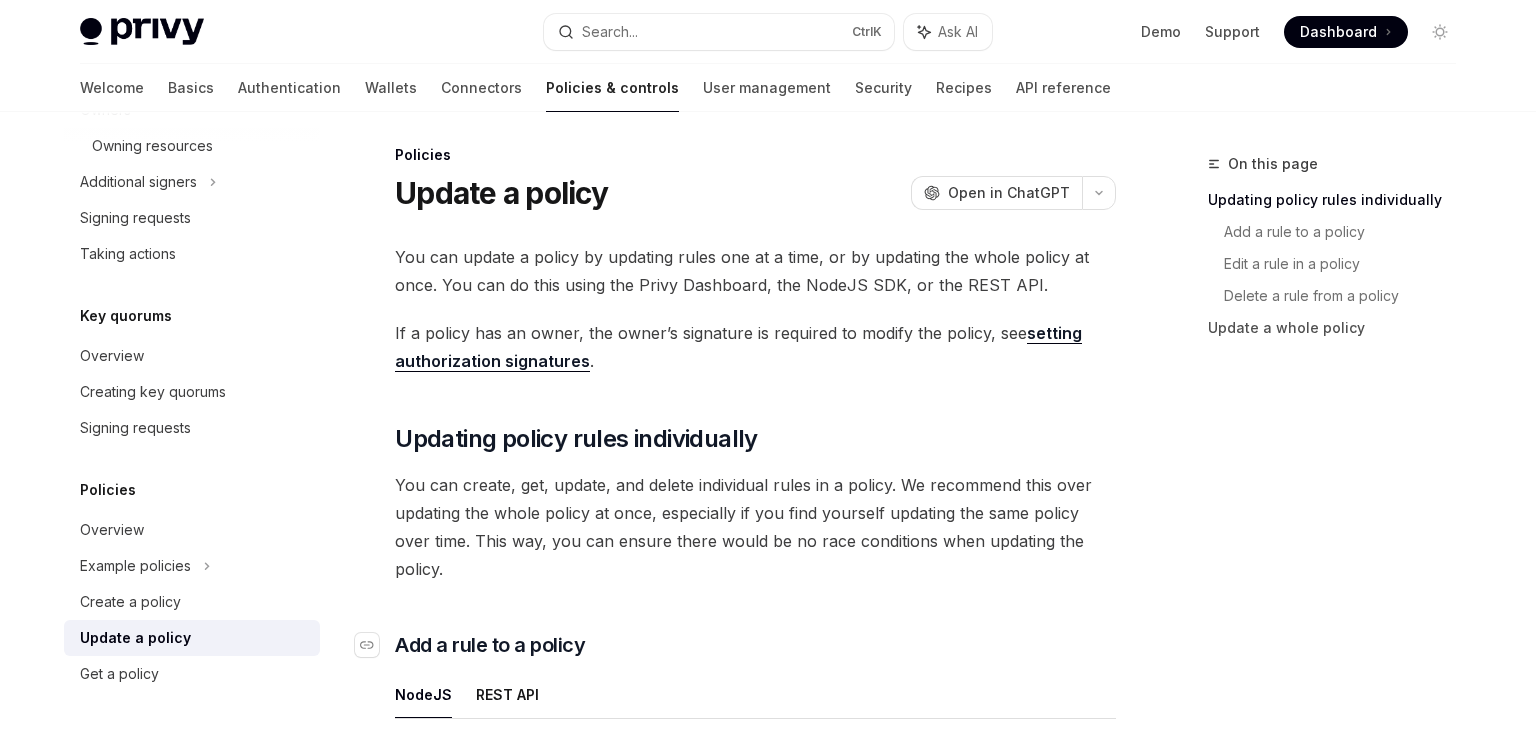 scroll, scrollTop: 0, scrollLeft: 0, axis: both 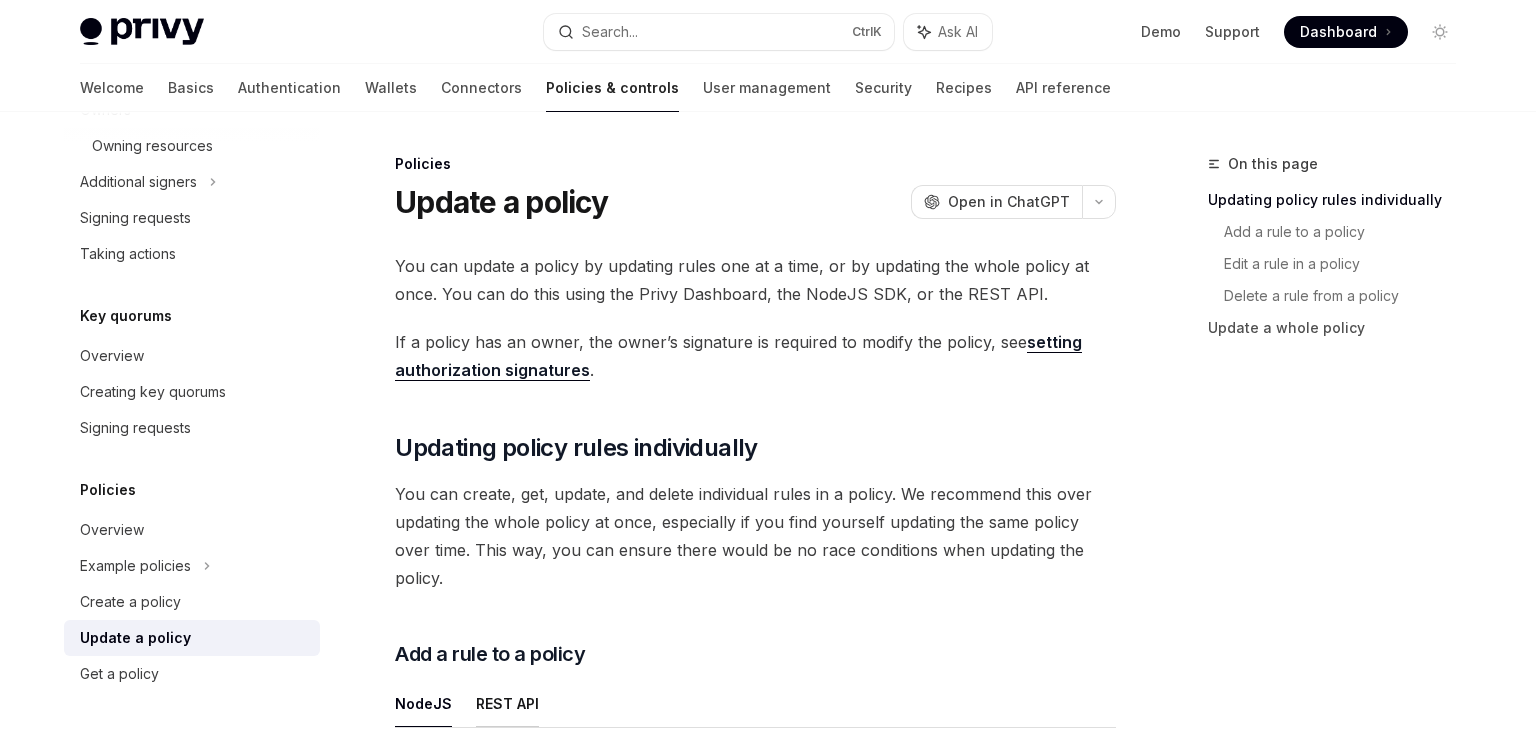 click on "REST API" at bounding box center (507, 703) 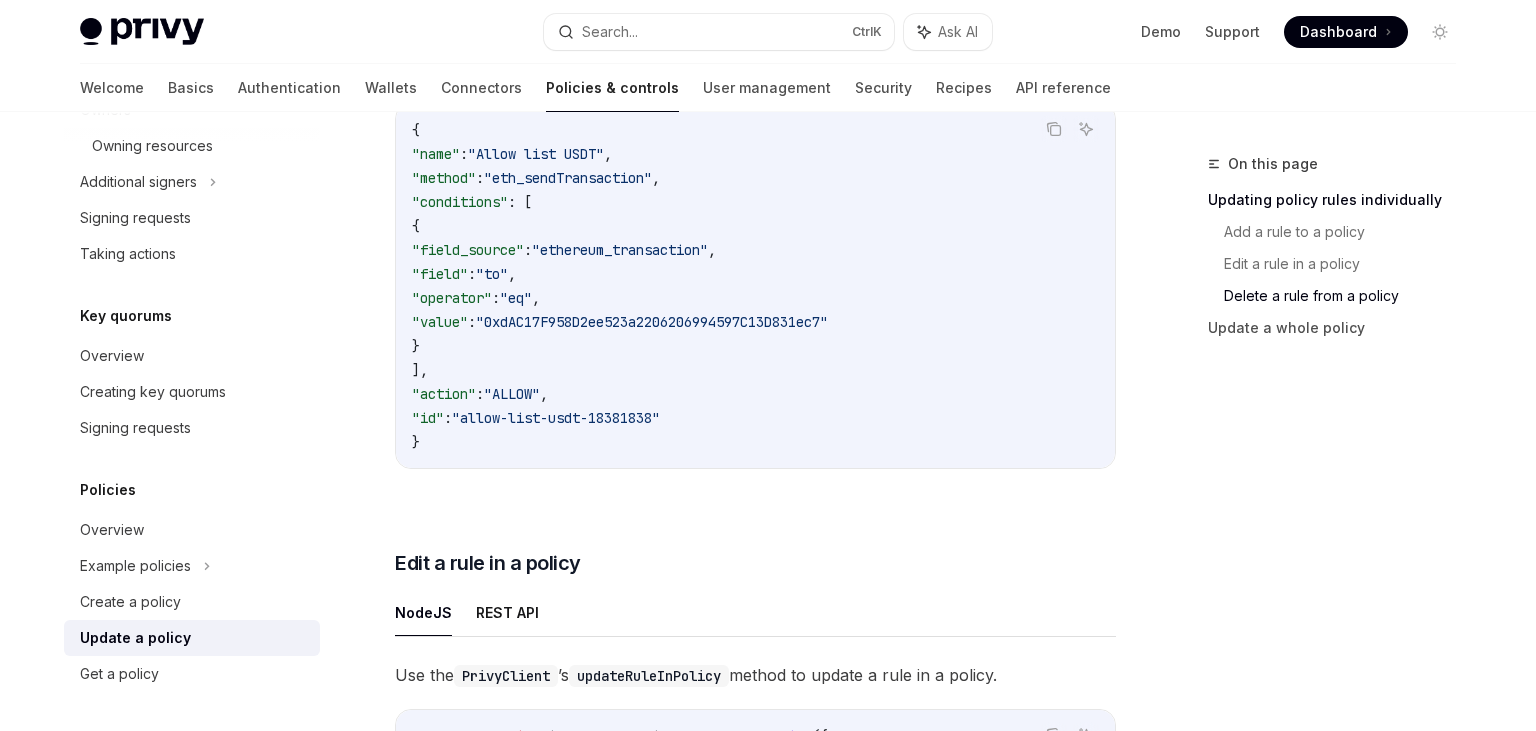 scroll, scrollTop: 2117, scrollLeft: 0, axis: vertical 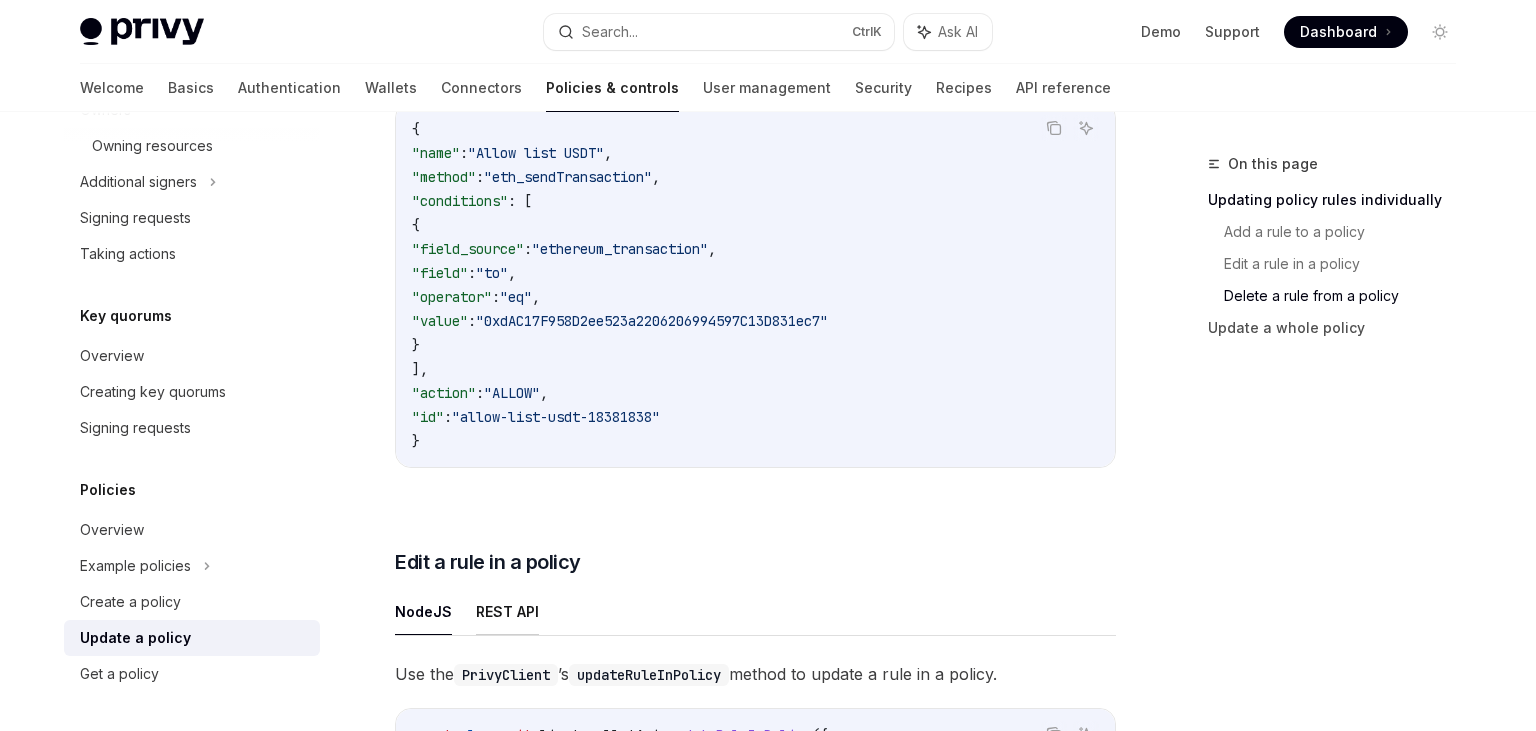 click on "REST API" at bounding box center (507, 611) 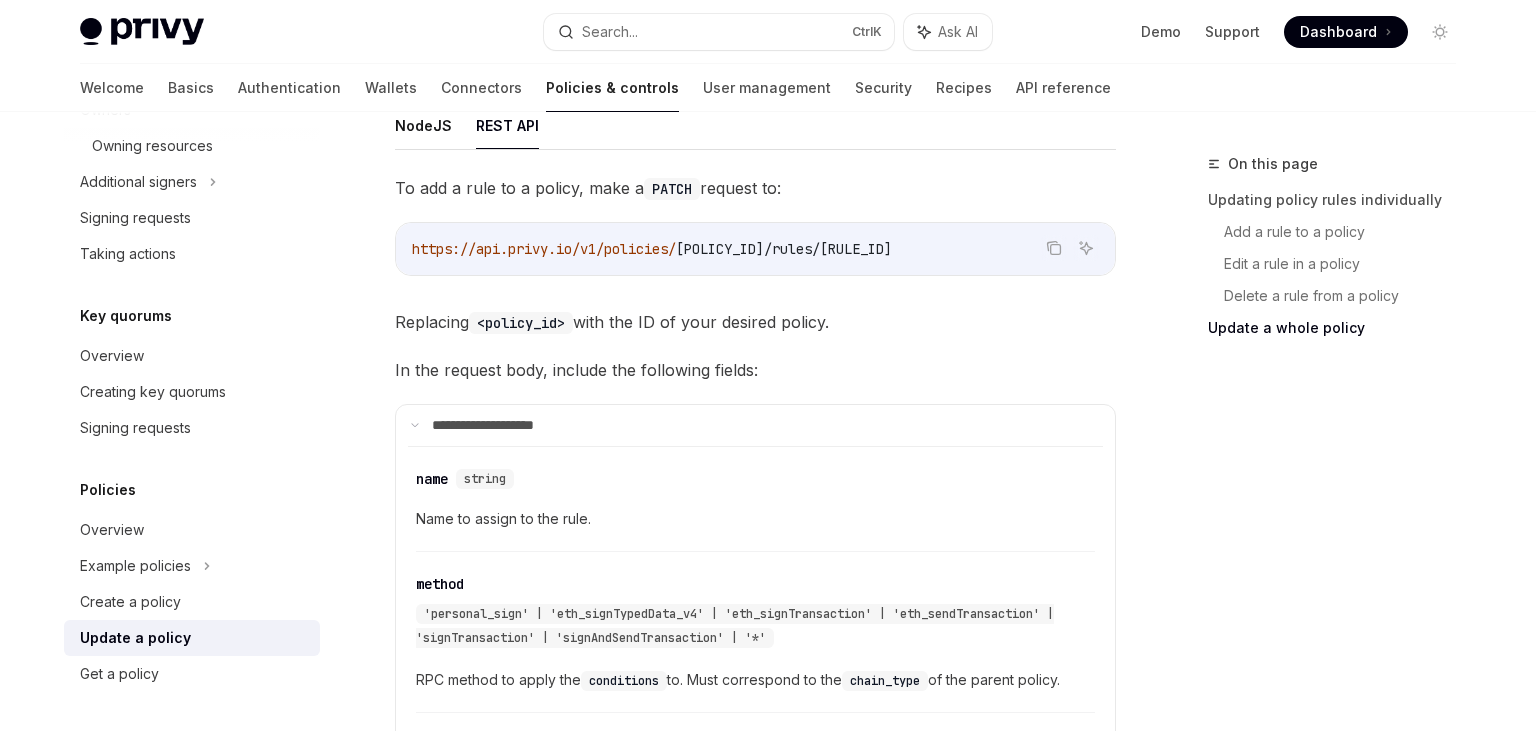 scroll, scrollTop: 2604, scrollLeft: 0, axis: vertical 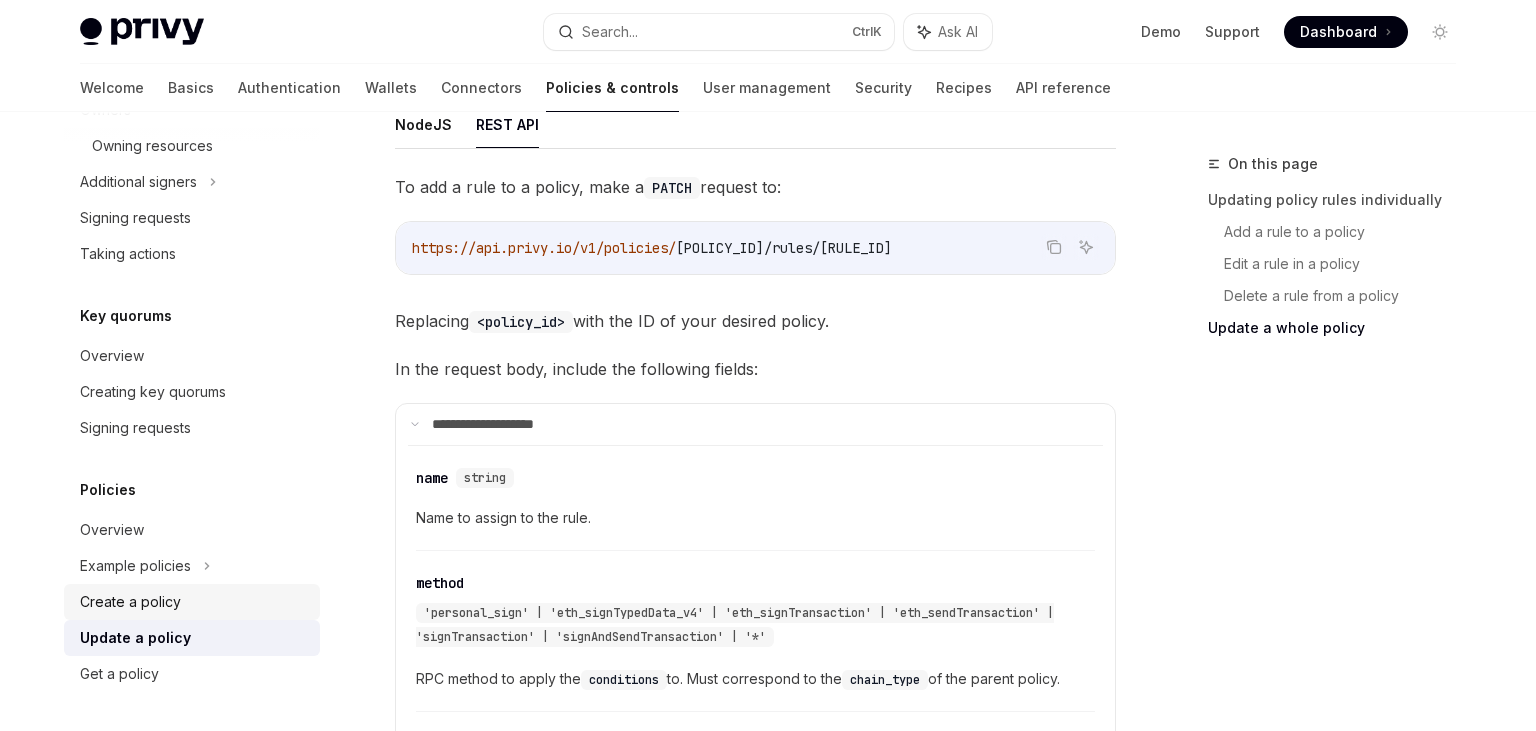 click on "Create a policy" at bounding box center [194, 602] 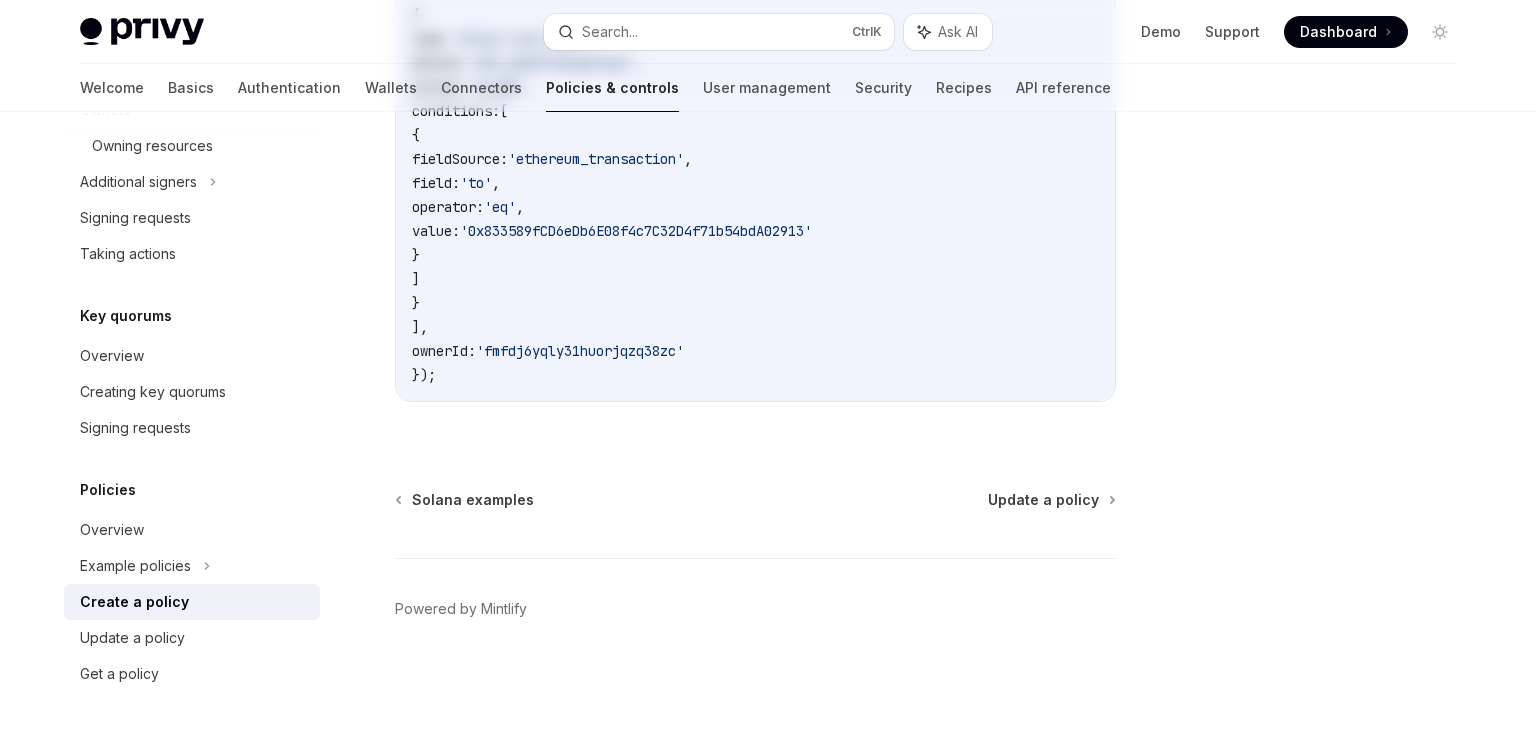scroll, scrollTop: 0, scrollLeft: 0, axis: both 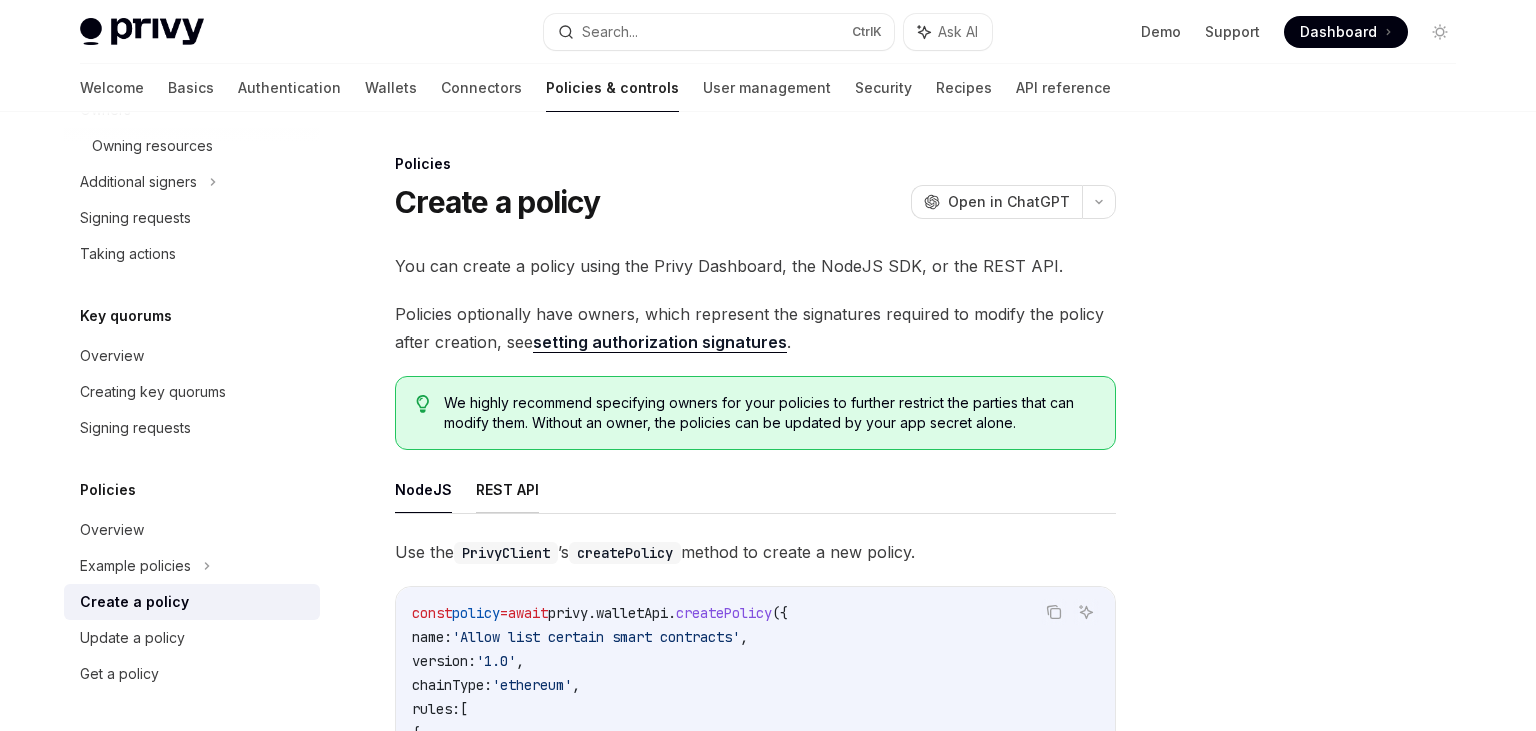 click on "REST API" at bounding box center [507, 489] 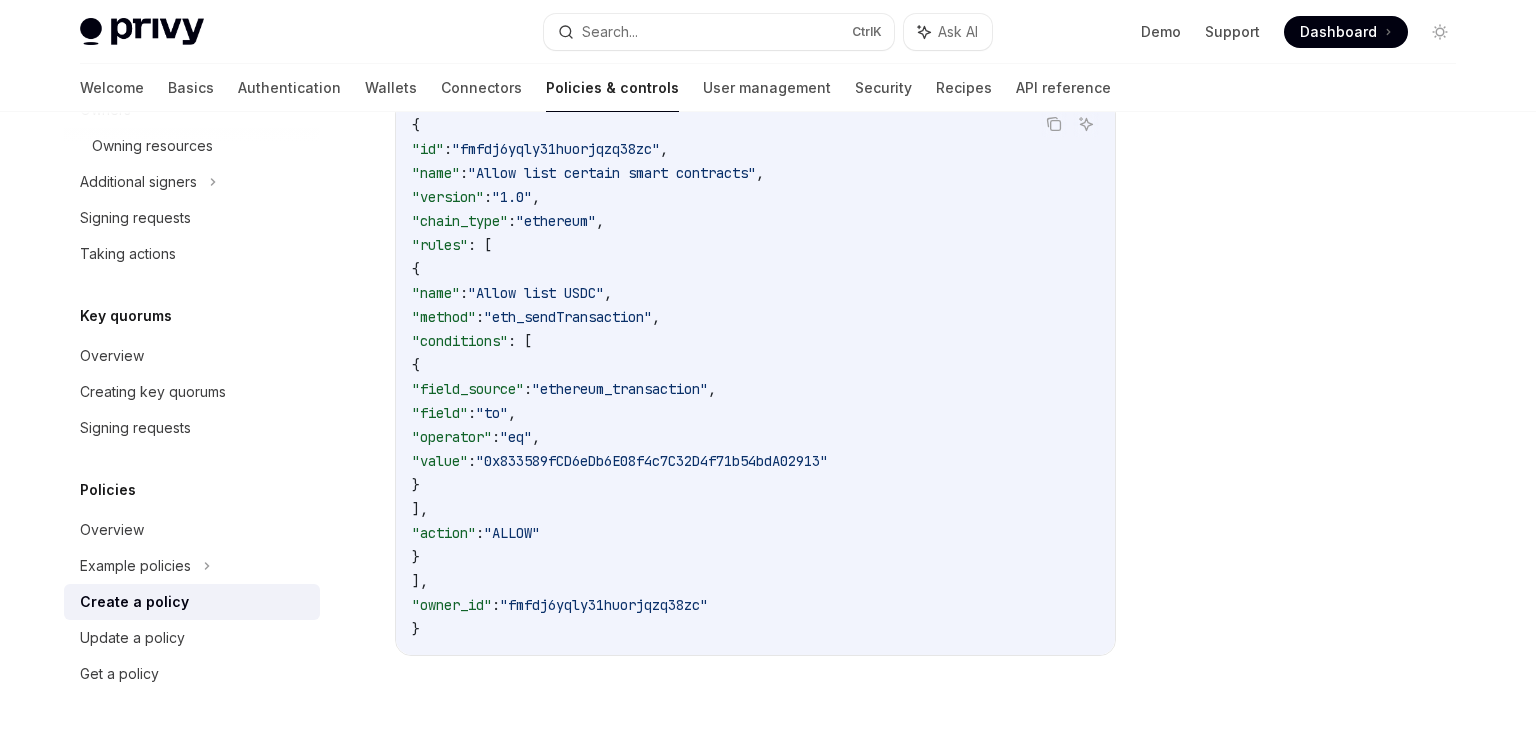 scroll, scrollTop: 3587, scrollLeft: 0, axis: vertical 